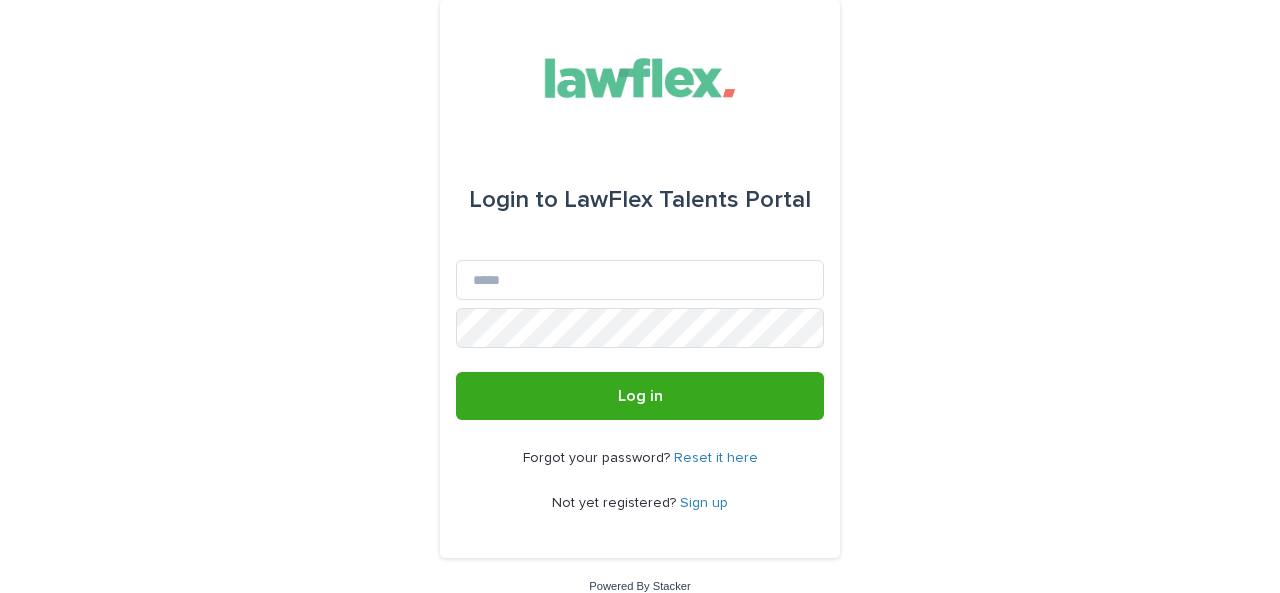 scroll, scrollTop: 0, scrollLeft: 0, axis: both 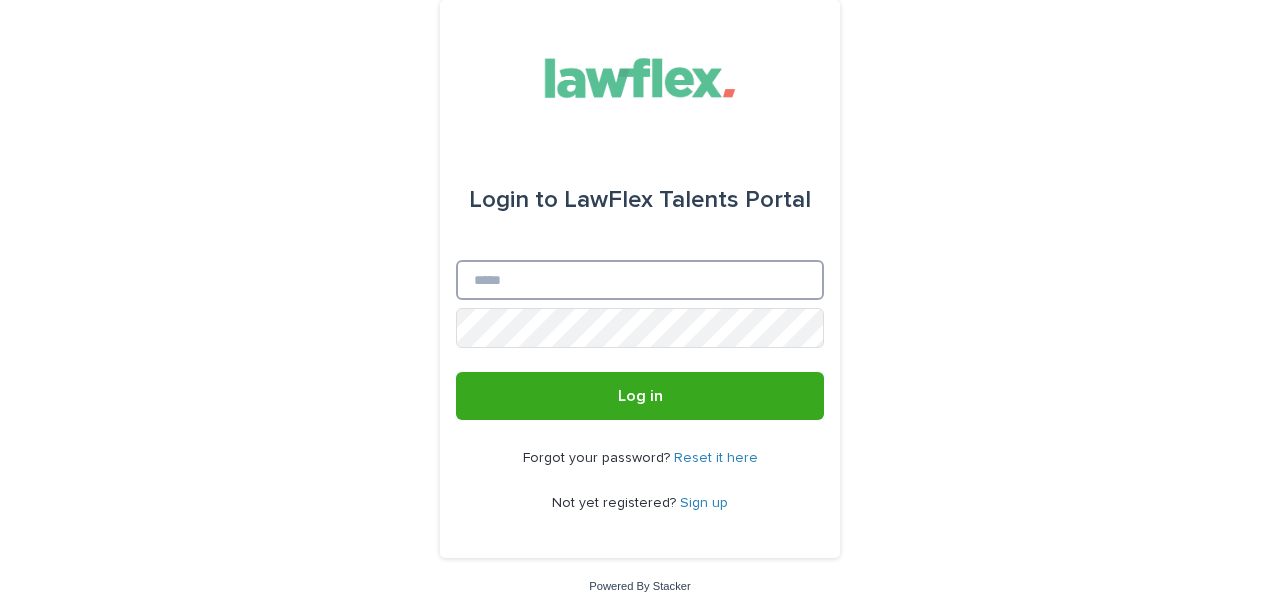 click on "Email" at bounding box center (640, 280) 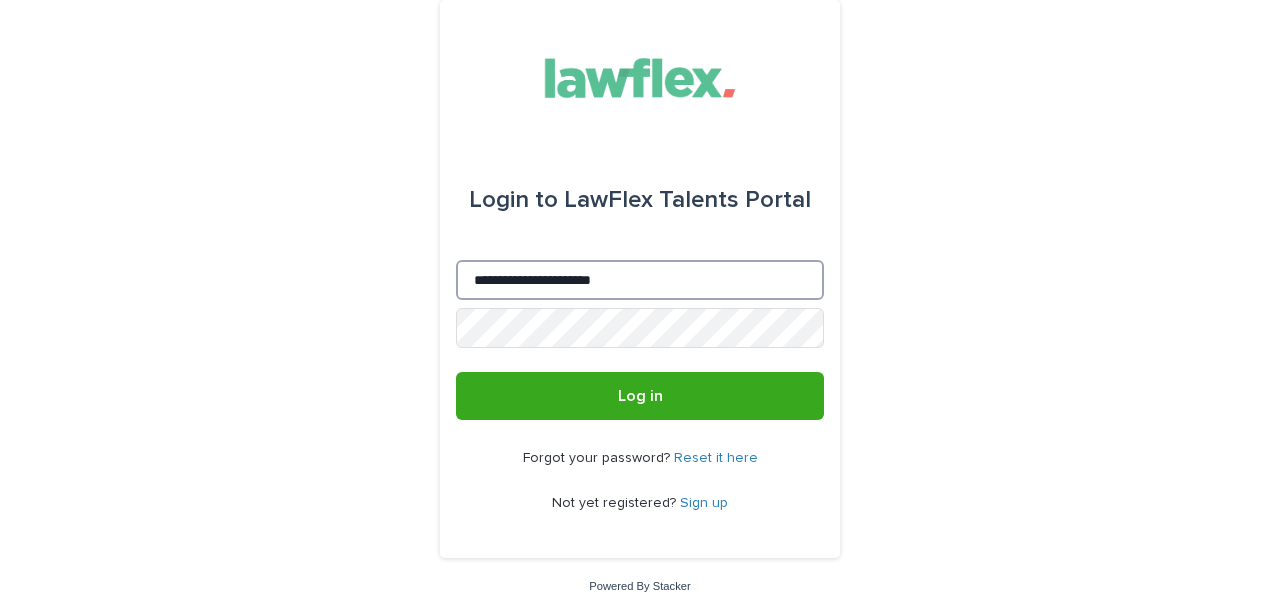 type on "**********" 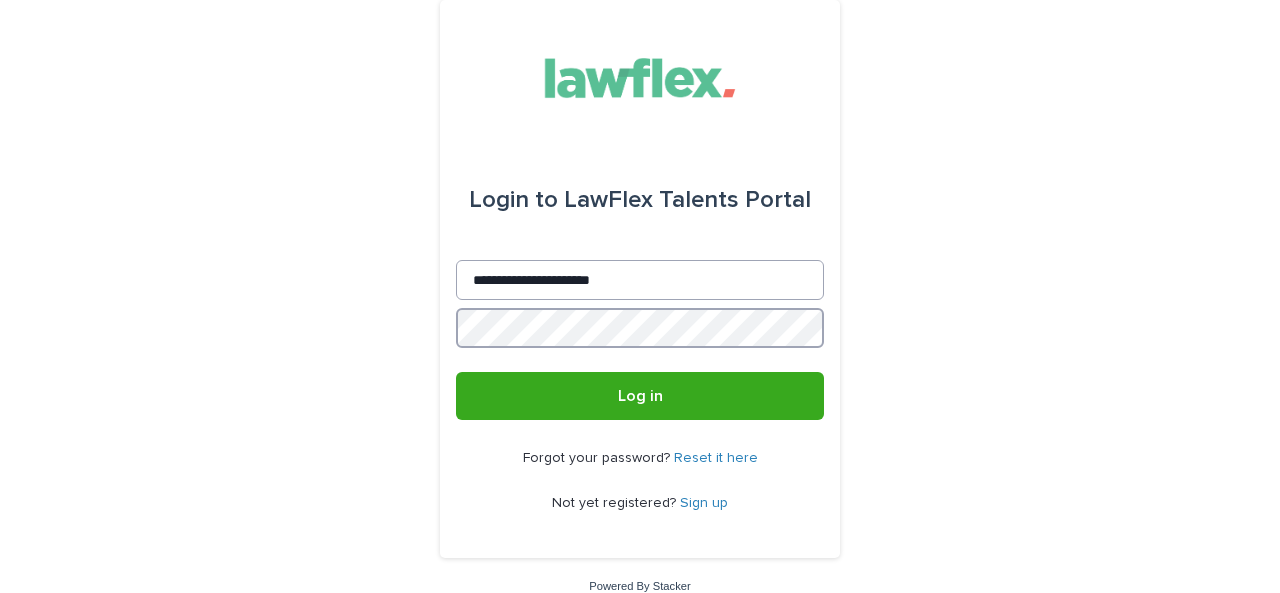 click on "Log in" at bounding box center (640, 396) 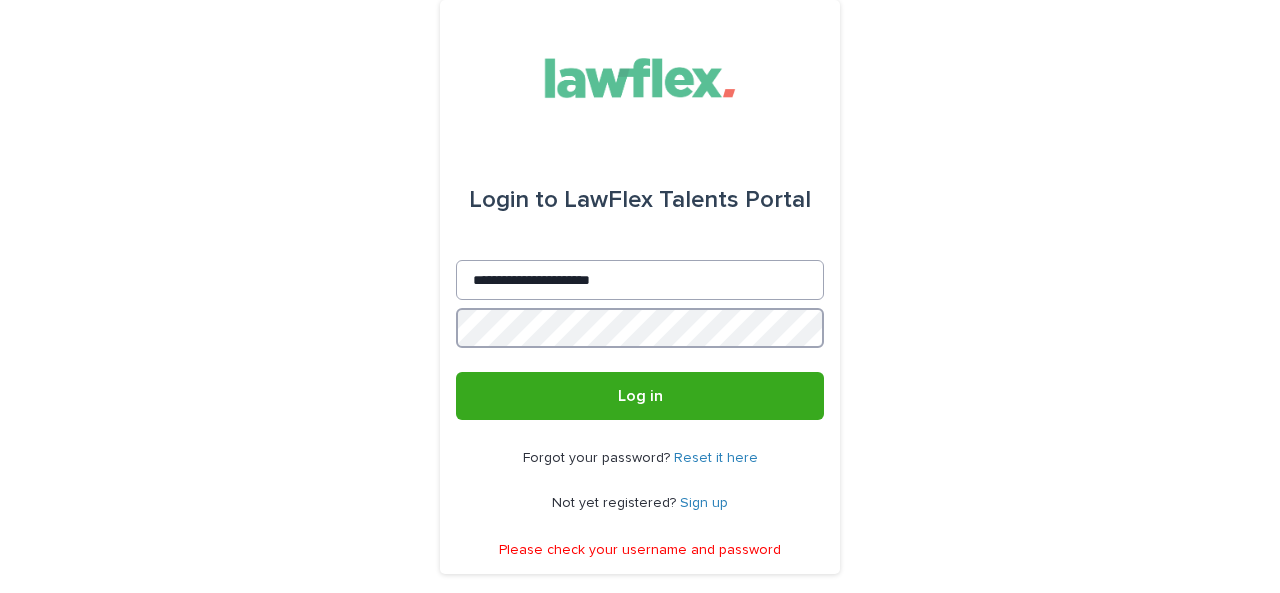 click on "Log in" at bounding box center [640, 396] 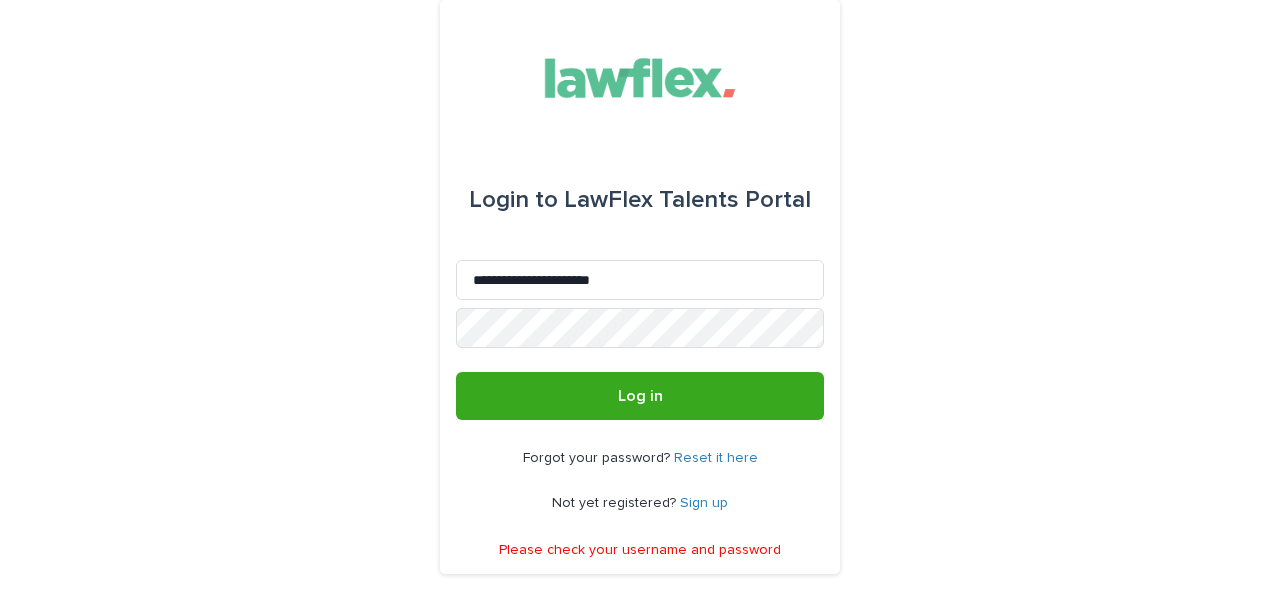 click on "Reset it here" at bounding box center (716, 458) 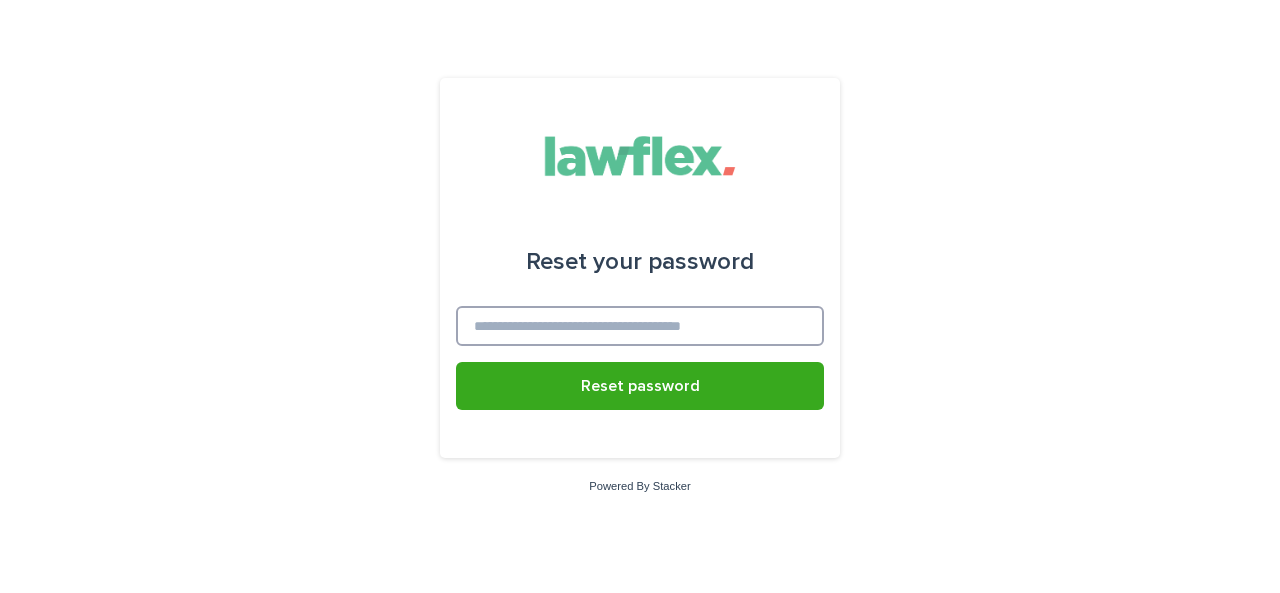 click at bounding box center [640, 326] 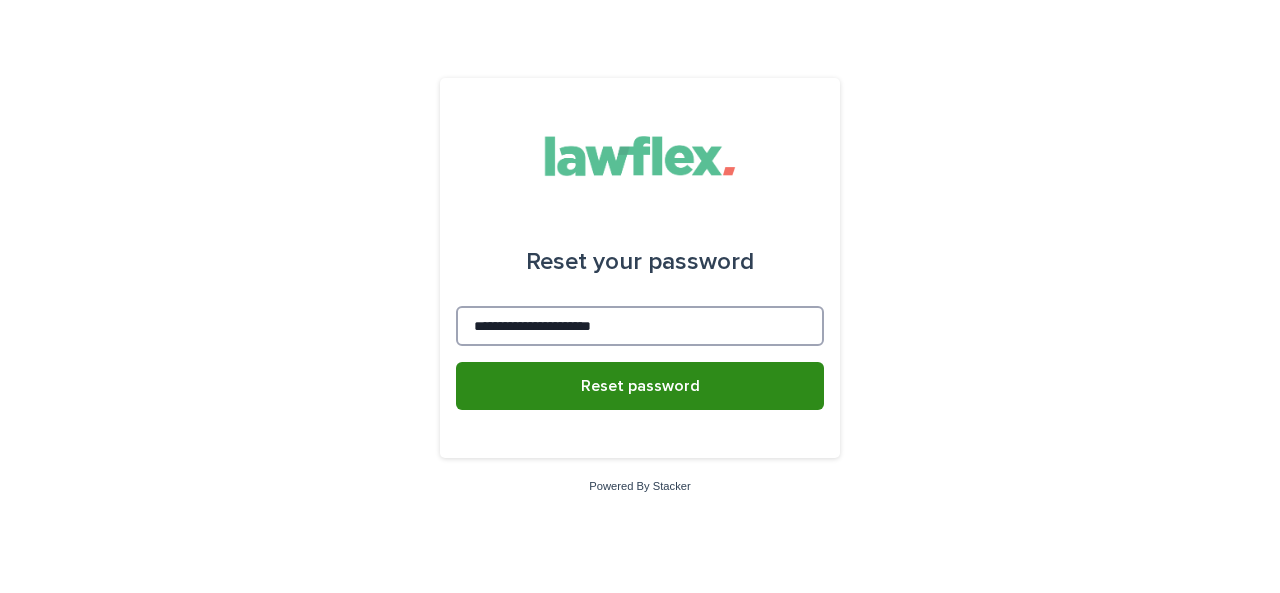 type on "**********" 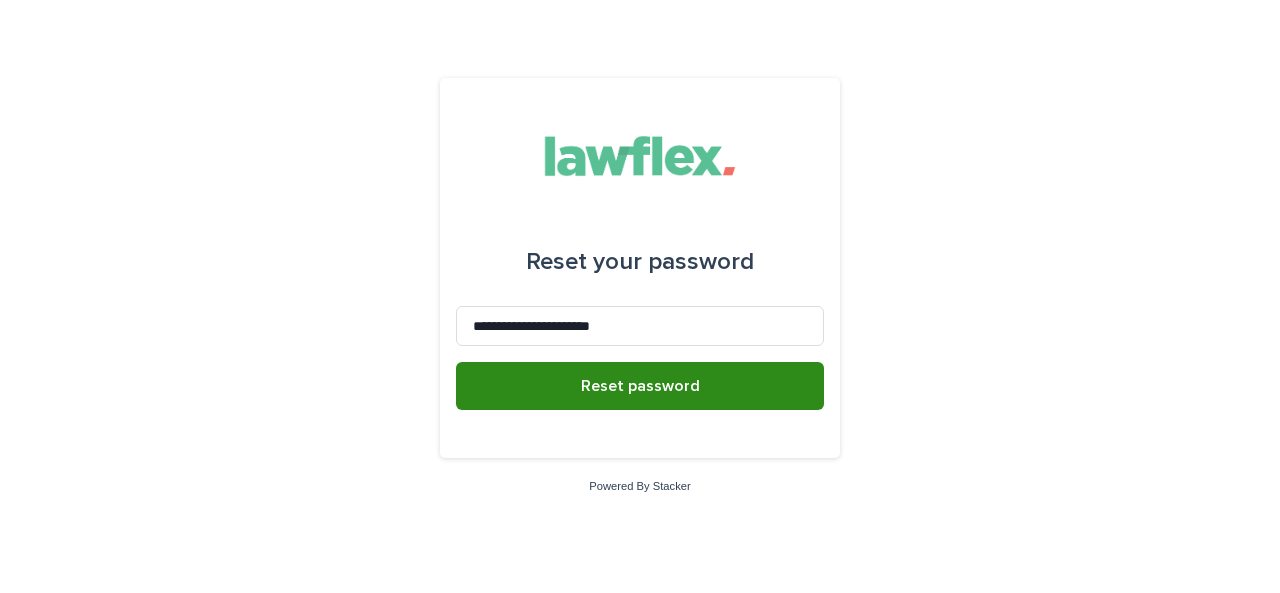 click on "Reset password" at bounding box center (640, 386) 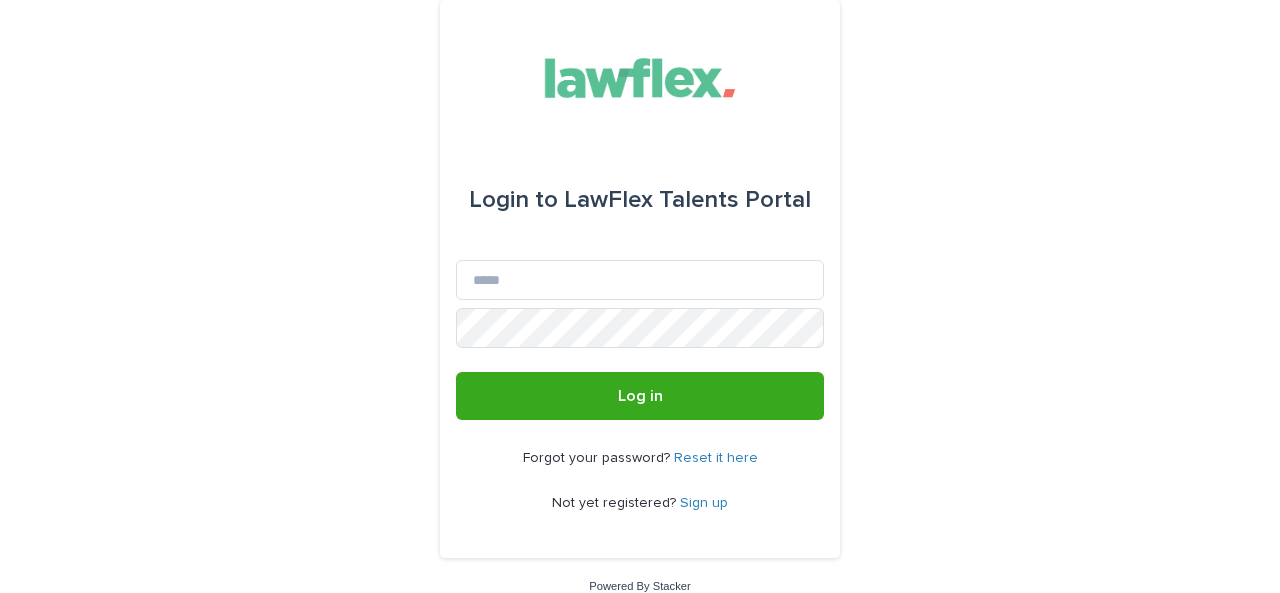 scroll, scrollTop: 0, scrollLeft: 0, axis: both 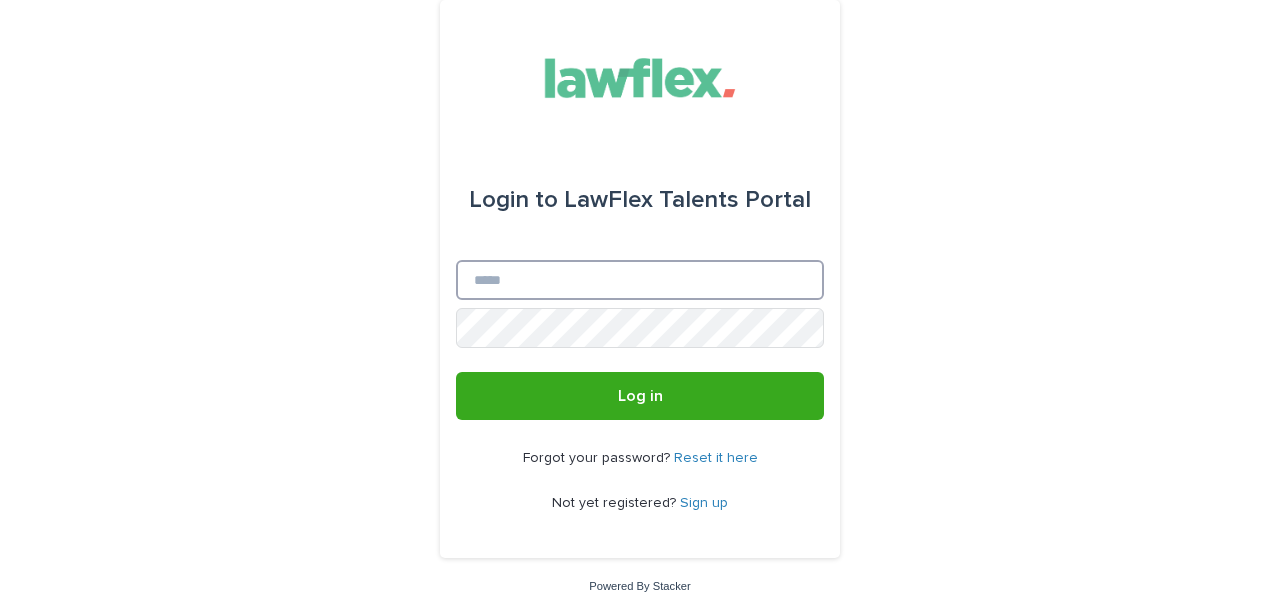 click on "Email" at bounding box center (640, 280) 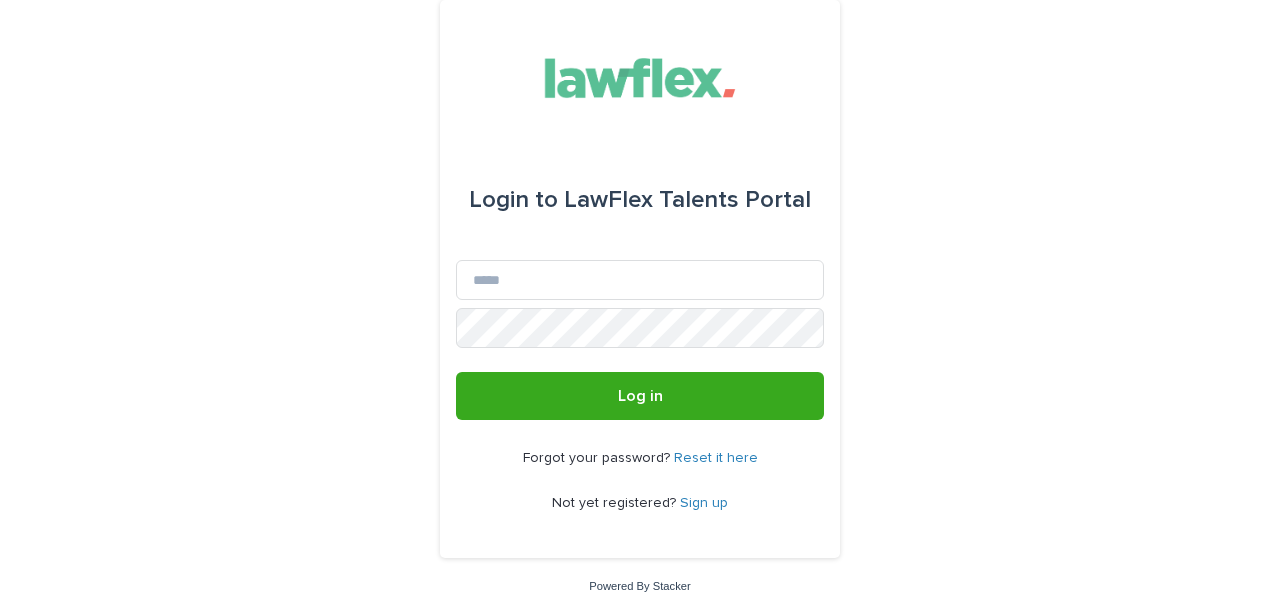click on "Login to   LawFlex Talents Portal" at bounding box center [640, 200] 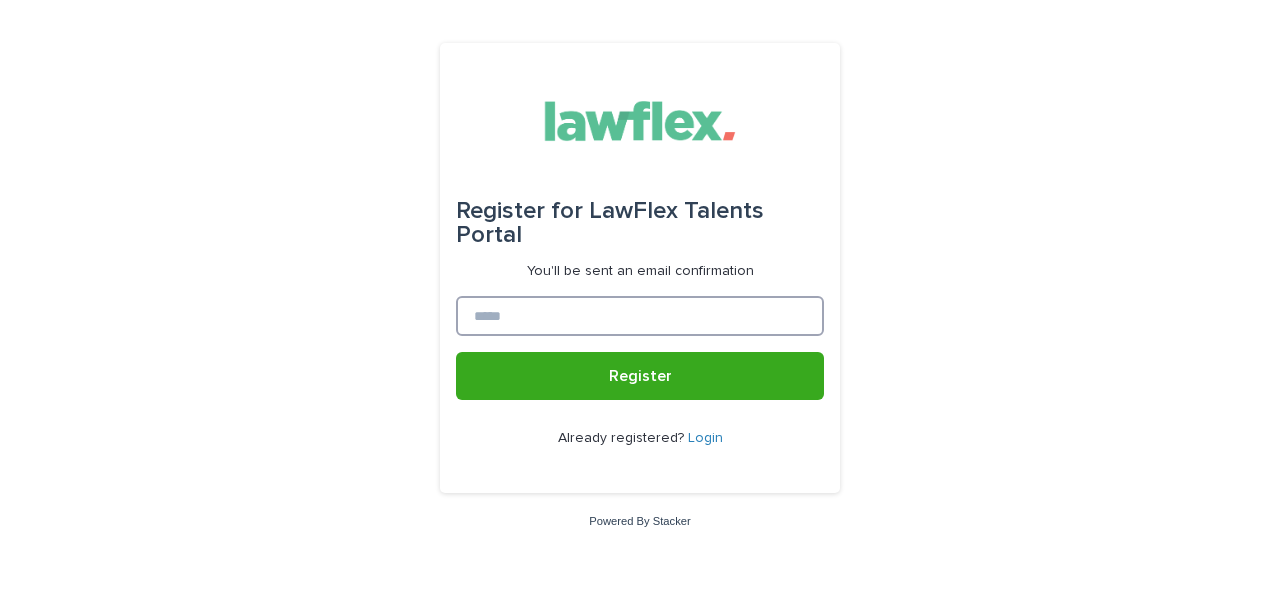 click at bounding box center (640, 316) 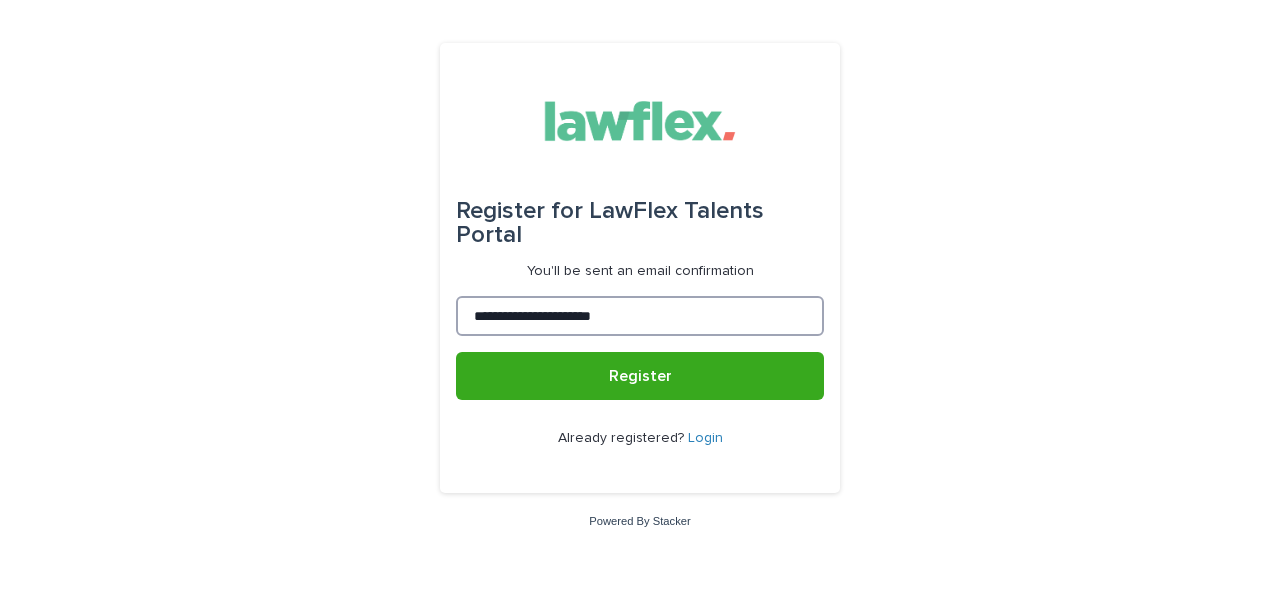 type on "**********" 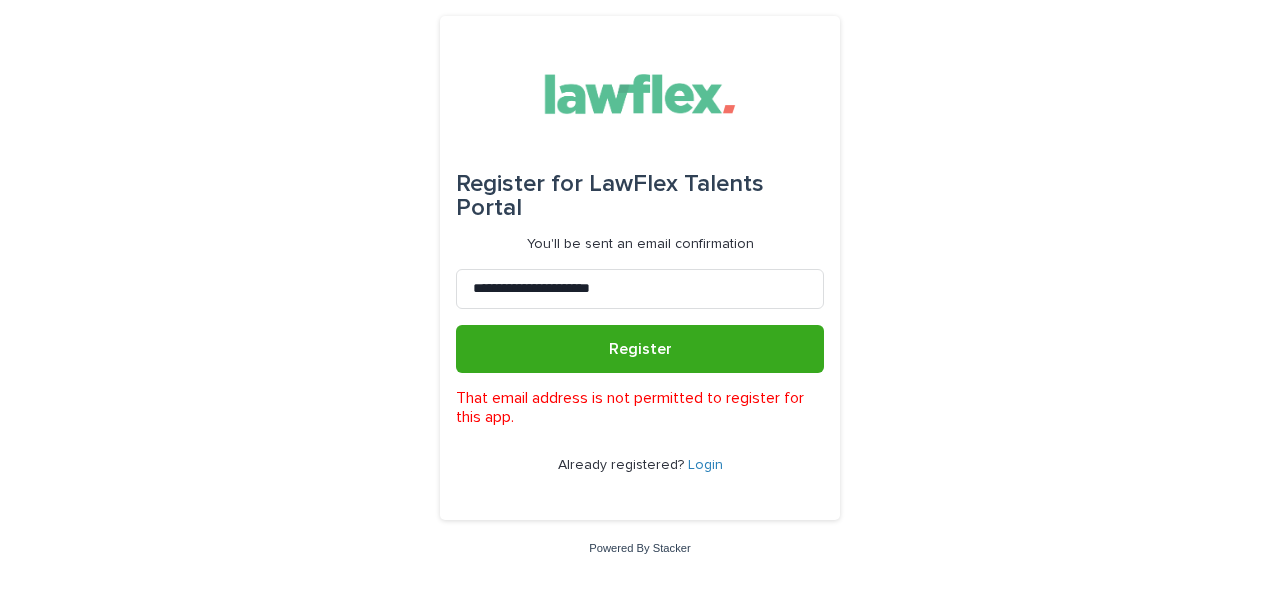 click on "Login" at bounding box center [705, 465] 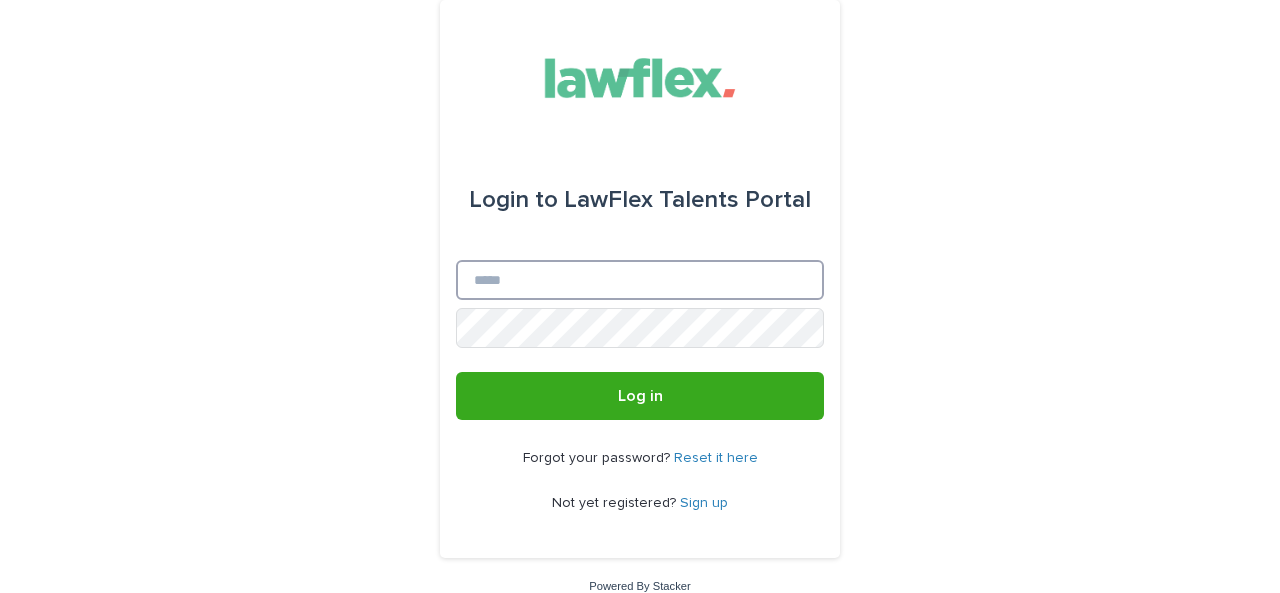click on "Email" at bounding box center (640, 280) 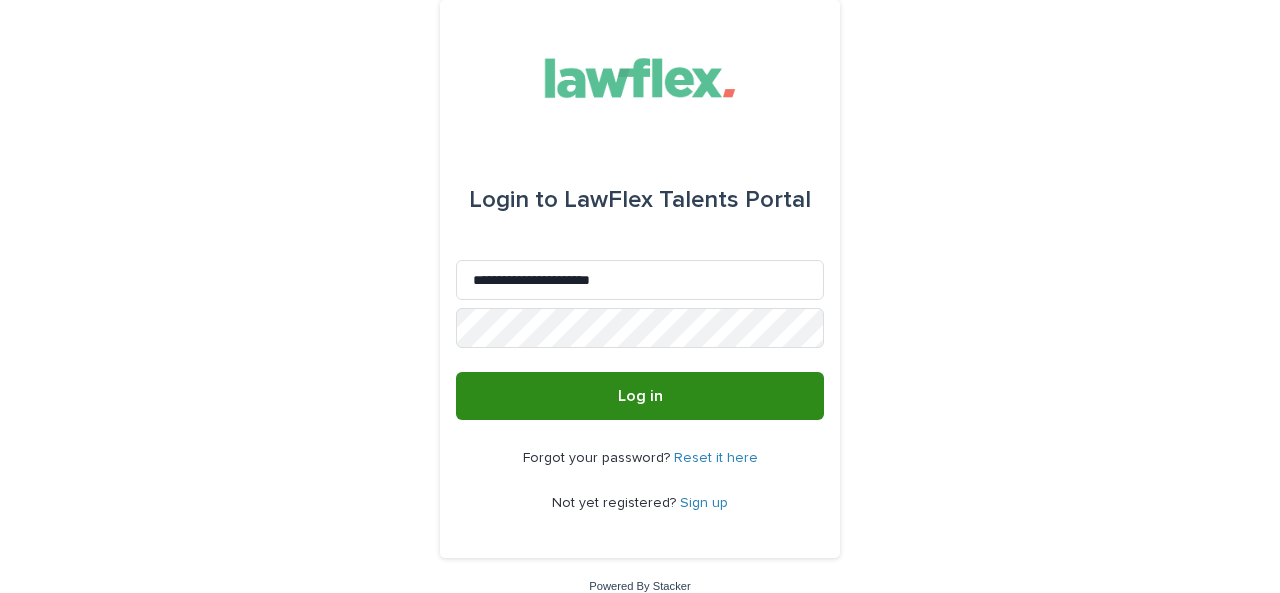 click on "Log in" at bounding box center [640, 396] 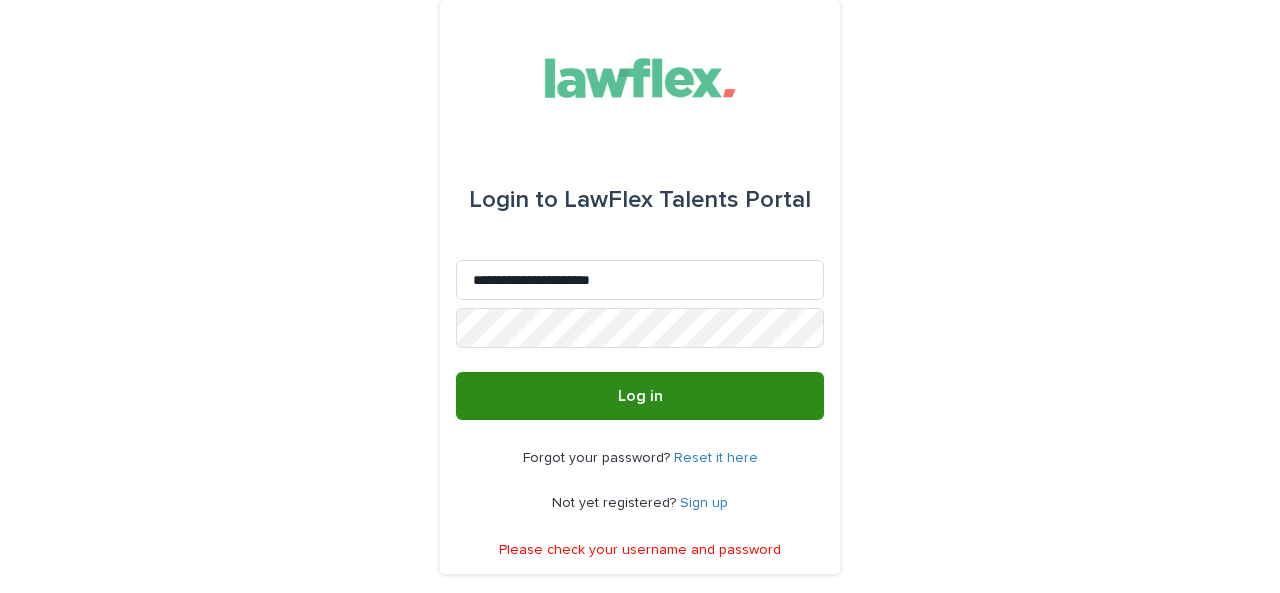 click on "Log in" at bounding box center (640, 396) 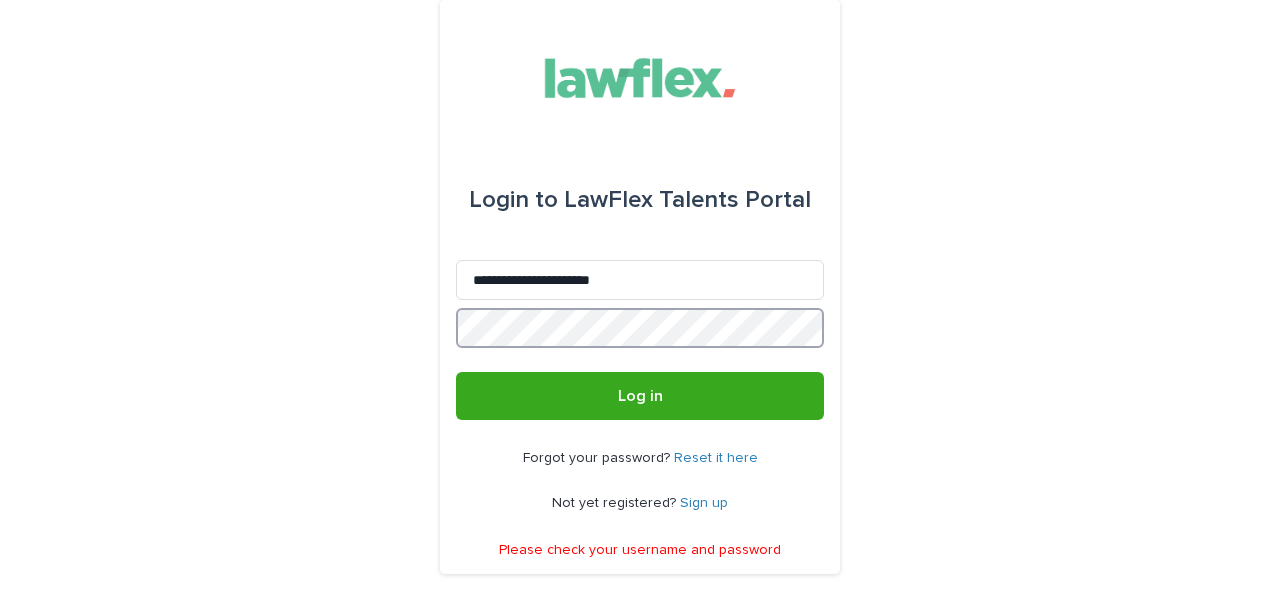 click on "Log in" at bounding box center [640, 396] 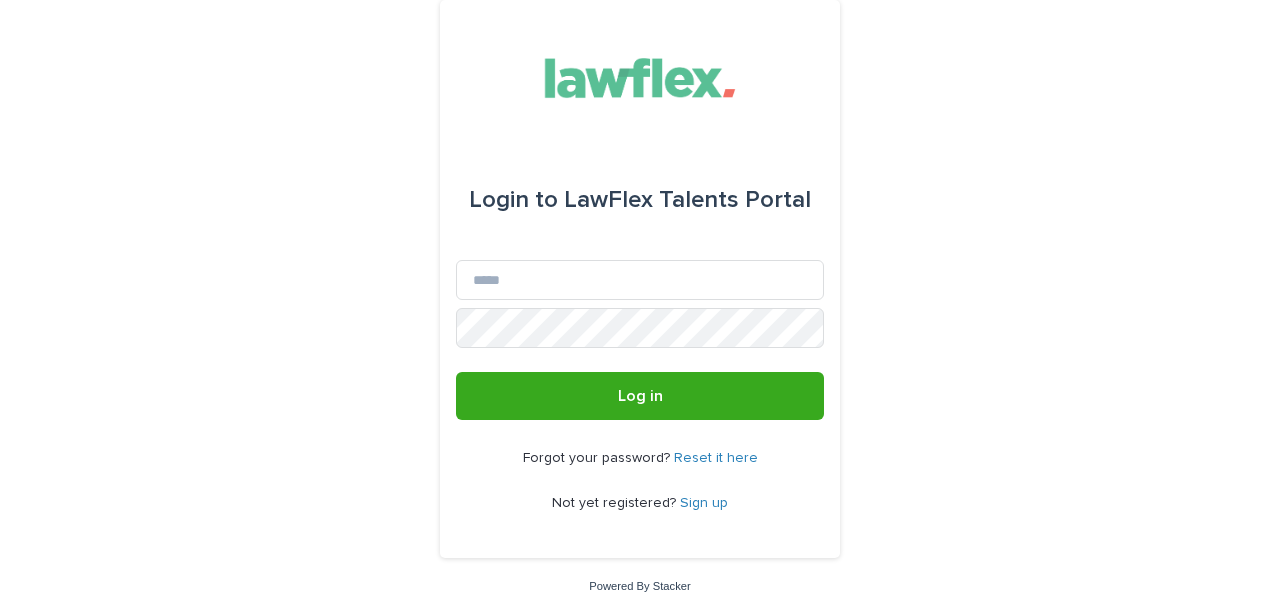 scroll, scrollTop: 0, scrollLeft: 0, axis: both 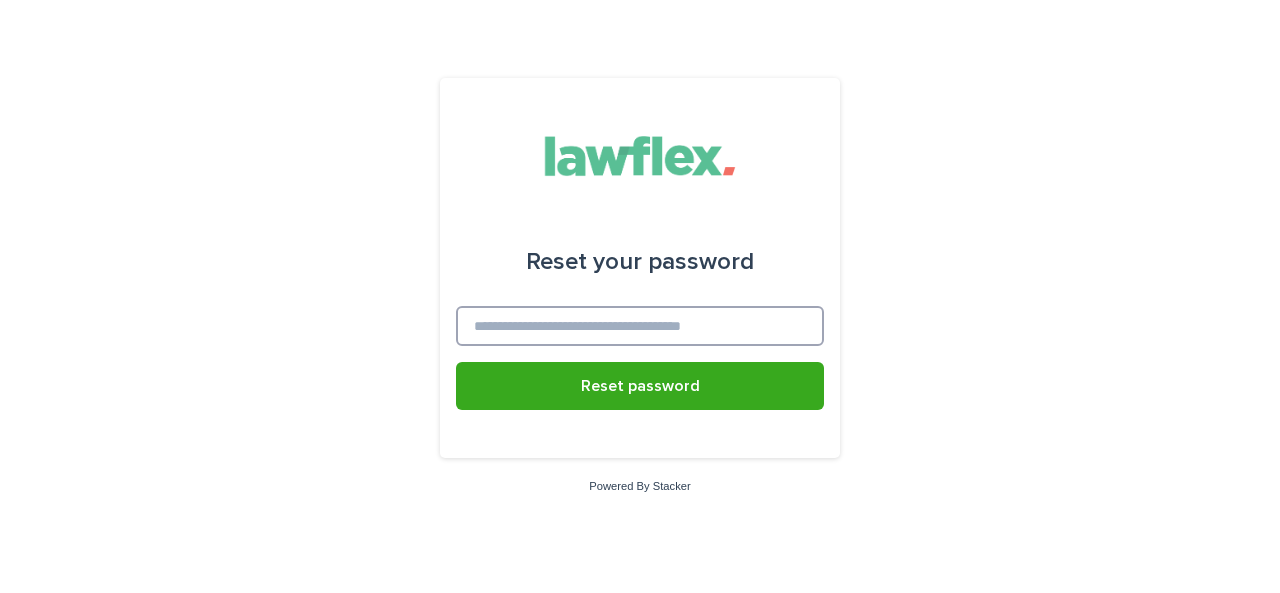 click at bounding box center (640, 326) 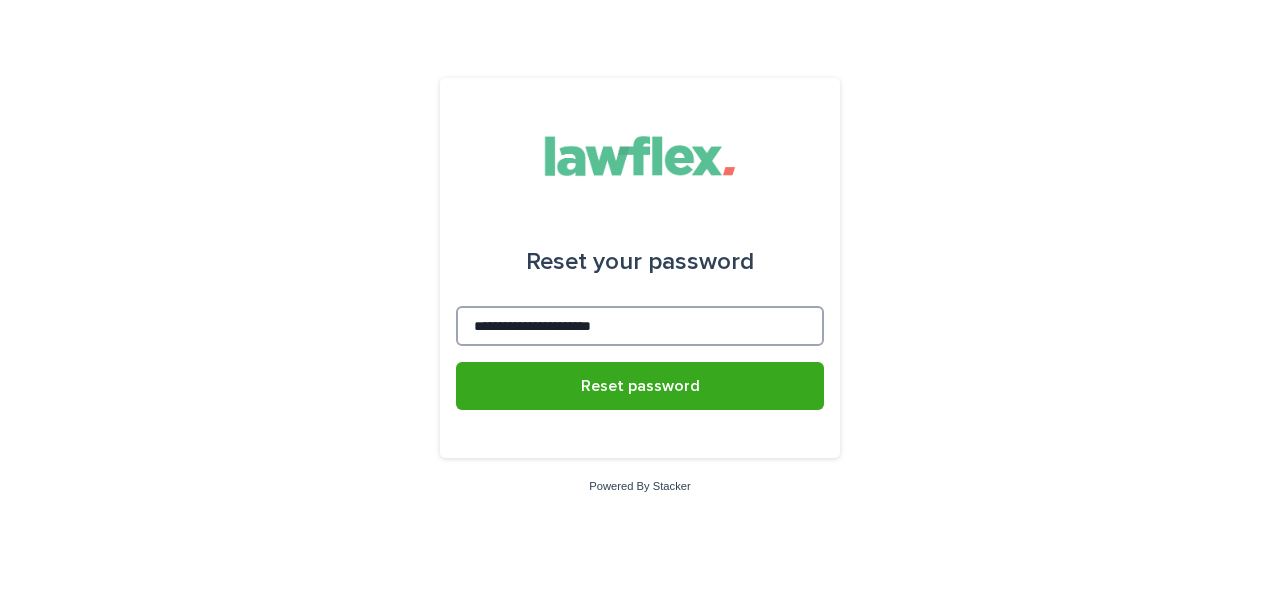 type on "**********" 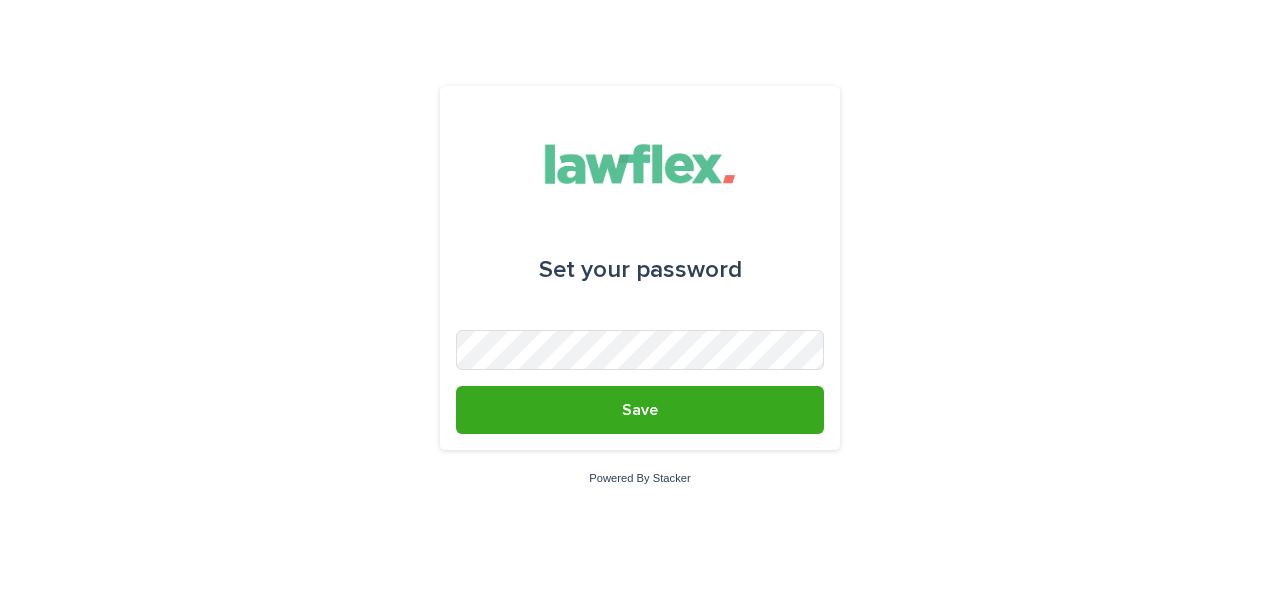 scroll, scrollTop: 0, scrollLeft: 0, axis: both 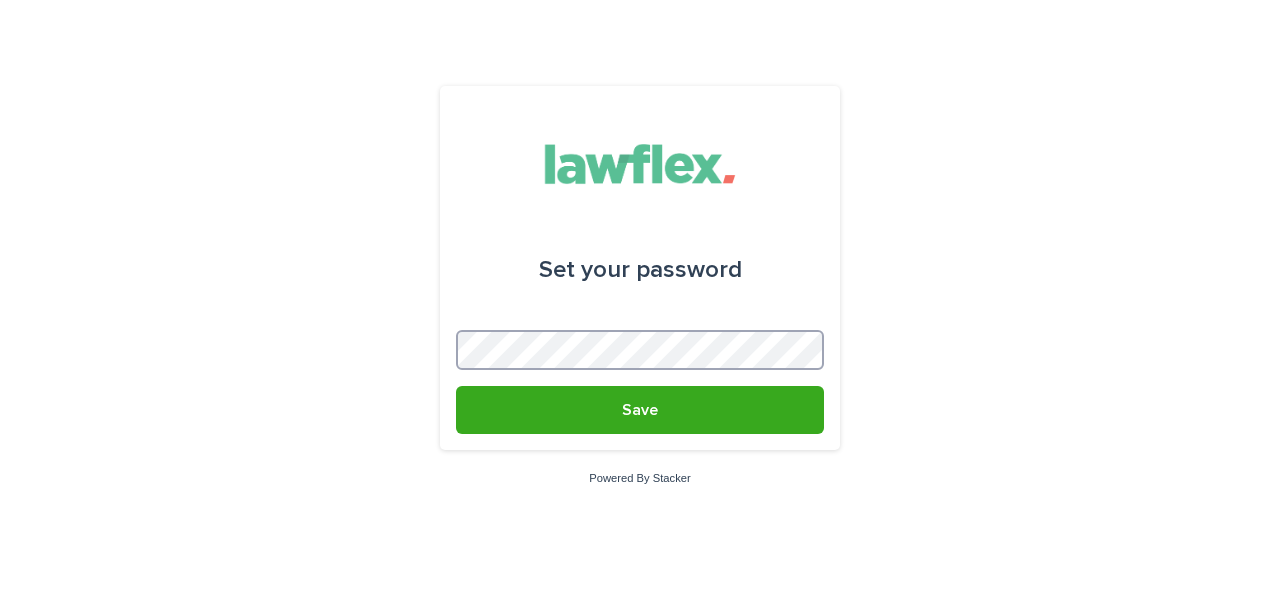 click on "Save" at bounding box center (640, 410) 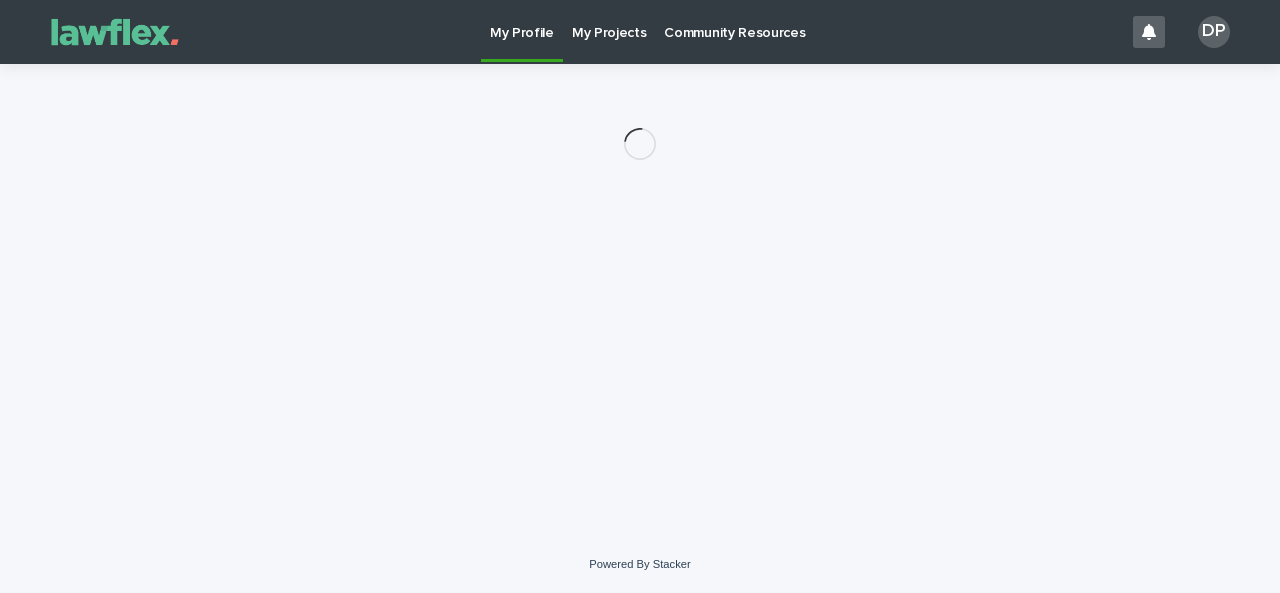 scroll, scrollTop: 0, scrollLeft: 0, axis: both 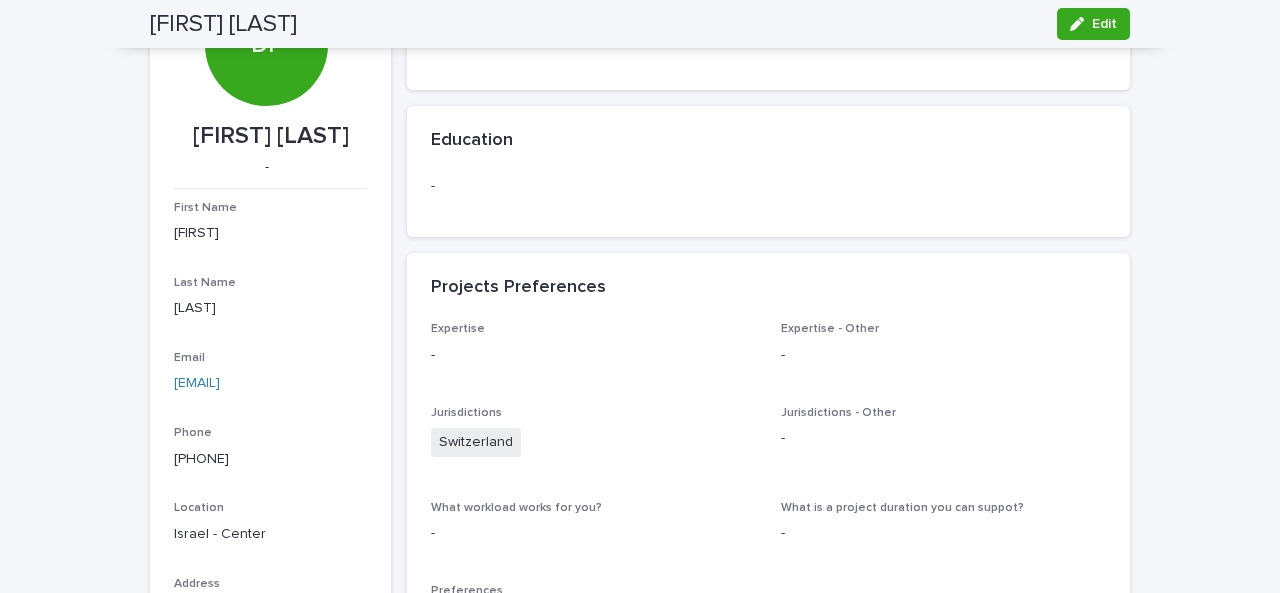 click on "Phone [PHONE]" at bounding box center [270, 455] 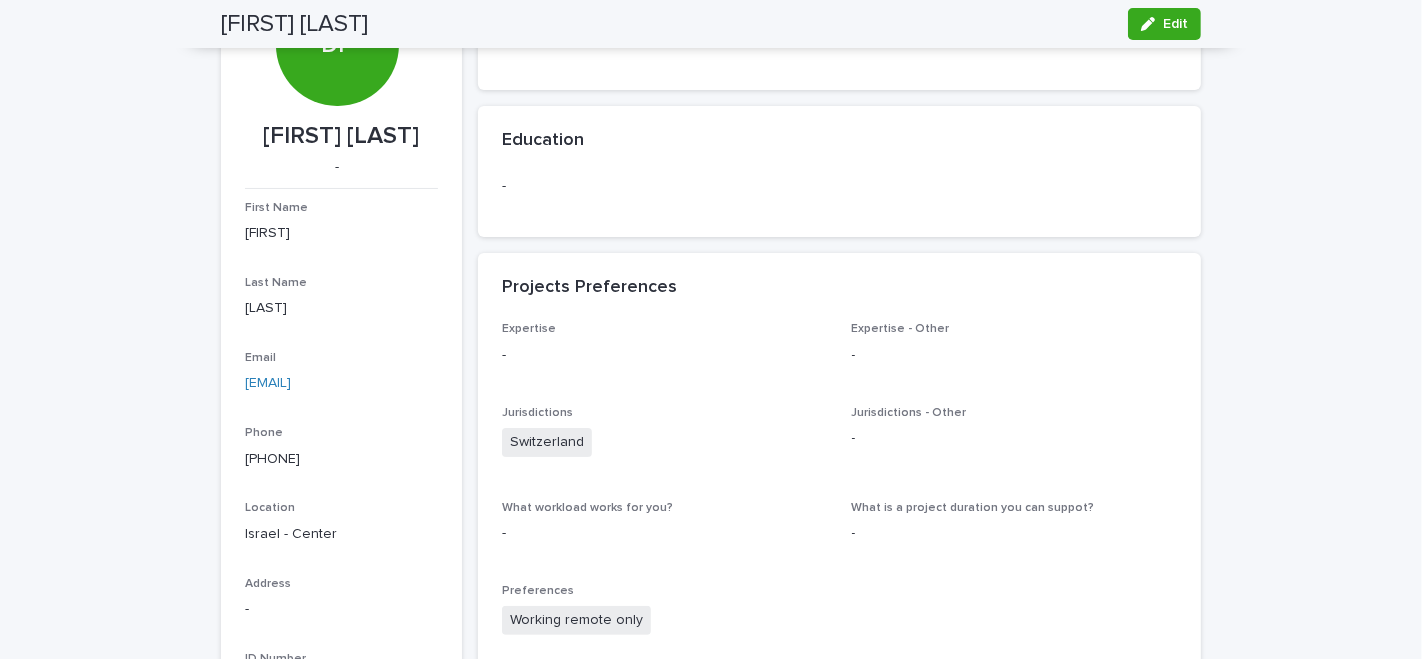 scroll, scrollTop: 200, scrollLeft: 0, axis: vertical 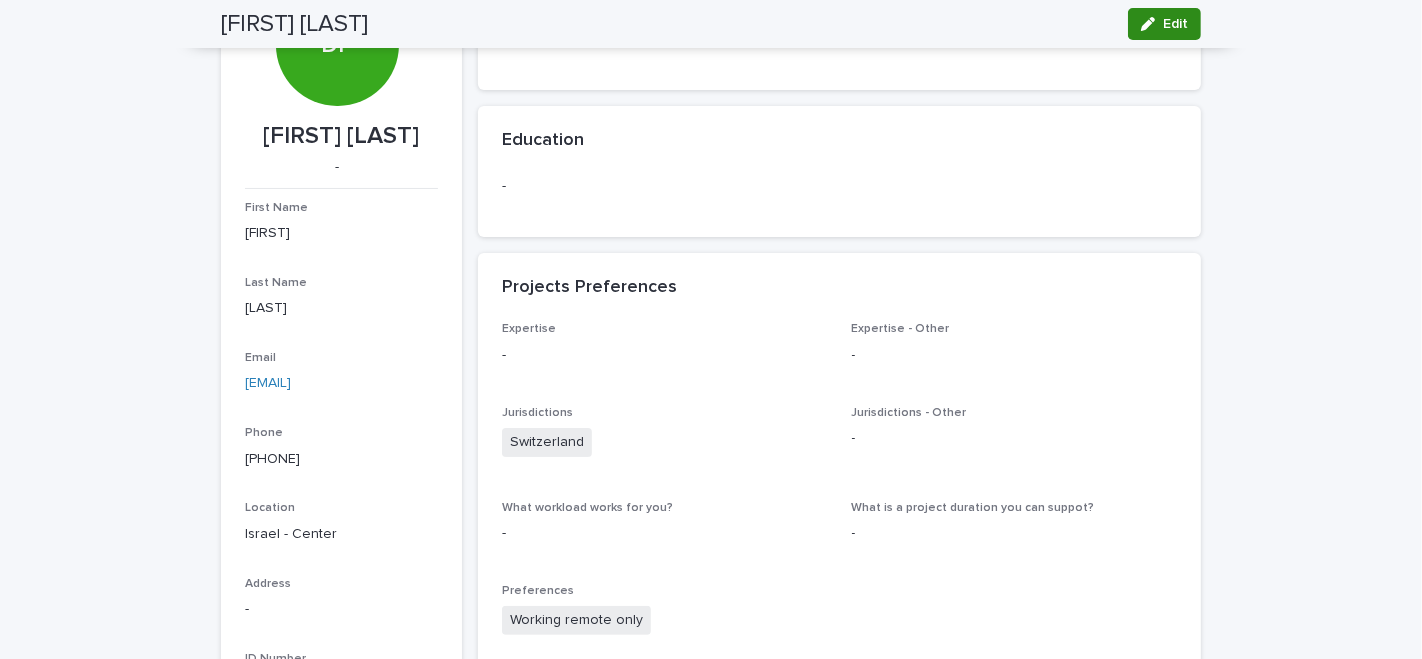click on "Edit" at bounding box center (1164, 24) 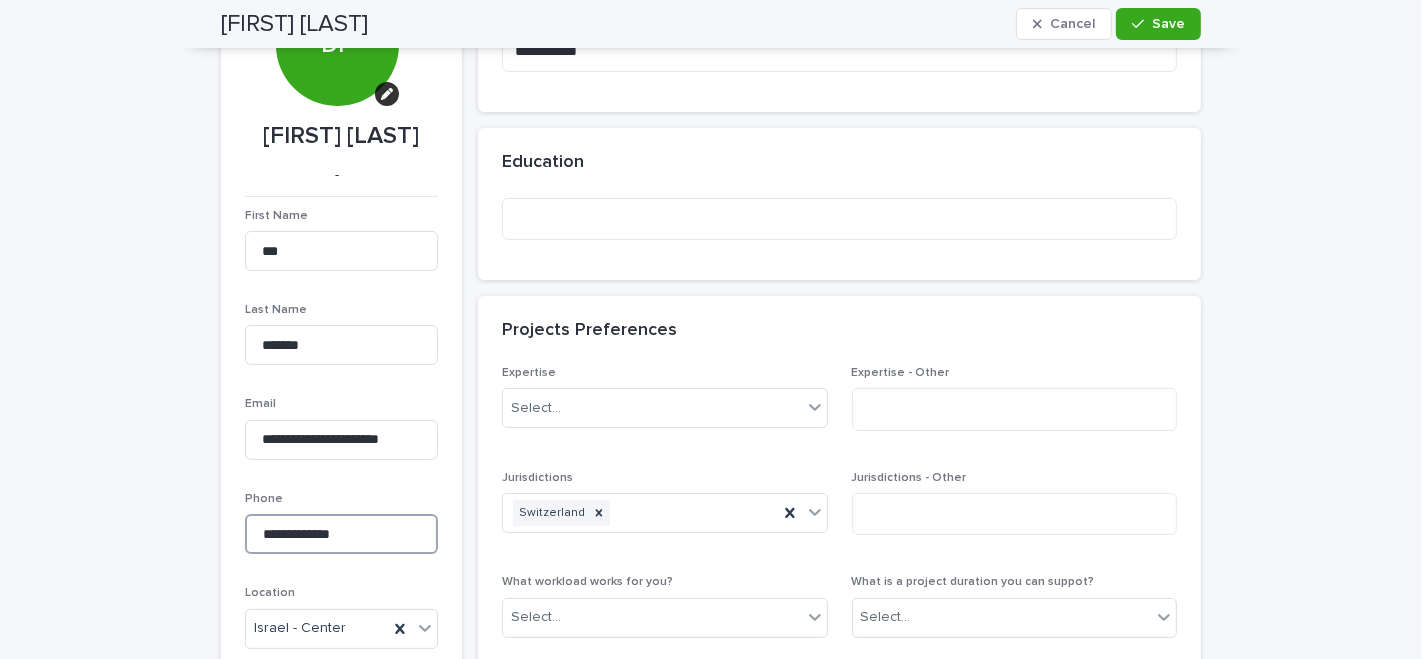 drag, startPoint x: 377, startPoint y: 534, endPoint x: 46, endPoint y: 505, distance: 332.26797 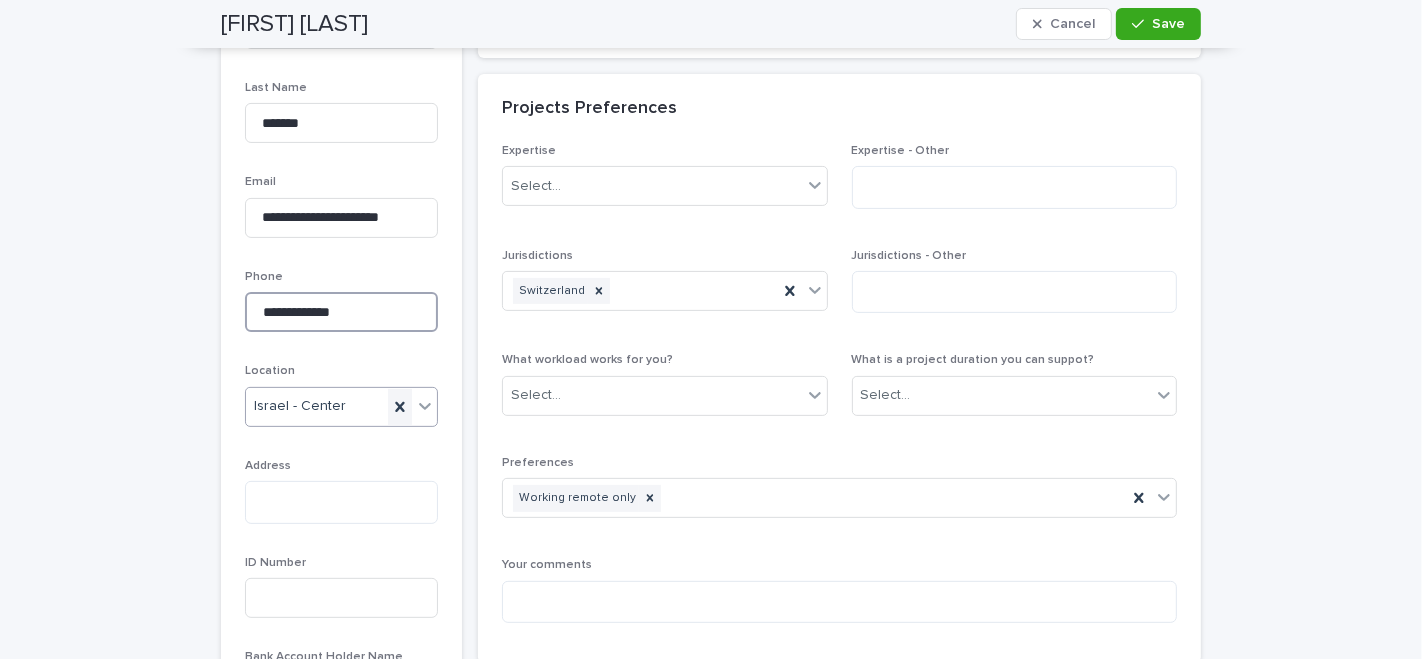 type on "**********" 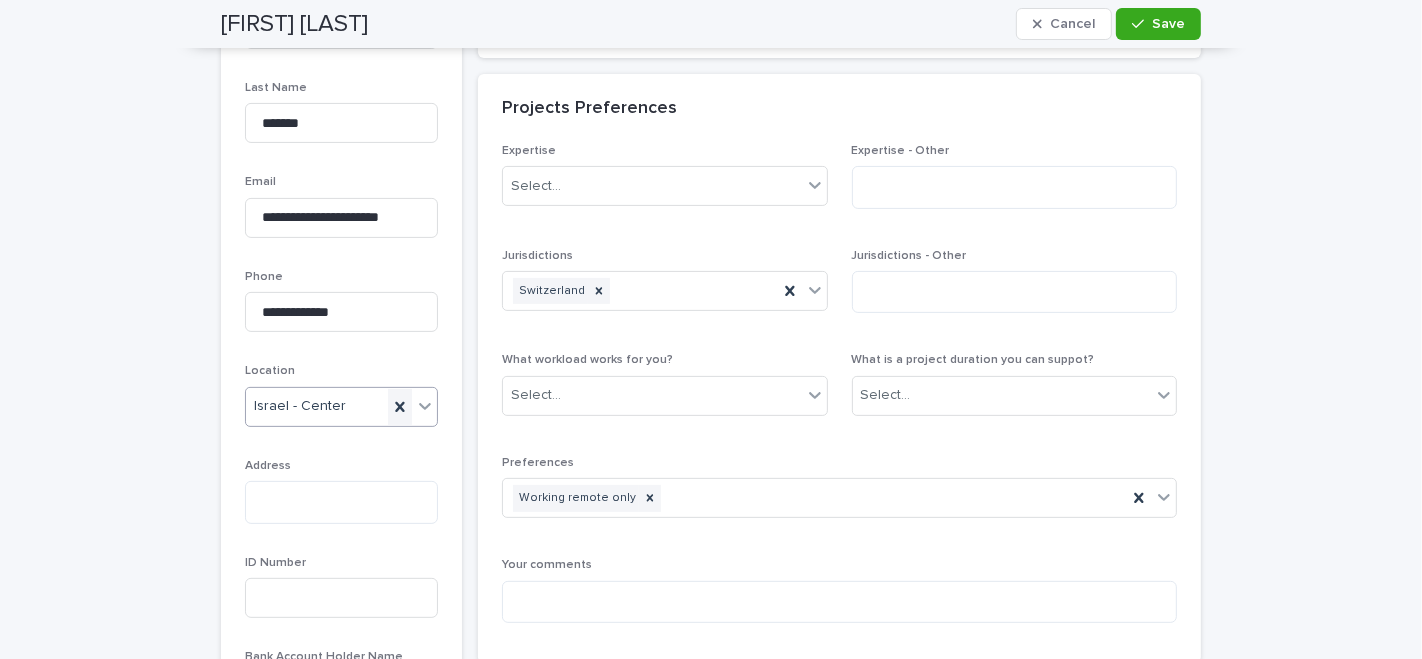 click 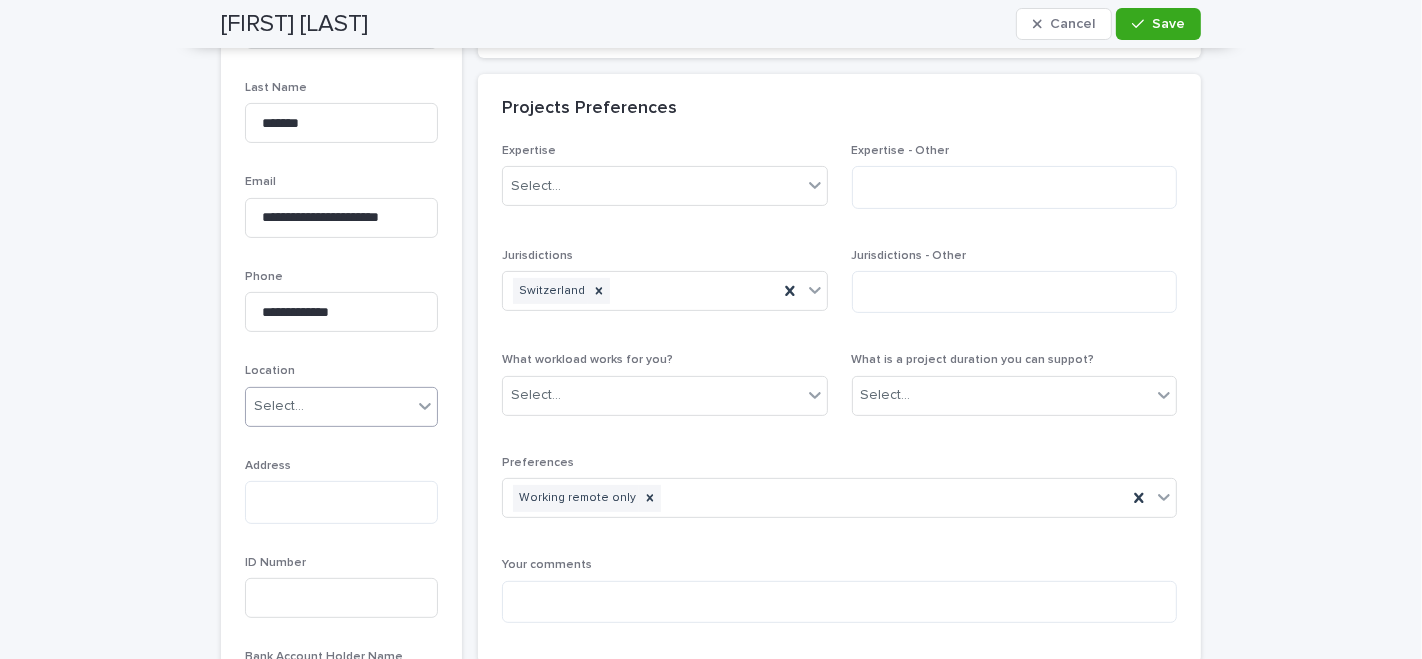 click on "Select..." at bounding box center (329, 406) 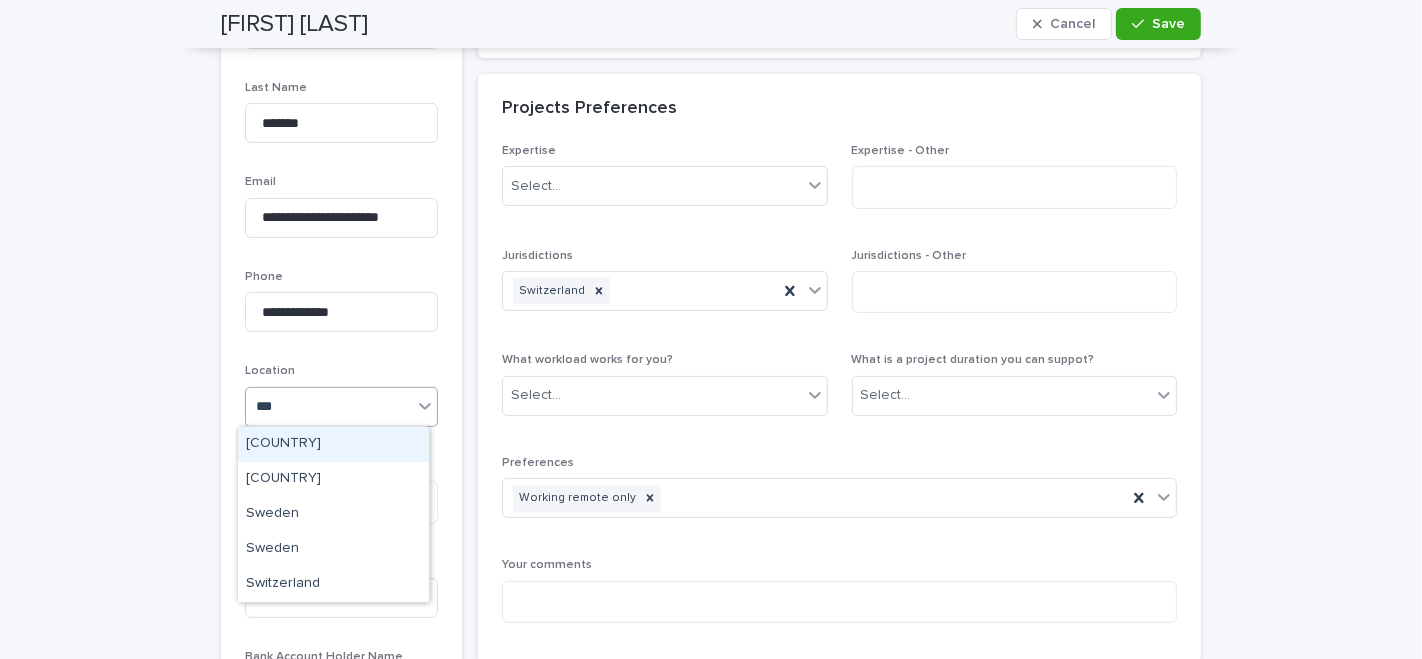 type on "****" 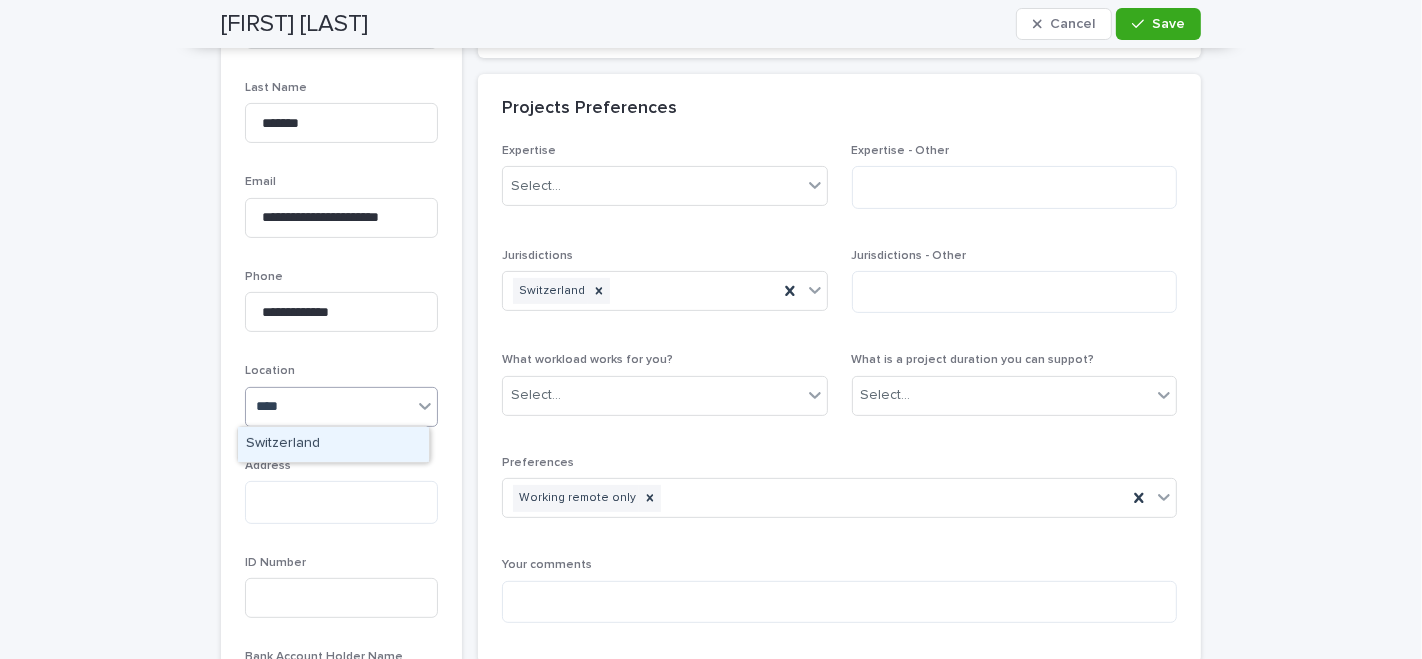click on "Switzerland" at bounding box center (333, 444) 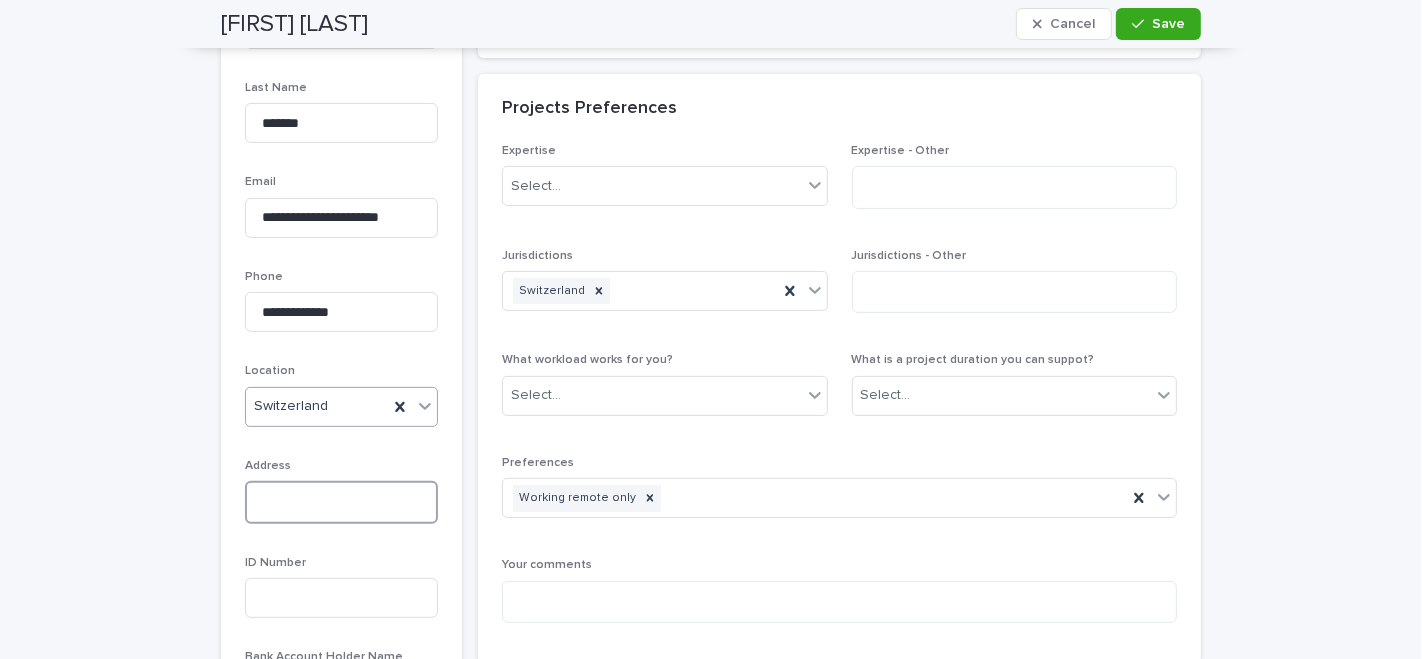 click at bounding box center [341, 502] 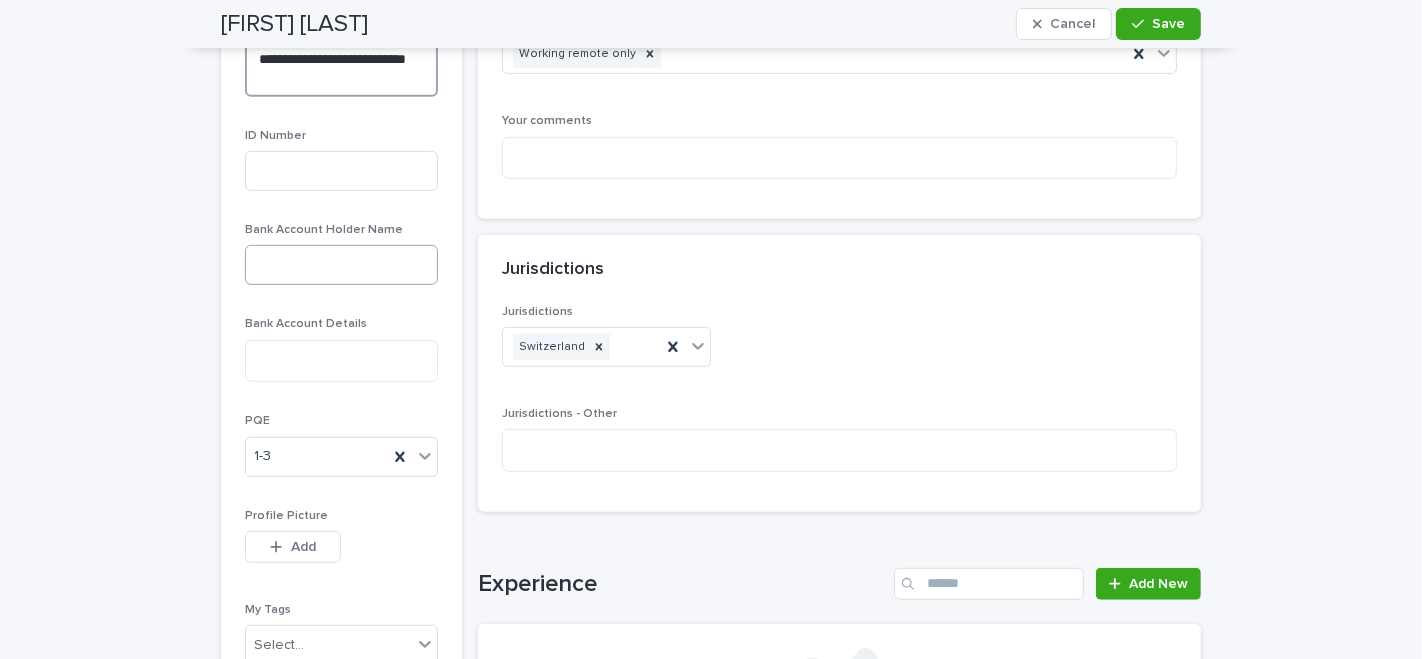scroll, scrollTop: 977, scrollLeft: 0, axis: vertical 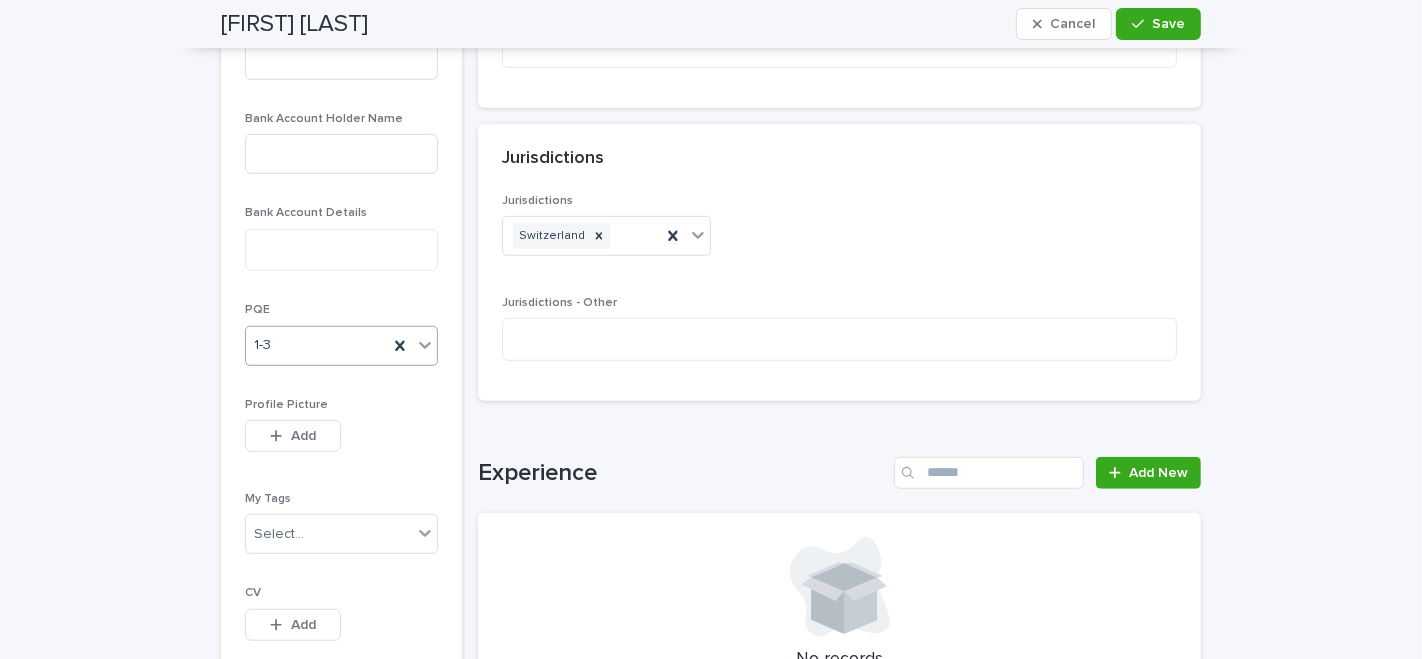 type on "**********" 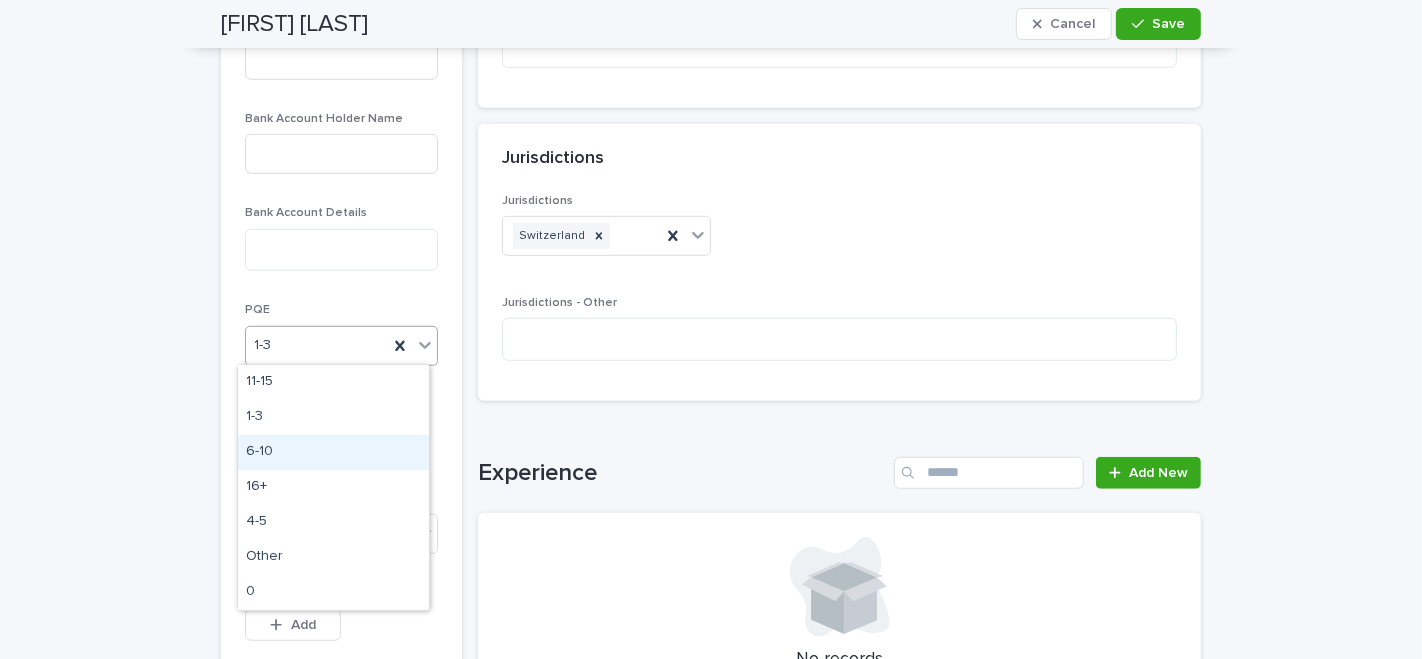 click on "6-10" at bounding box center [333, 452] 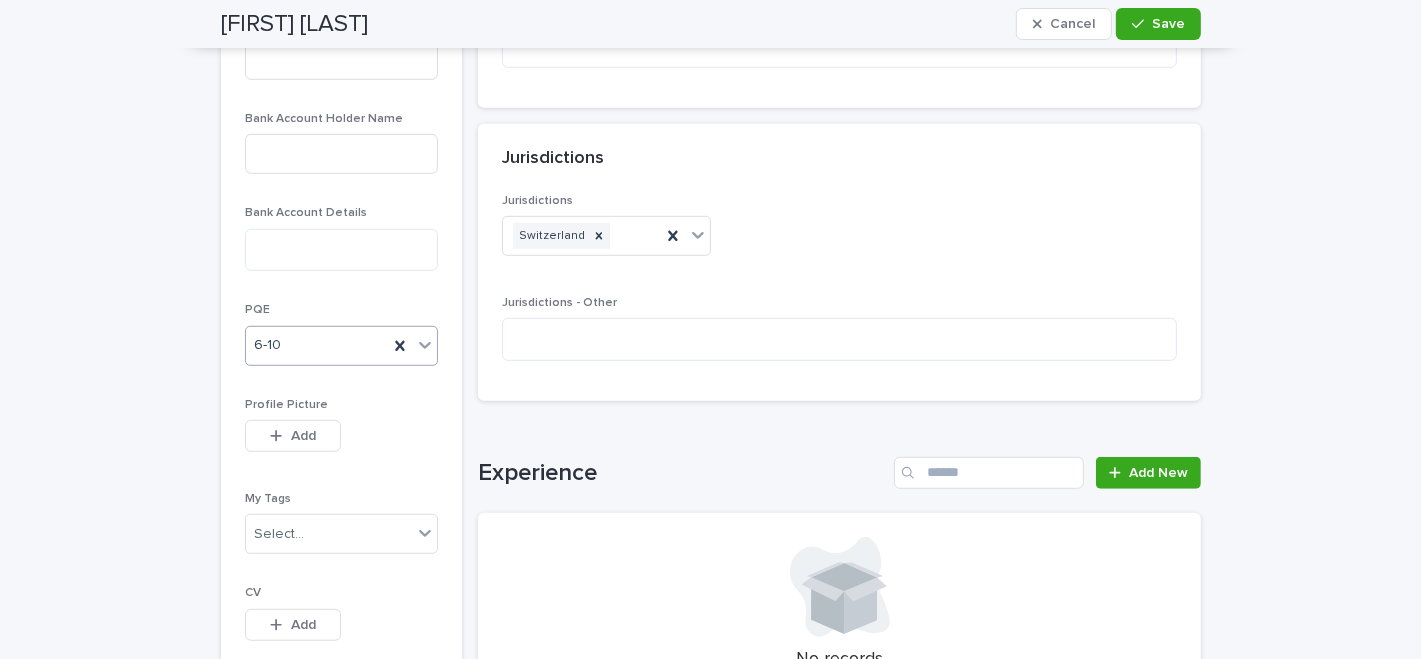 click on "Profile Picture This file cannot be opened Download File Add" at bounding box center (341, 437) 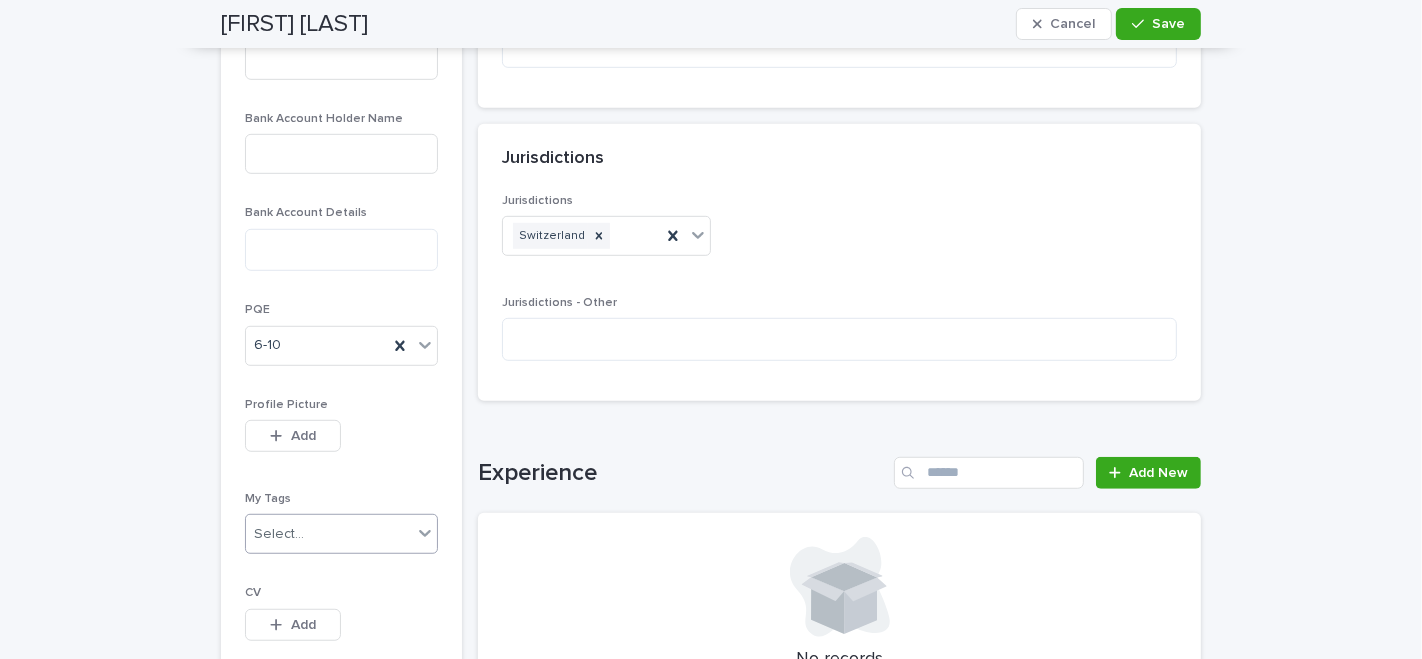 click on "Select..." at bounding box center (329, 534) 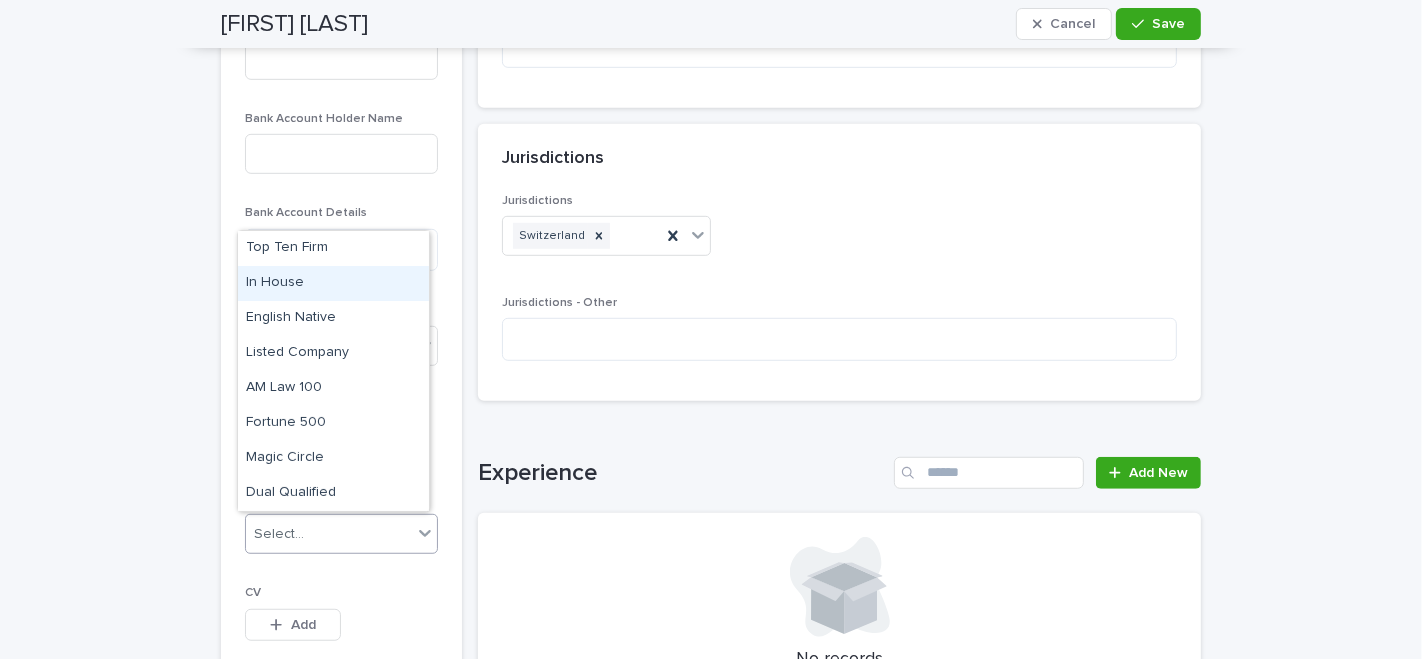 click on "In House" at bounding box center [333, 283] 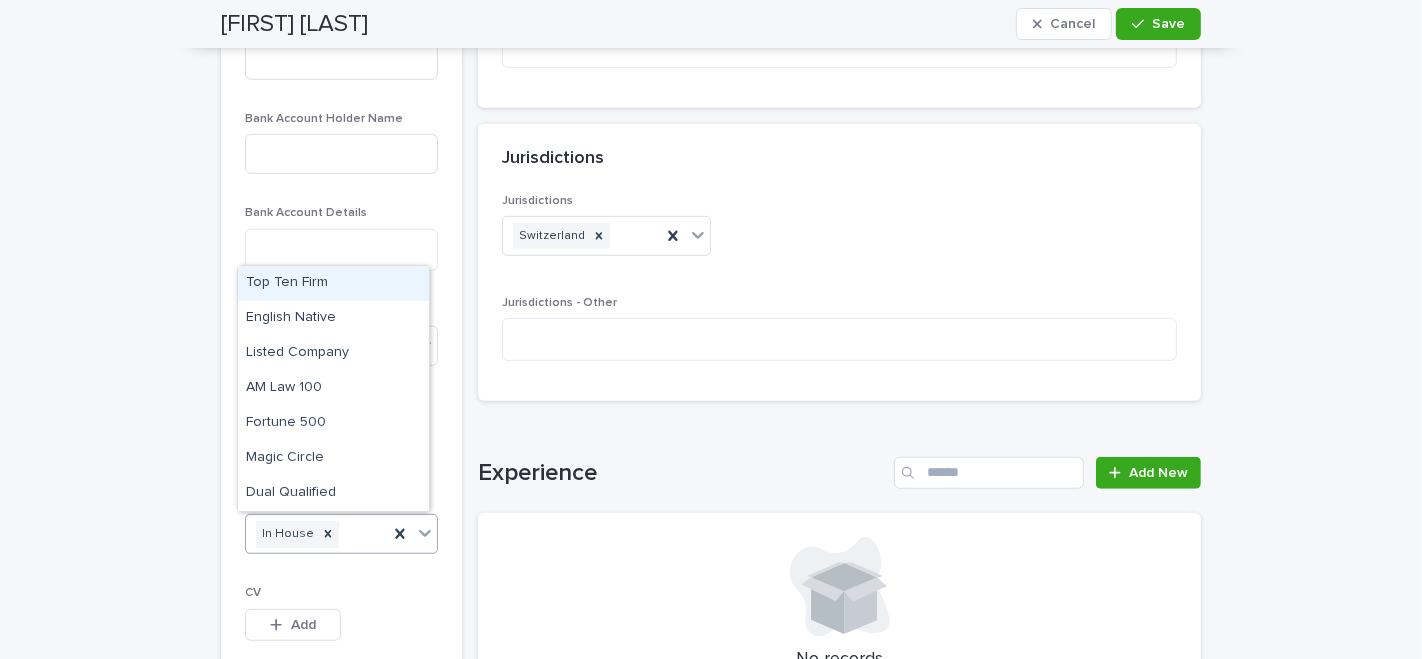 click on "In House" at bounding box center (317, 534) 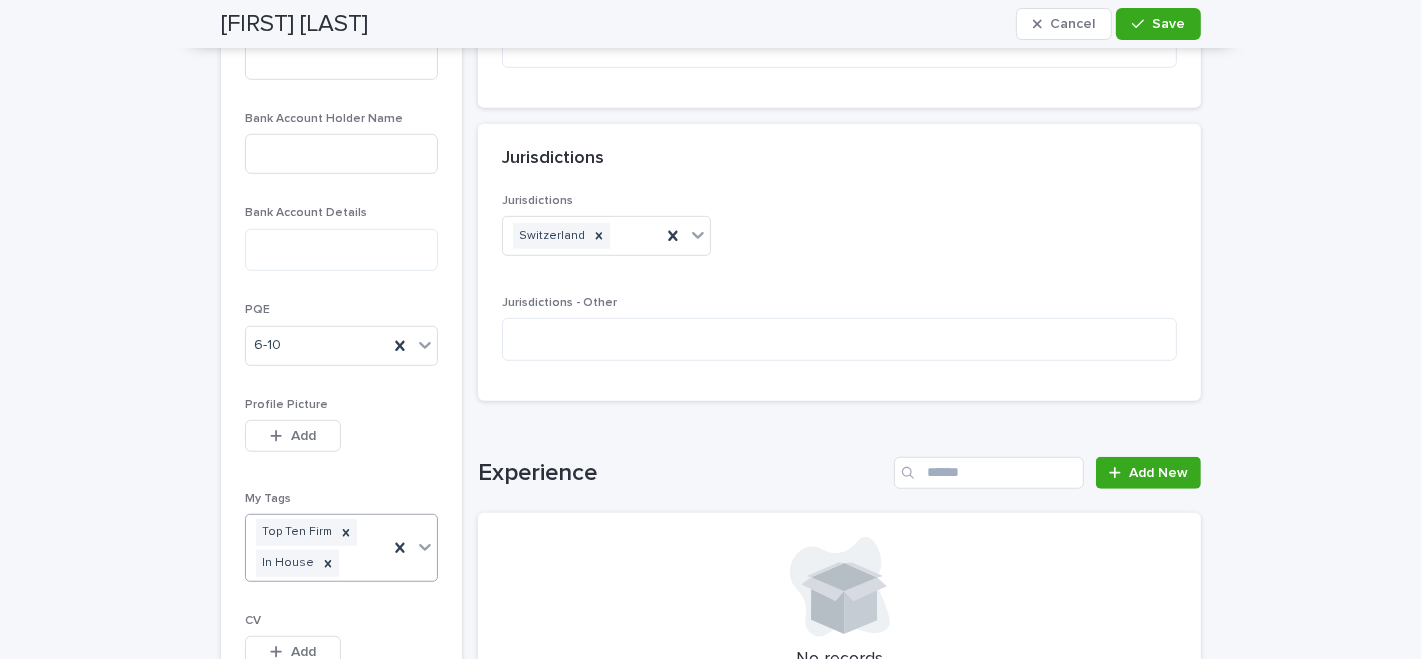 click at bounding box center (425, 547) 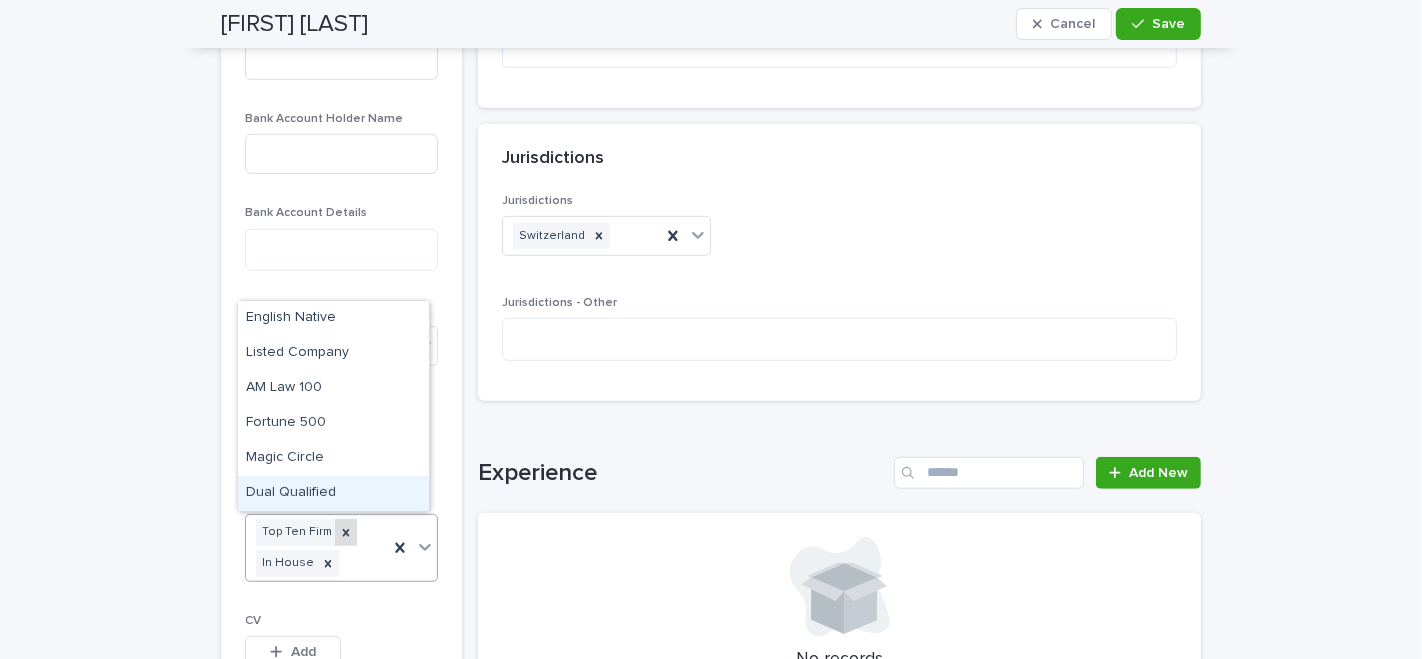 click 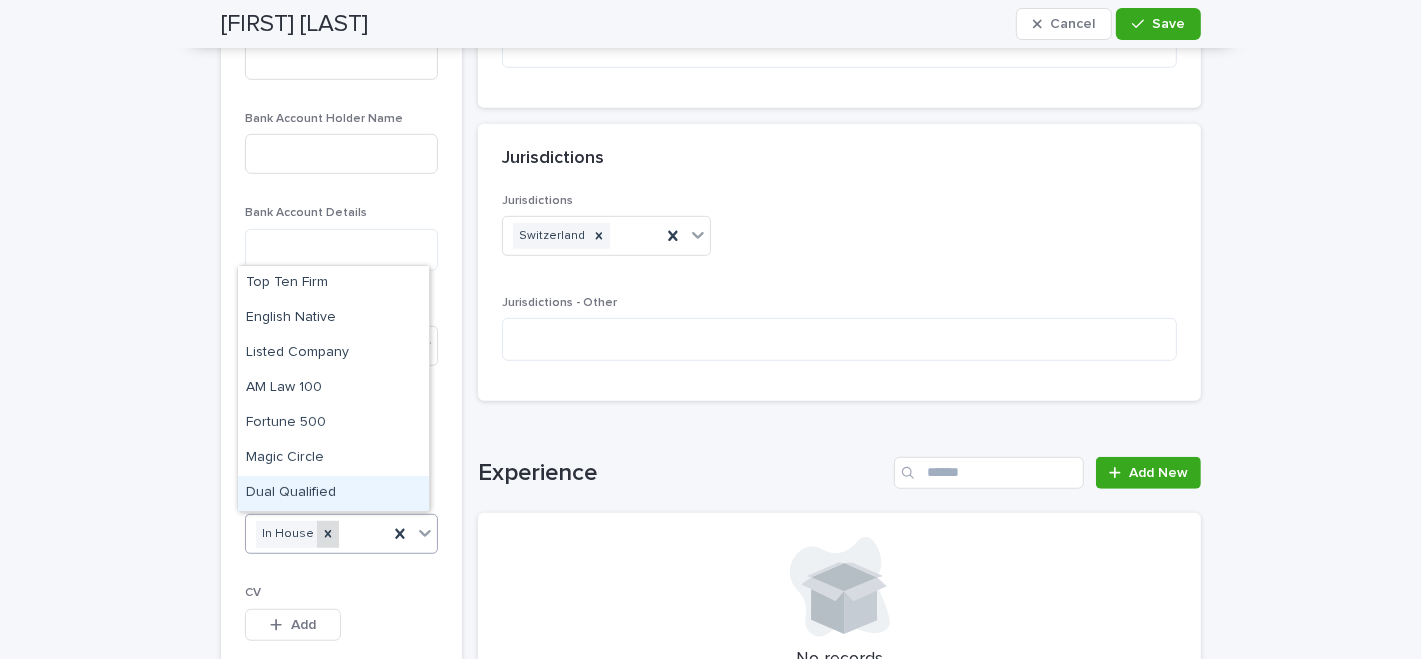 click 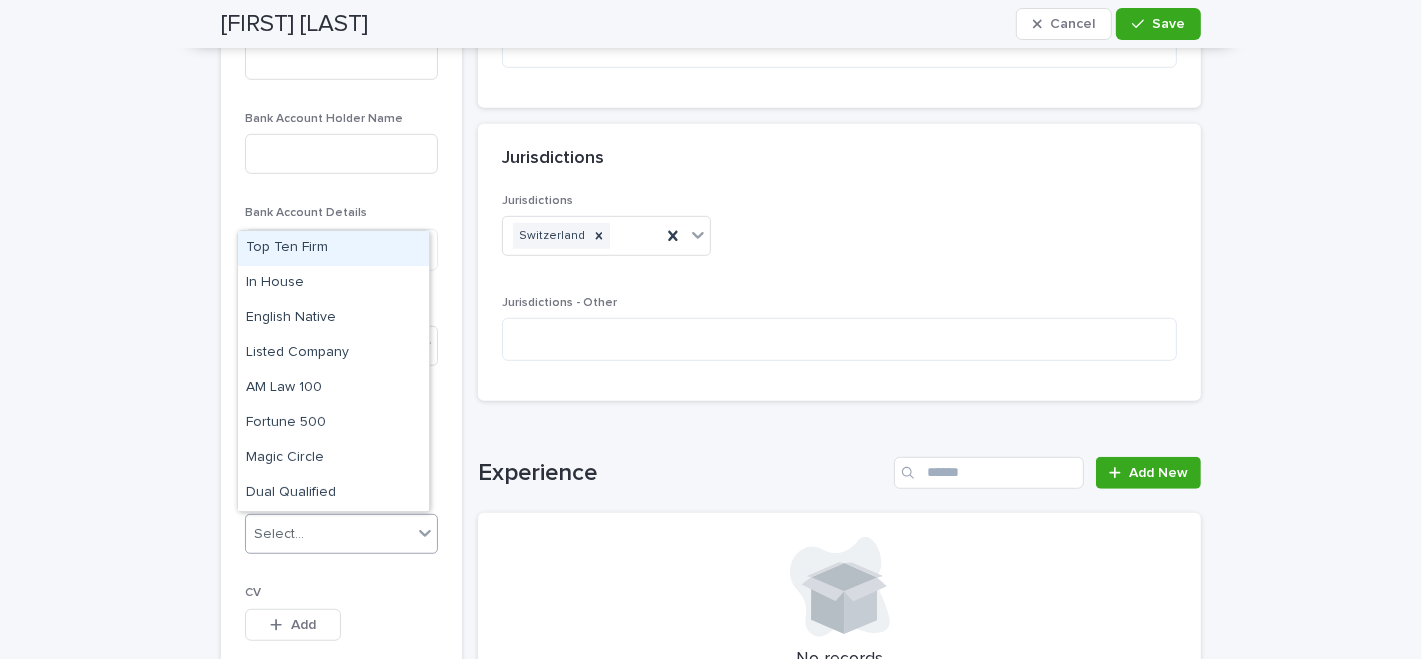 click on "Top Ten Firm" at bounding box center (333, 248) 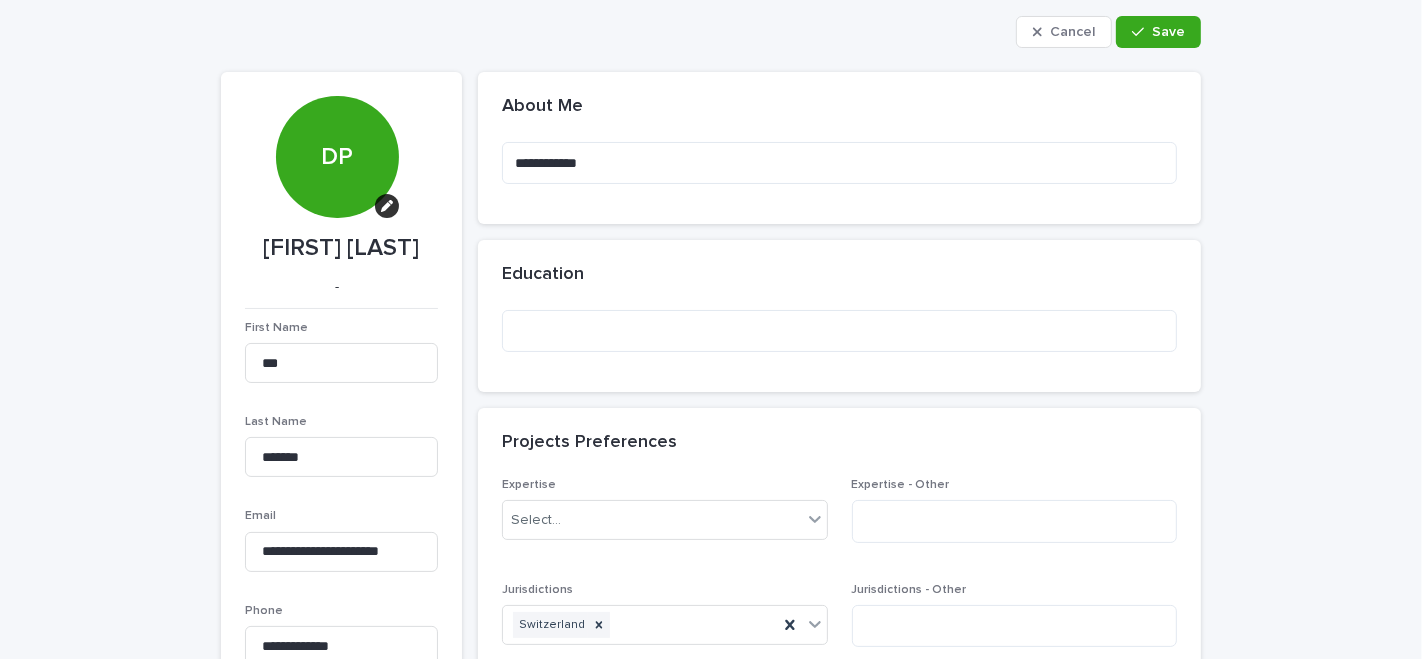 scroll, scrollTop: 0, scrollLeft: 0, axis: both 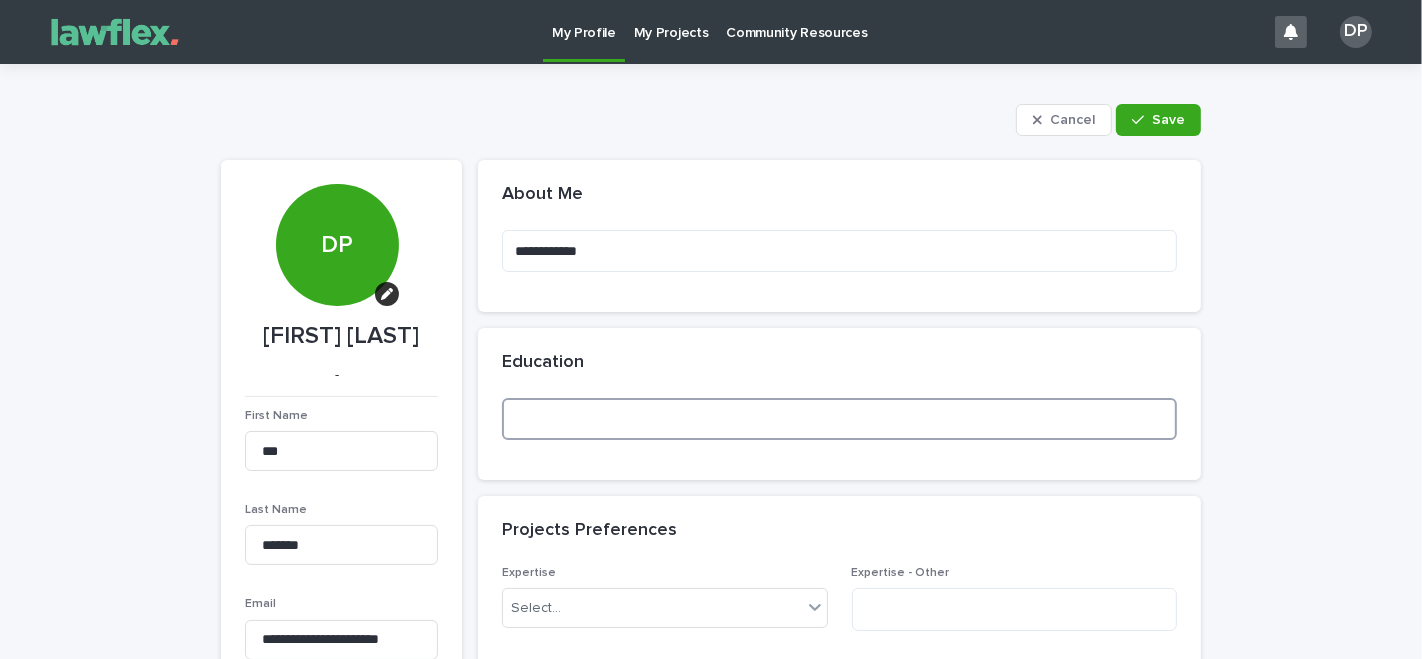click at bounding box center [839, 419] 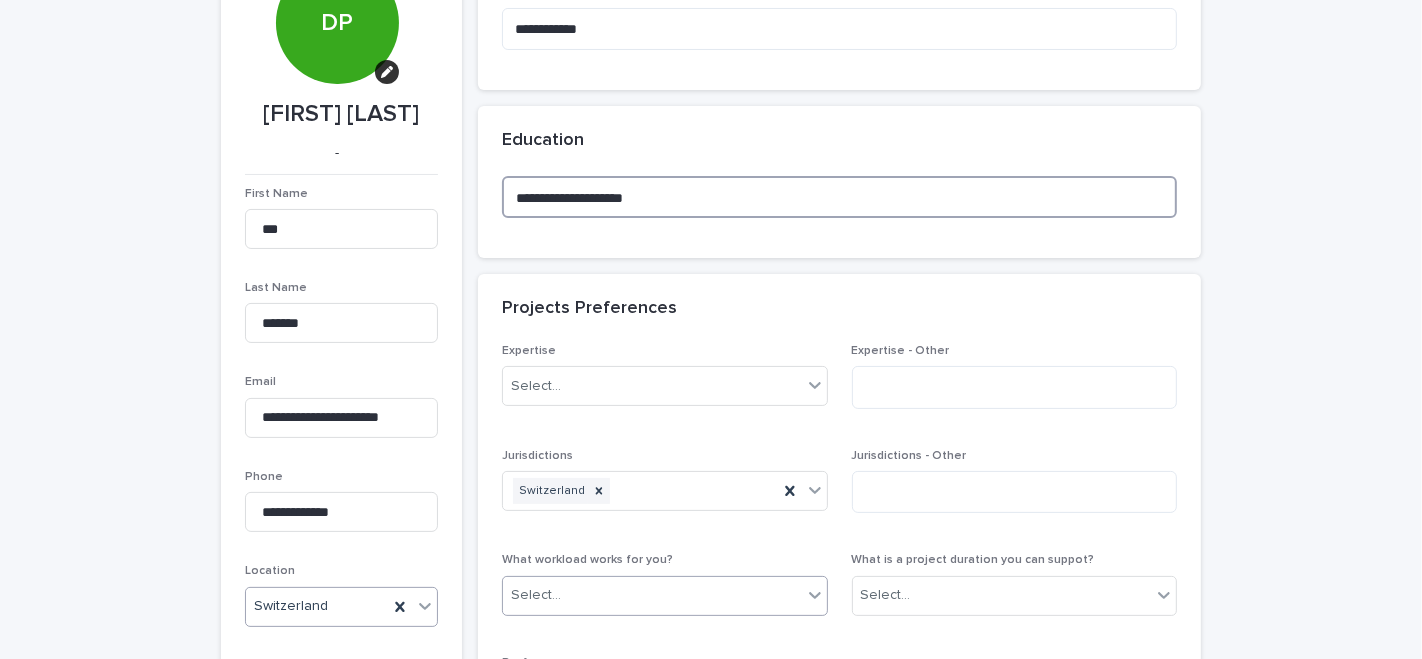 scroll, scrollTop: 333, scrollLeft: 0, axis: vertical 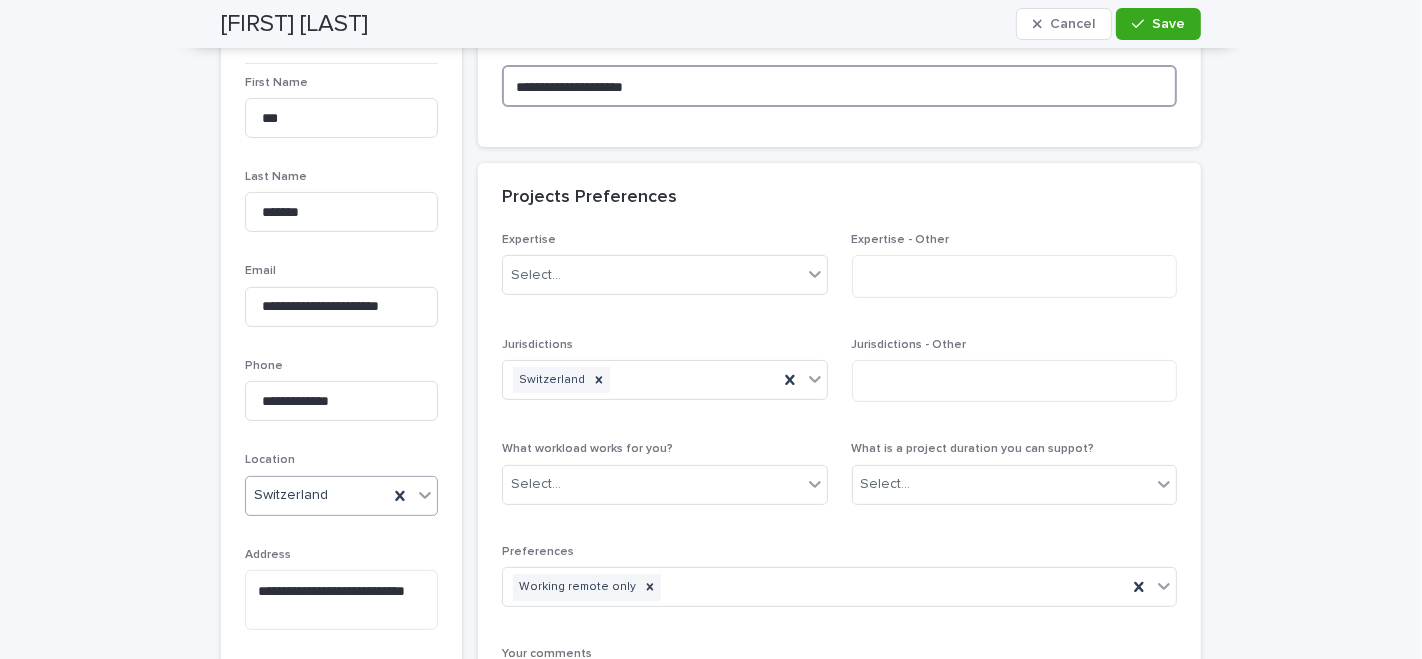 type on "**********" 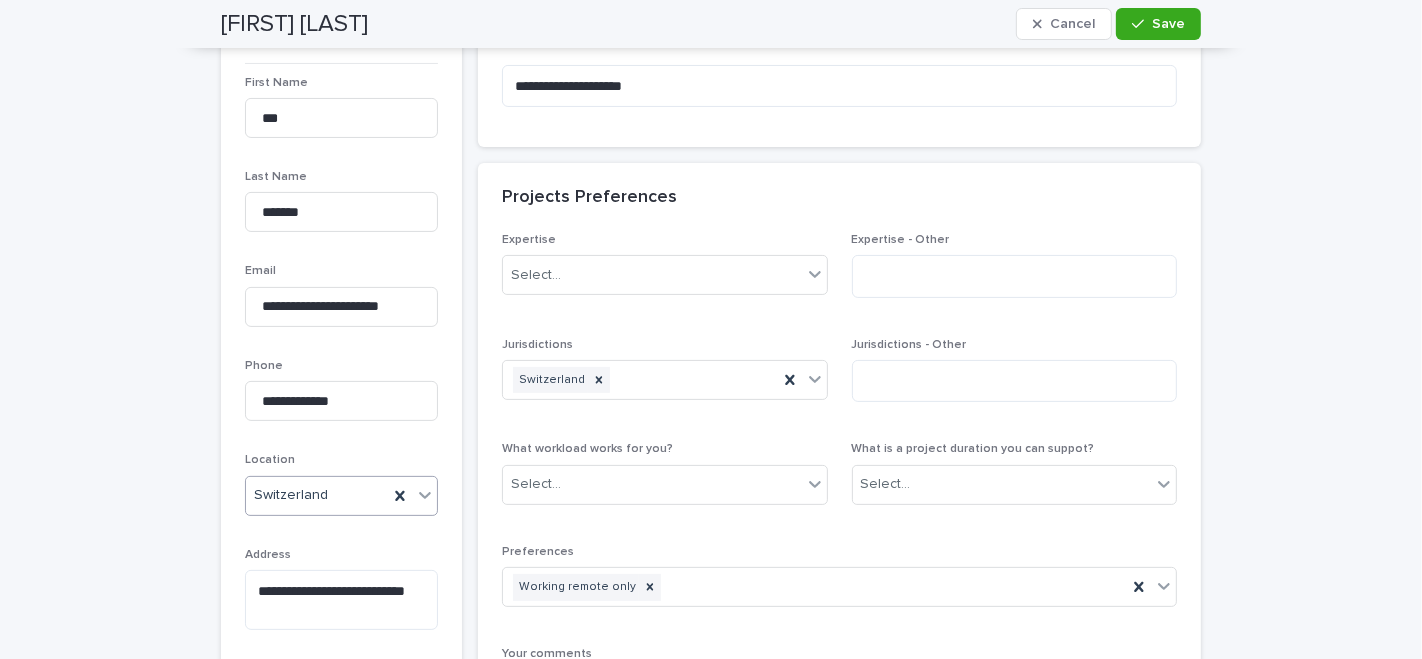 click on "Expertise Select..." at bounding box center [665, 272] 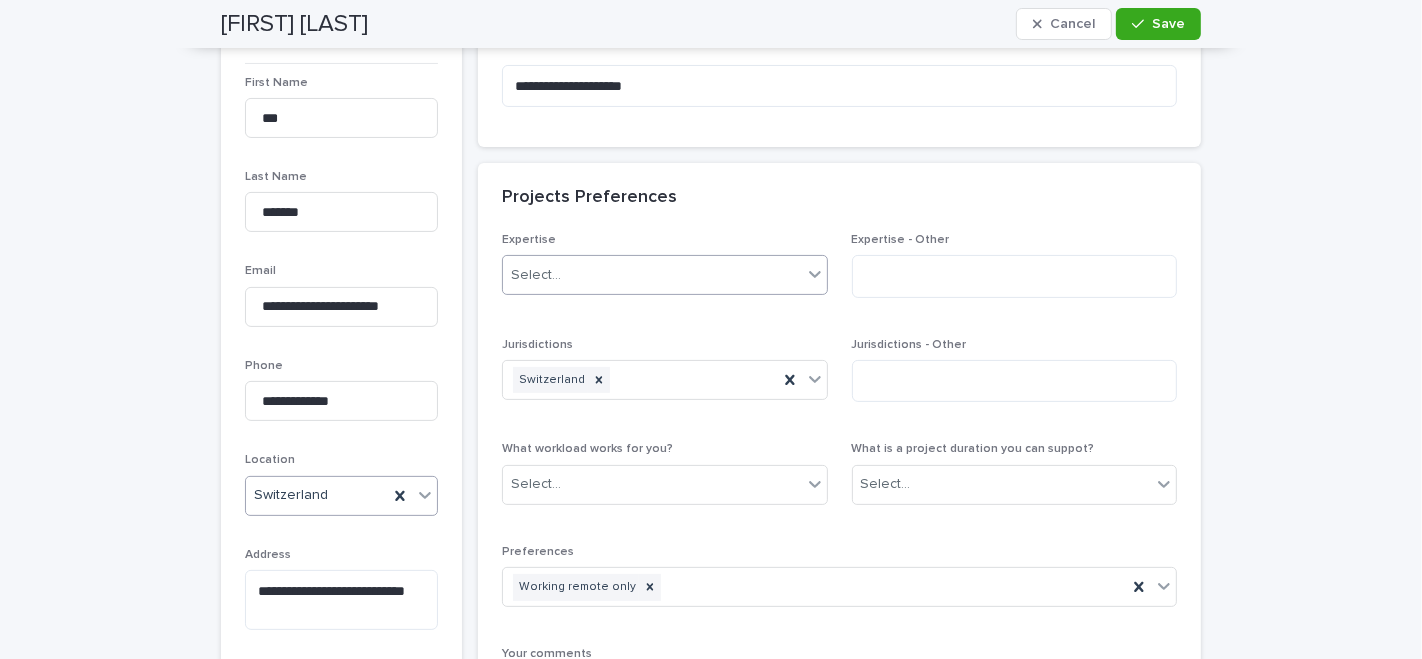 click on "Select..." at bounding box center [652, 275] 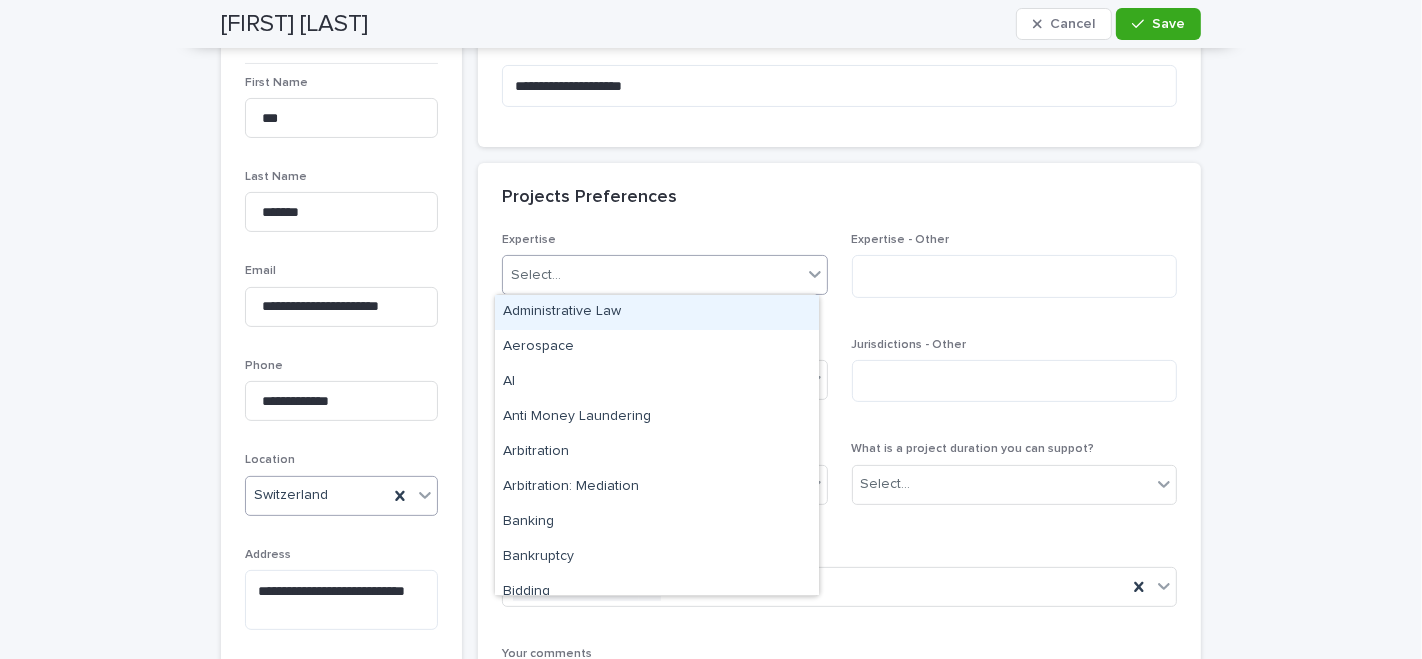 click on "Administrative Law" at bounding box center (657, 312) 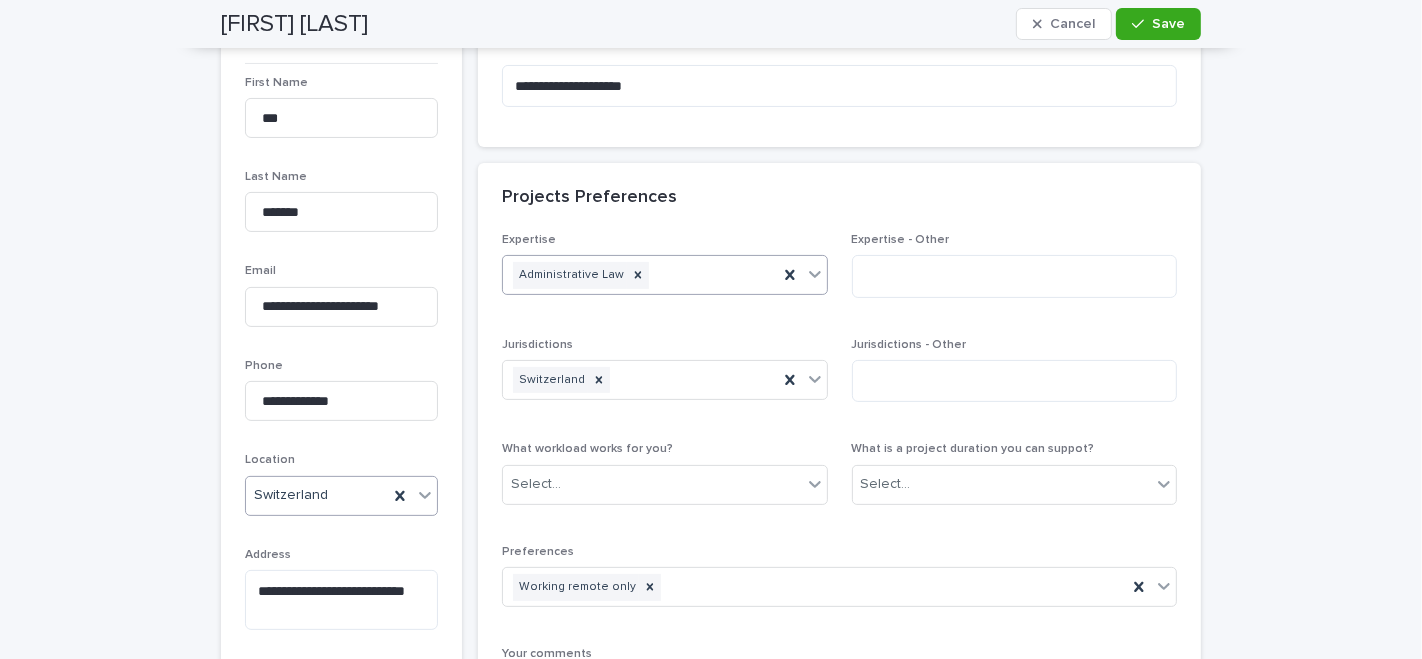 click on "Administrative Law" at bounding box center (640, 275) 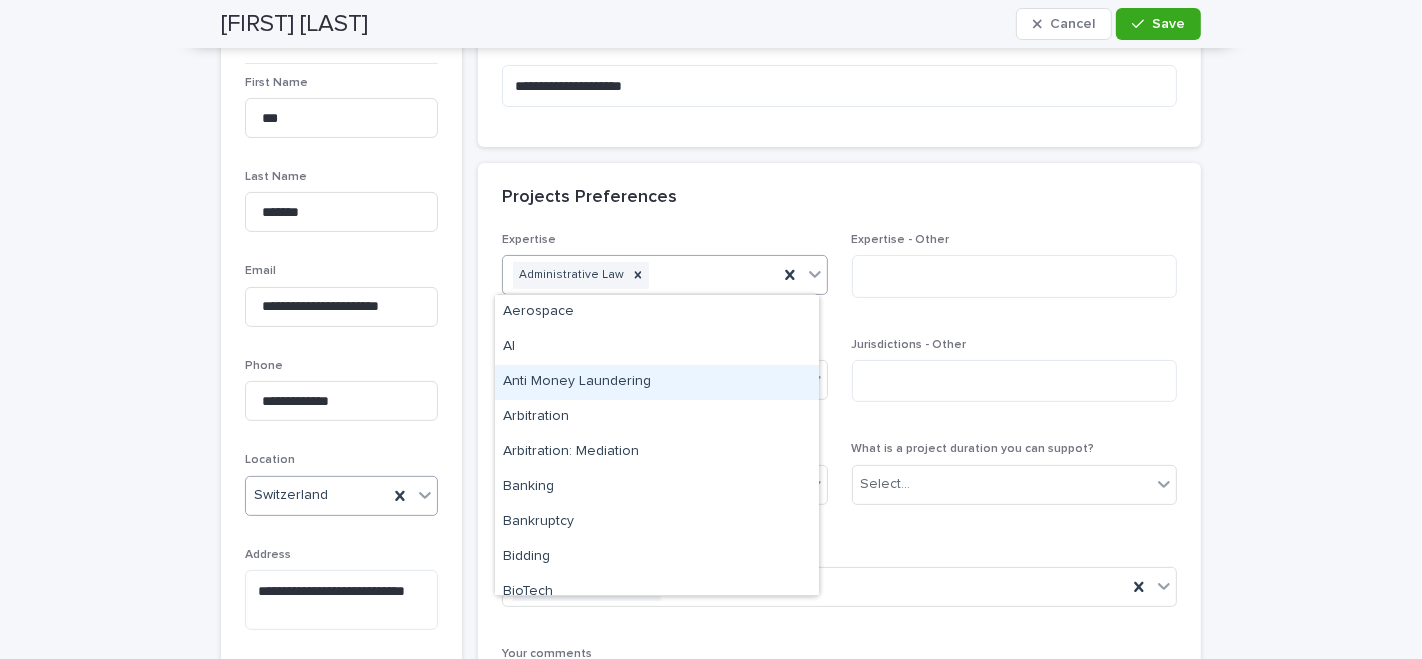 click on "Anti Money Laundering" at bounding box center (657, 382) 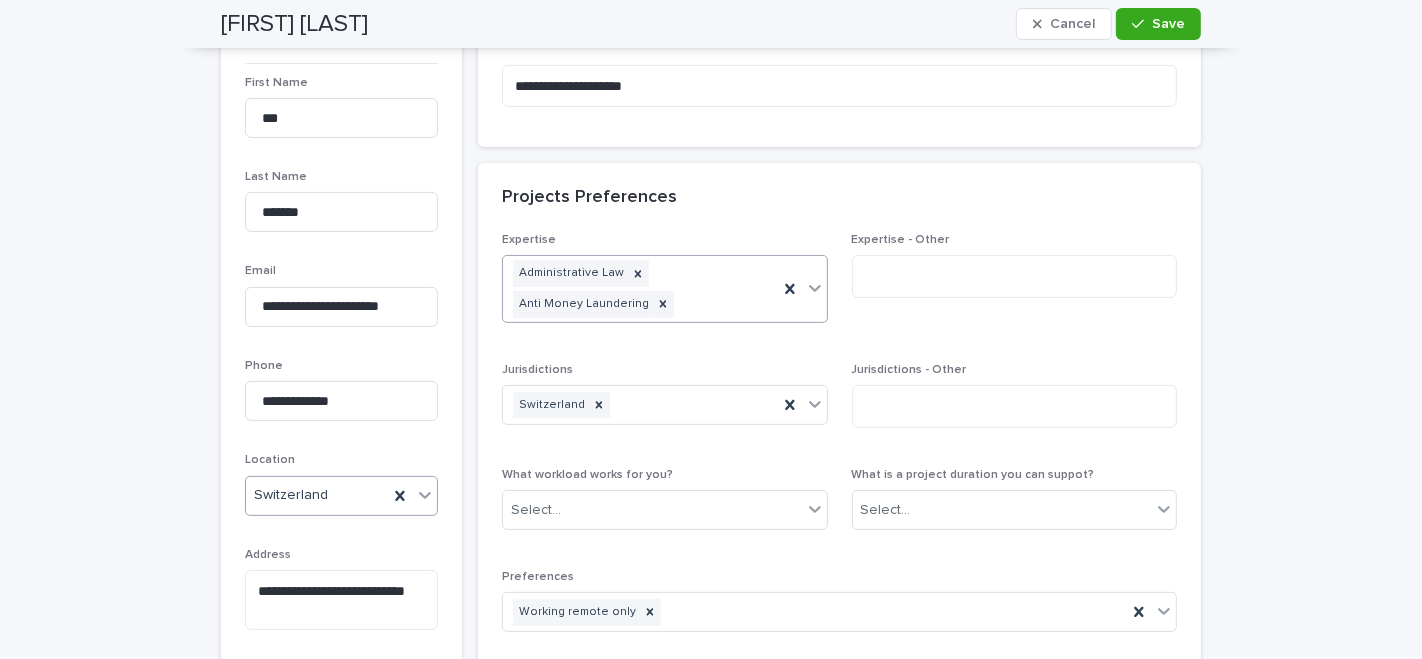 click on "Administrative Law Anti Money Laundering" at bounding box center [640, 289] 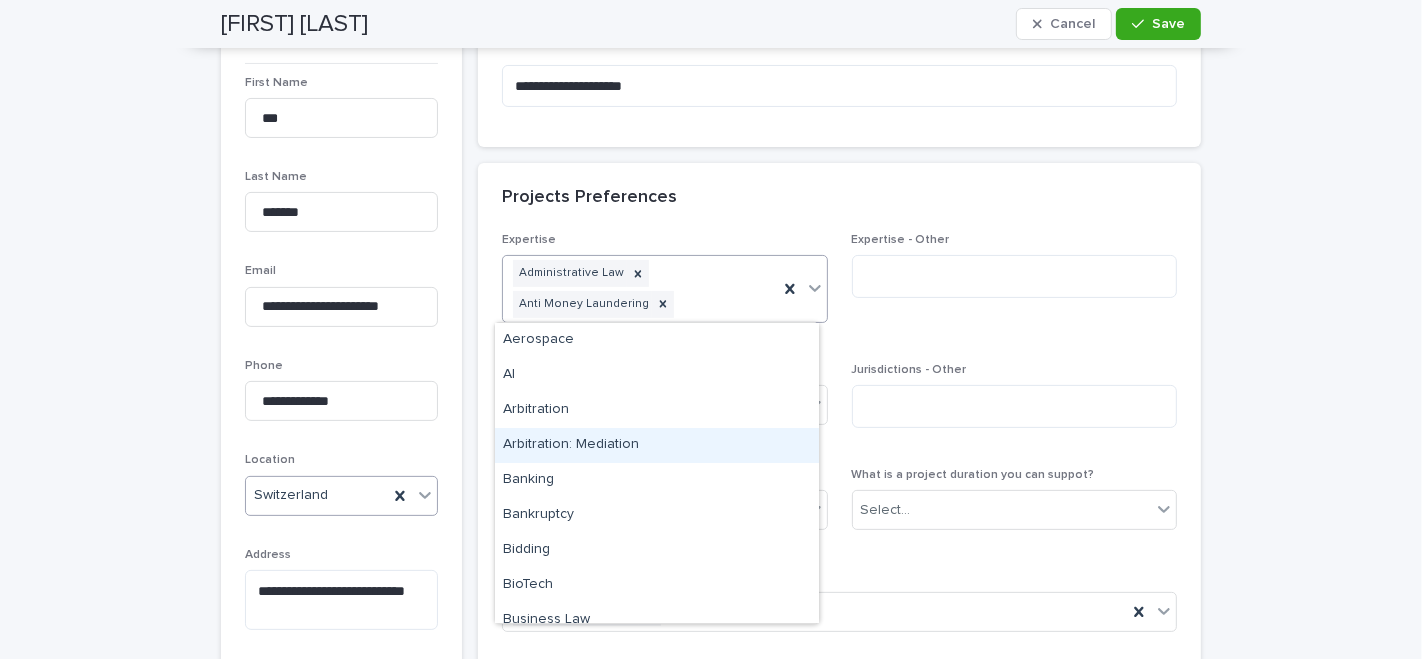 scroll, scrollTop: 111, scrollLeft: 0, axis: vertical 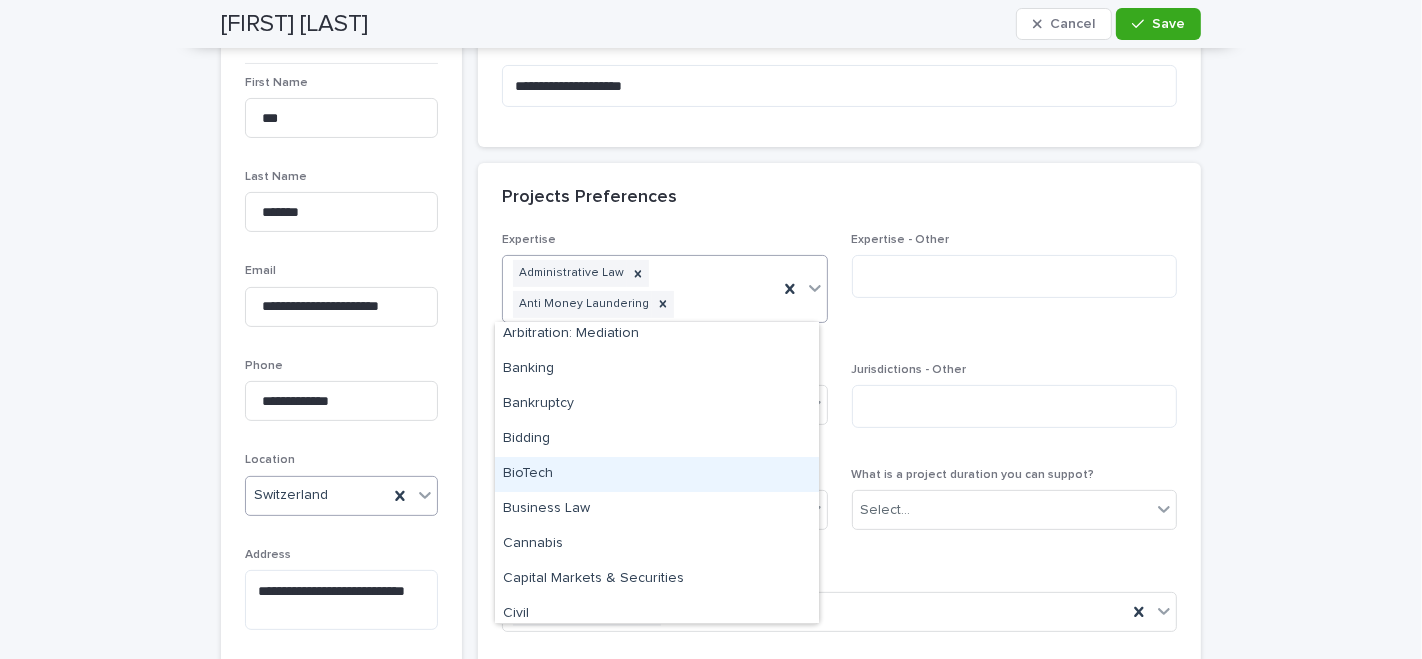 click on "BioTech" at bounding box center (657, 474) 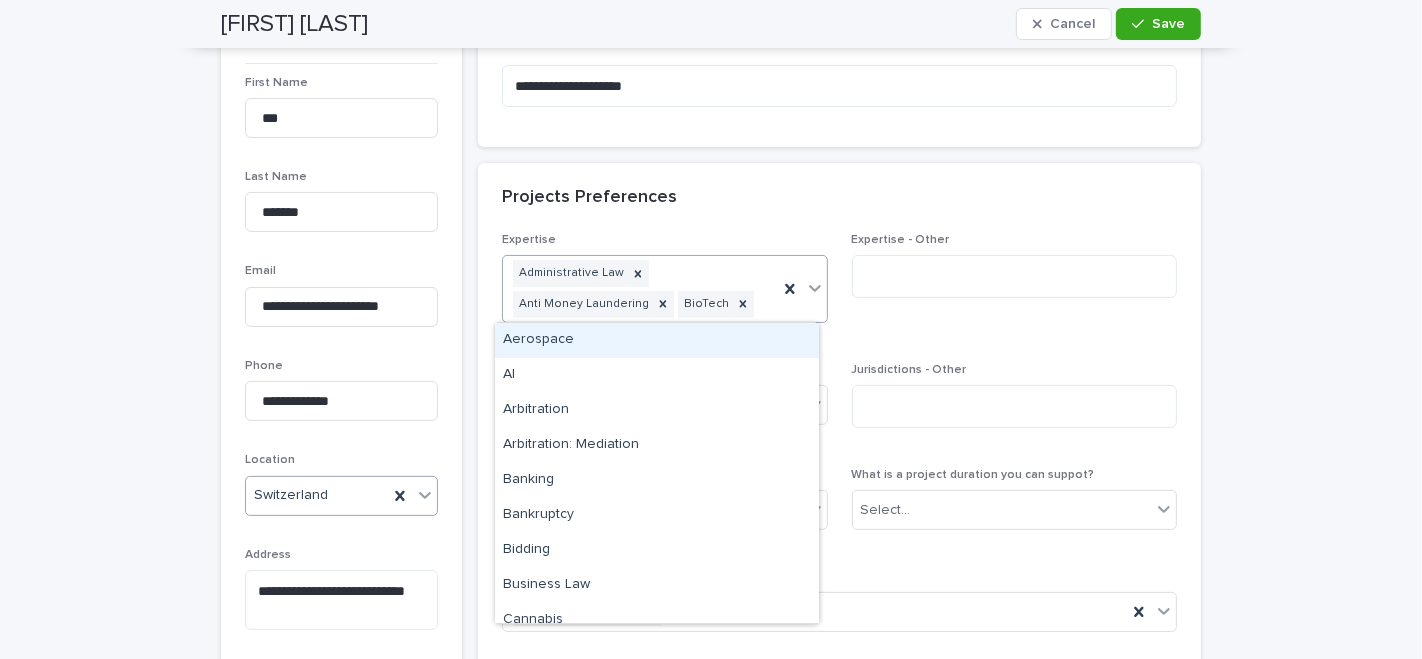 click on "Administrative Law Anti Money Laundering BioTech" at bounding box center [640, 289] 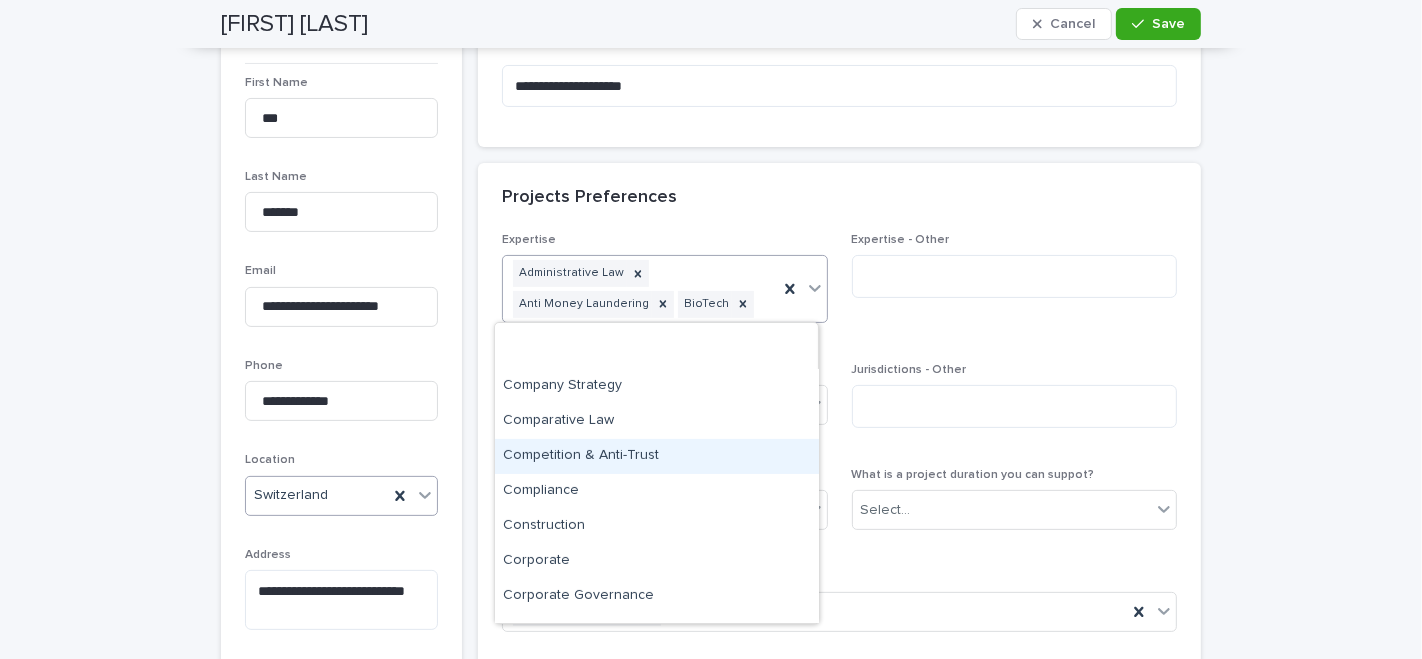 scroll, scrollTop: 555, scrollLeft: 0, axis: vertical 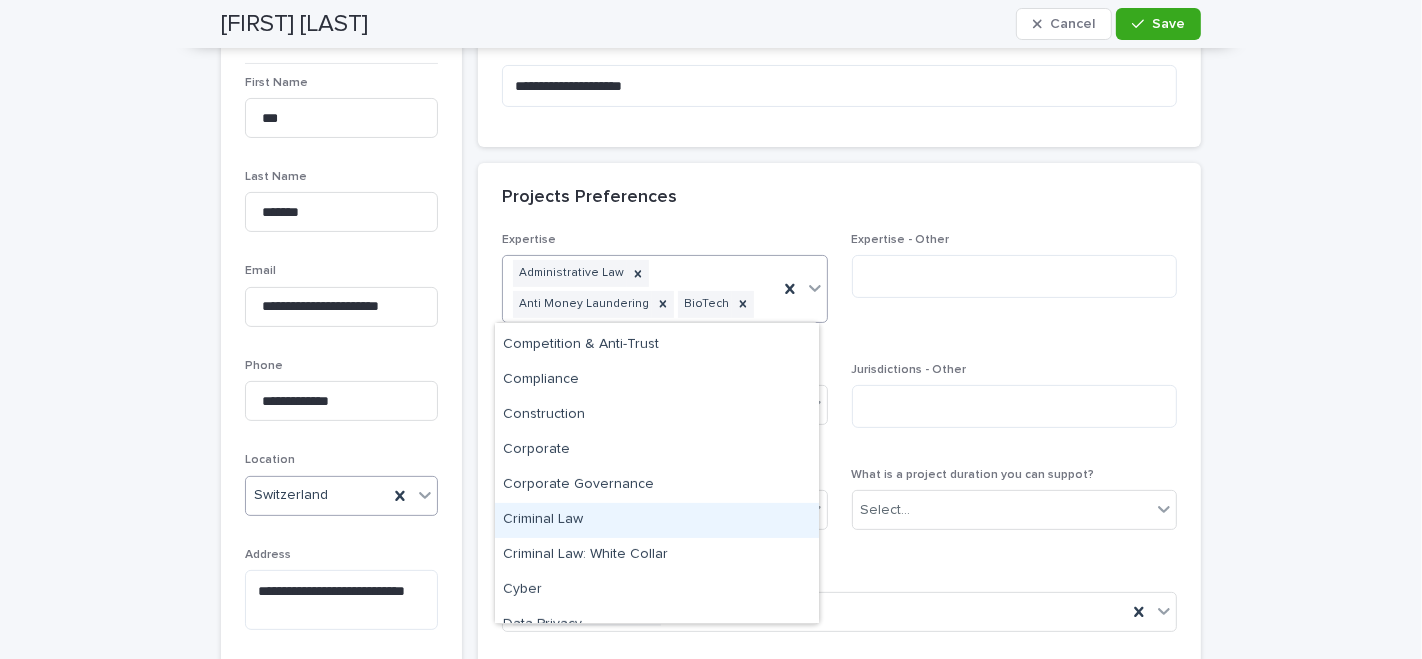 click on "Criminal Law" at bounding box center [657, 520] 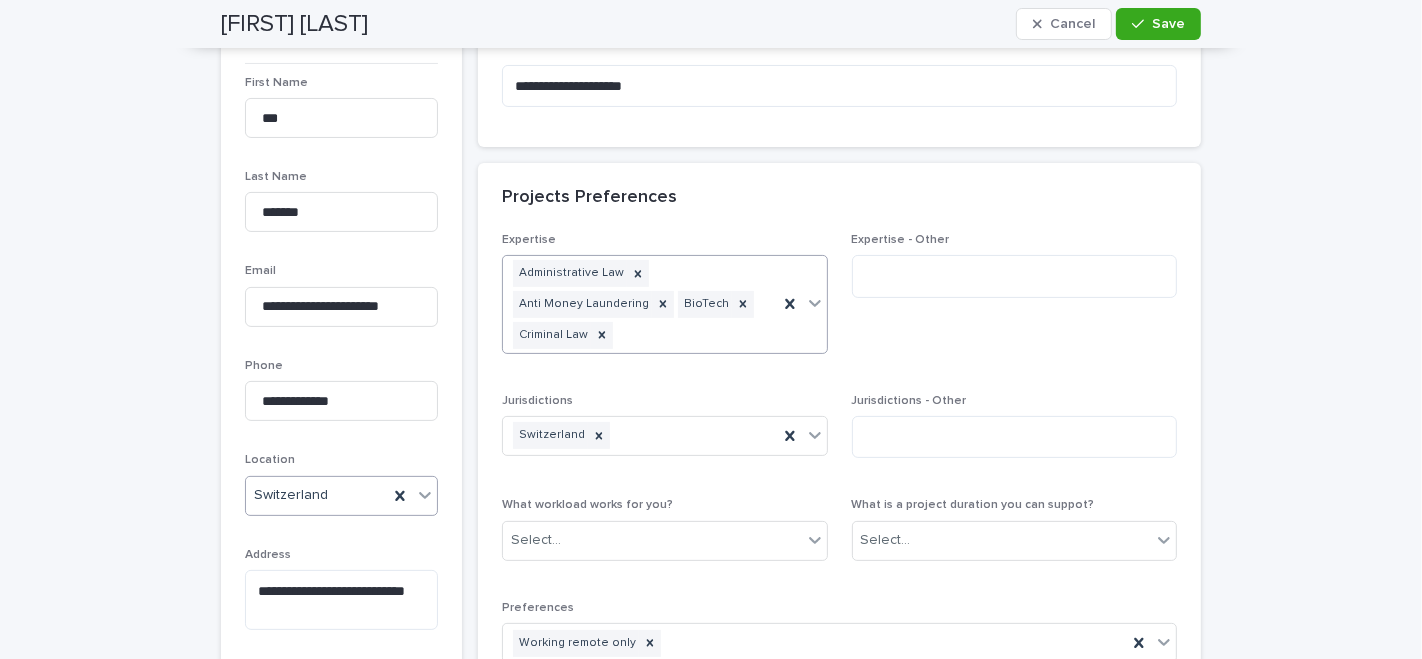 click on "Administrative Law Anti Money Laundering BioTech Criminal Law" at bounding box center [640, 304] 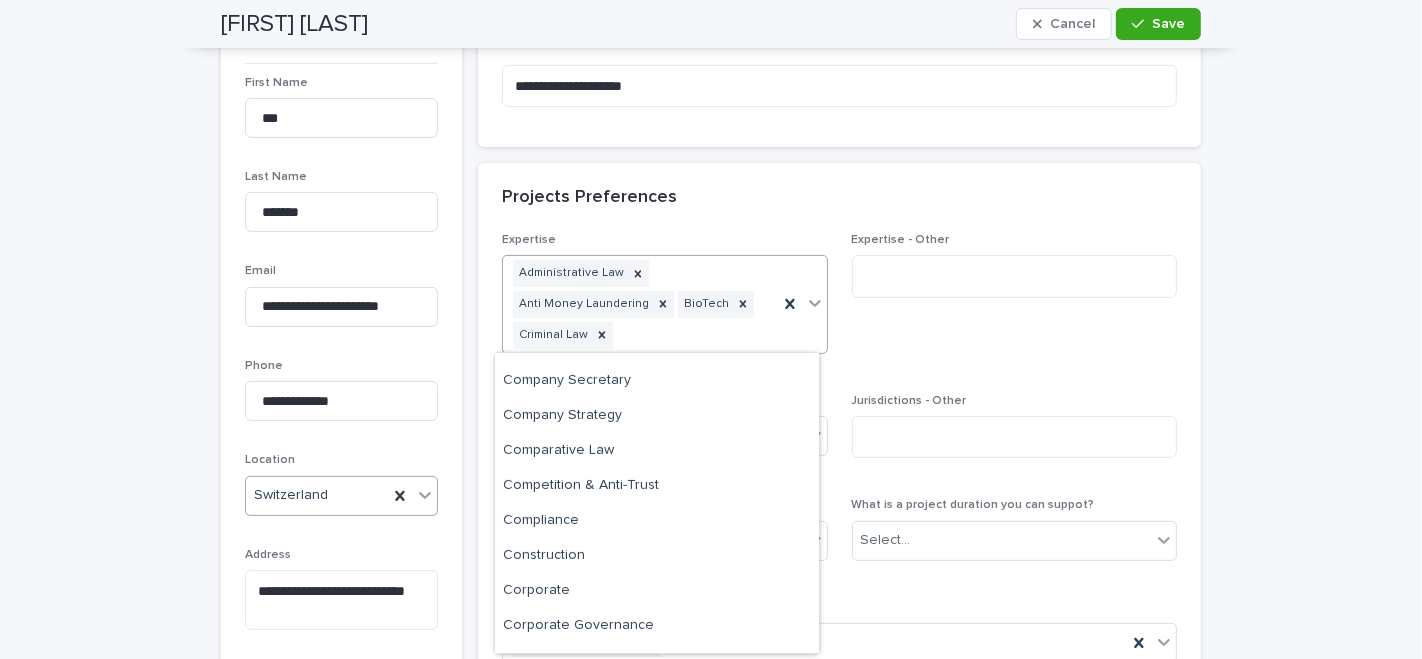 scroll, scrollTop: 666, scrollLeft: 0, axis: vertical 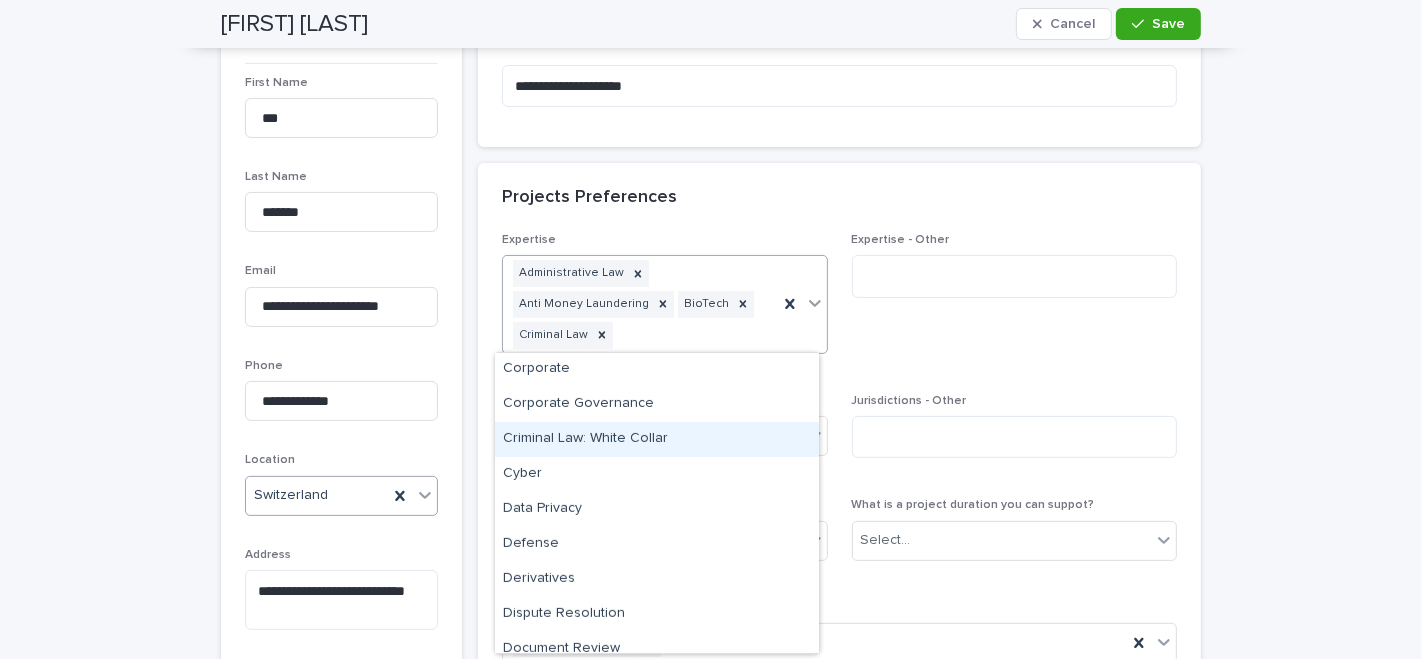 click on "Criminal Law: White Collar" at bounding box center [657, 439] 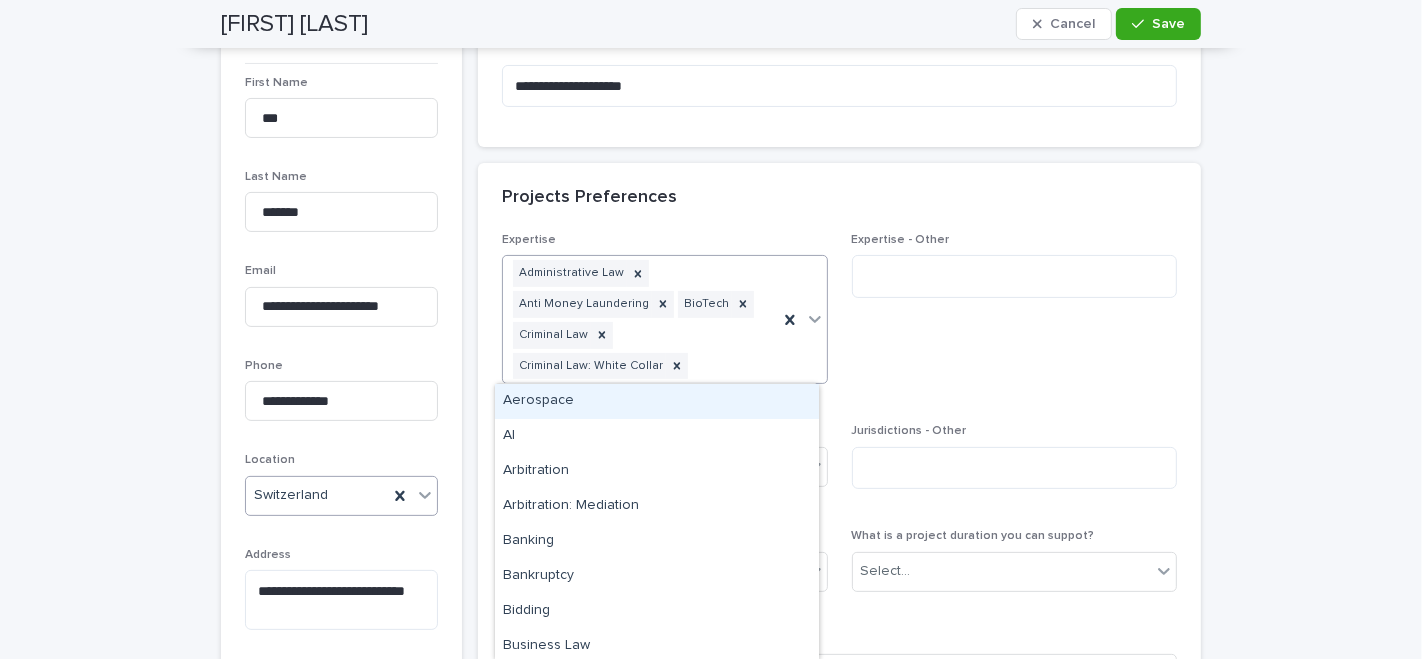 click on "Administrative Law Anti Money Laundering BioTech Criminal Law Criminal Law: White Collar" at bounding box center [640, 319] 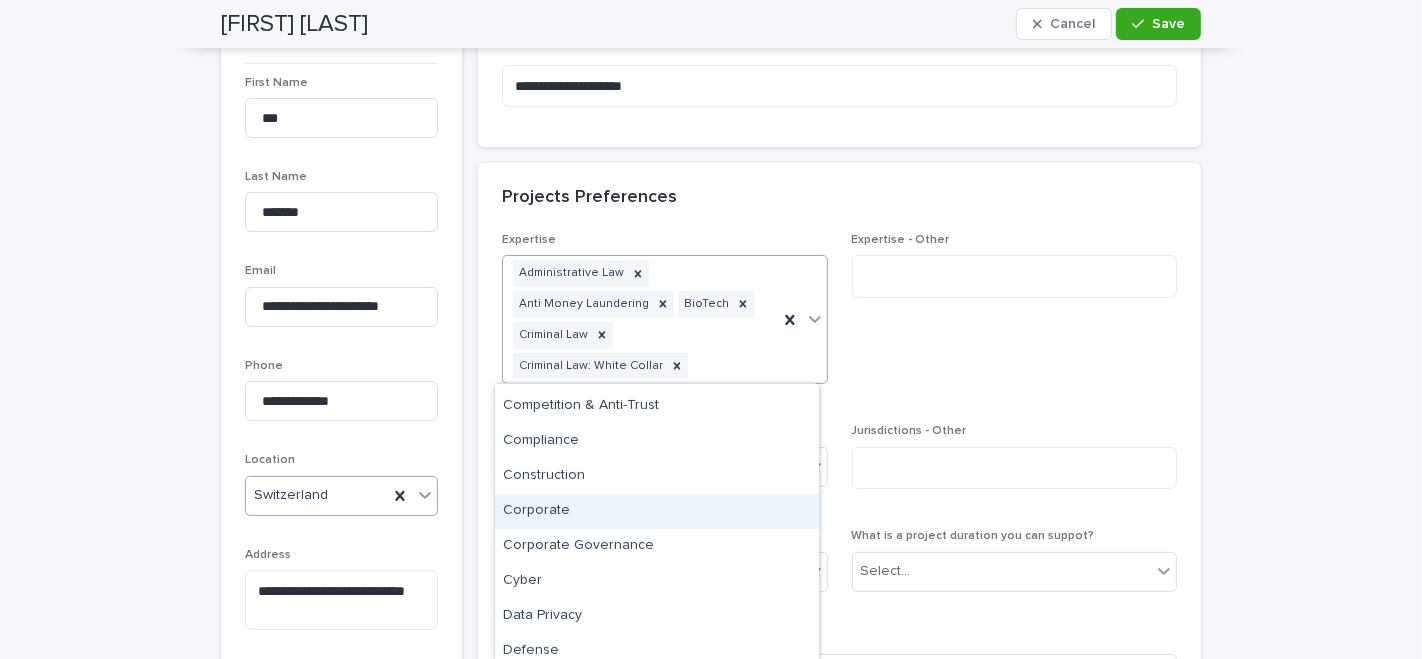 scroll, scrollTop: 777, scrollLeft: 0, axis: vertical 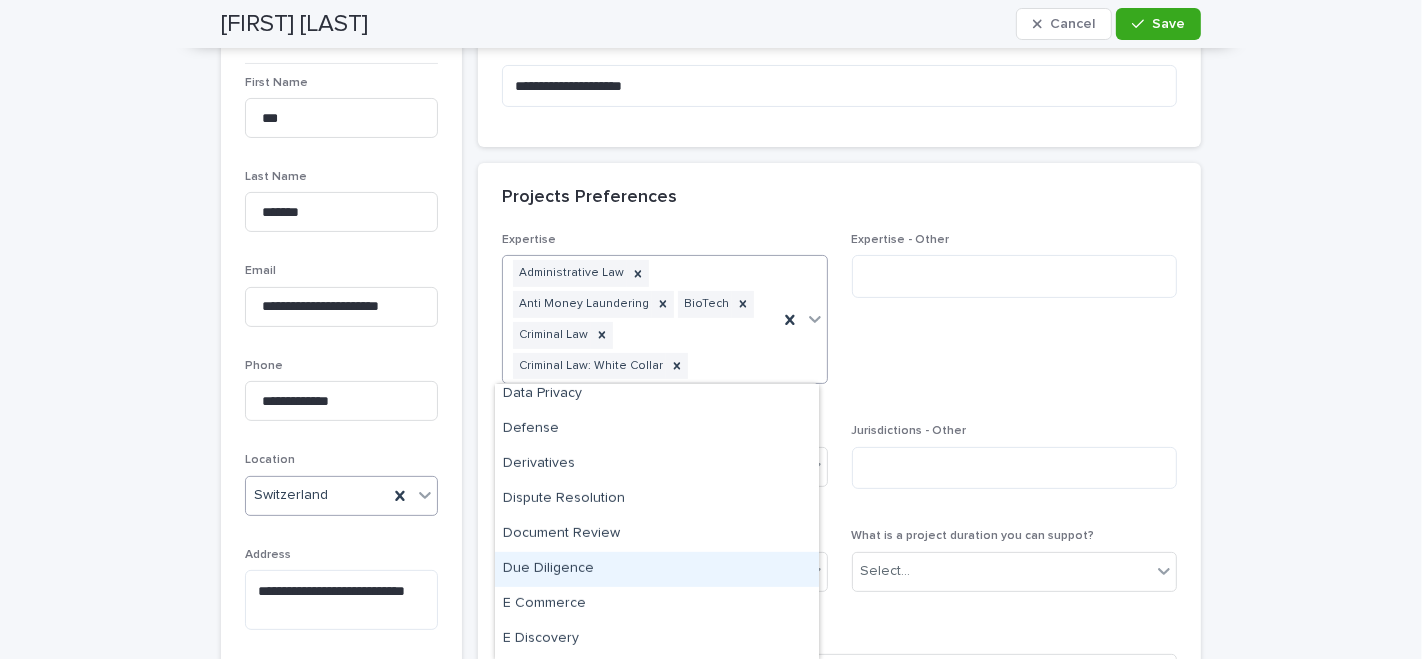 click on "Due Diligence" at bounding box center (657, 569) 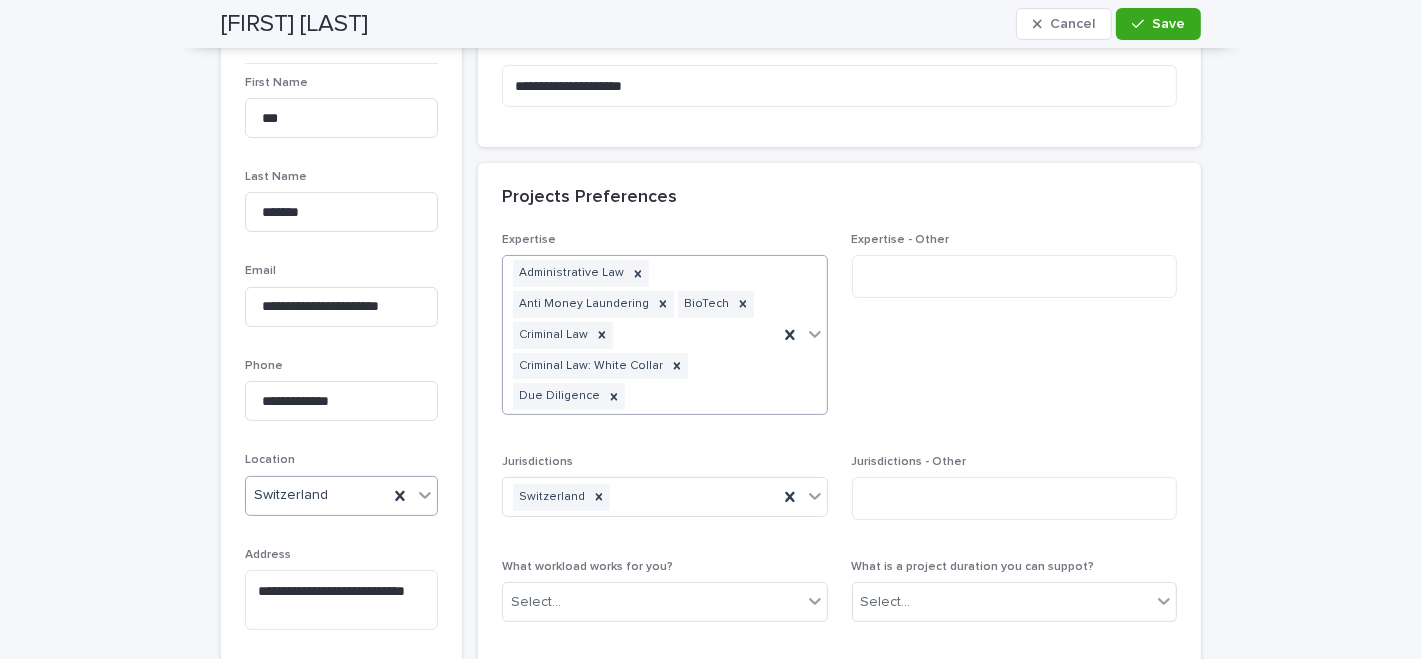 click on "Administrative Law Anti Money Laundering BioTech Criminal Law Criminal Law: White Collar Due Diligence" at bounding box center [640, 335] 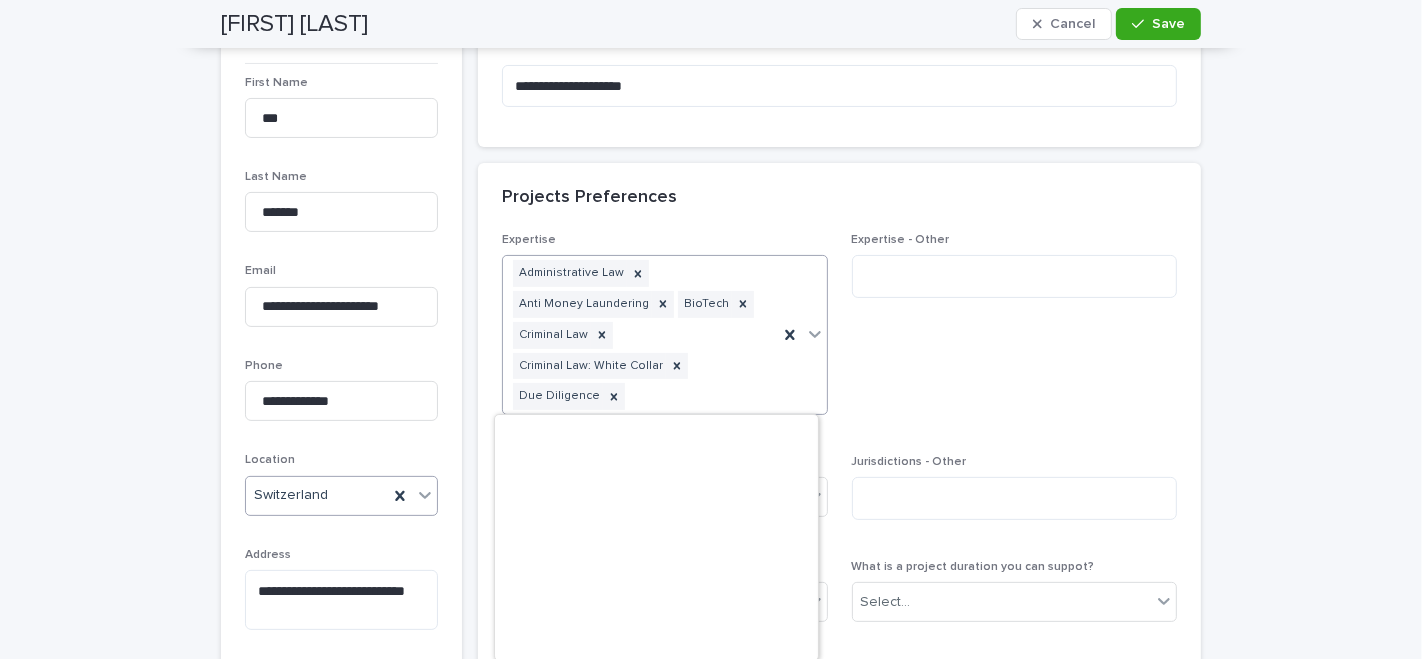 scroll, scrollTop: 3464, scrollLeft: 0, axis: vertical 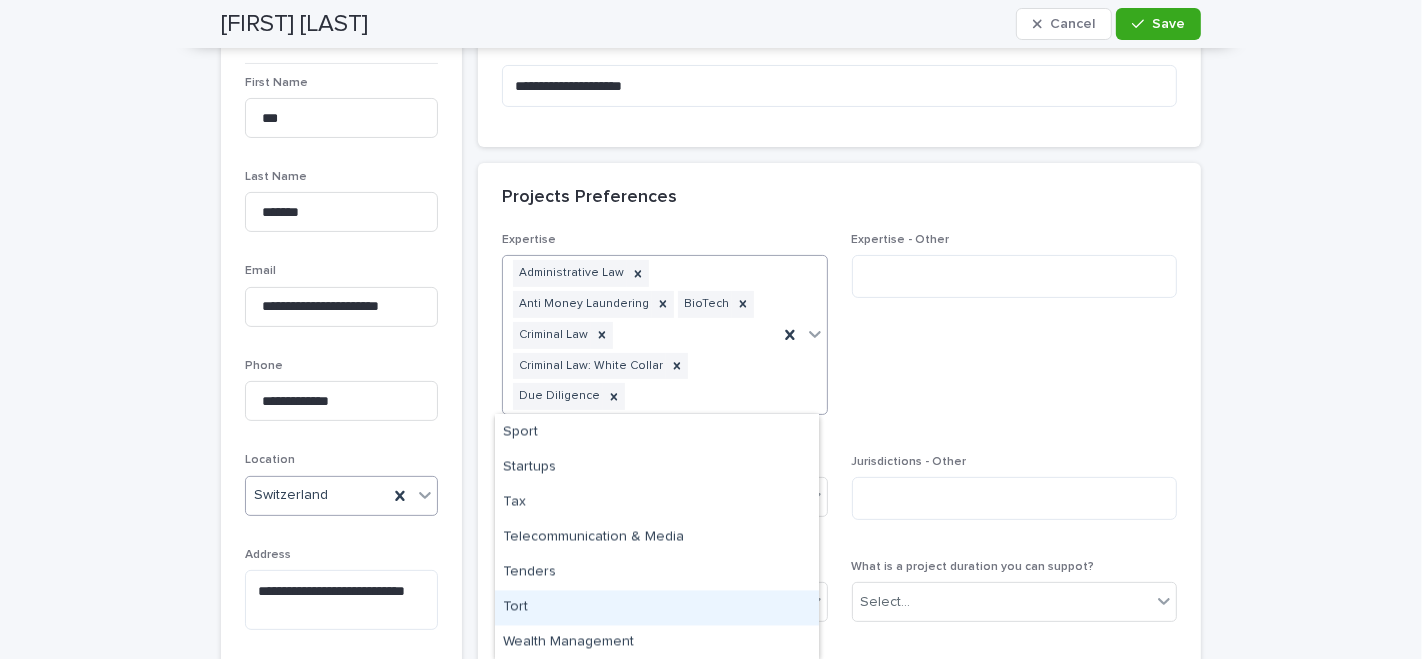 click on "Tort" at bounding box center (657, 608) 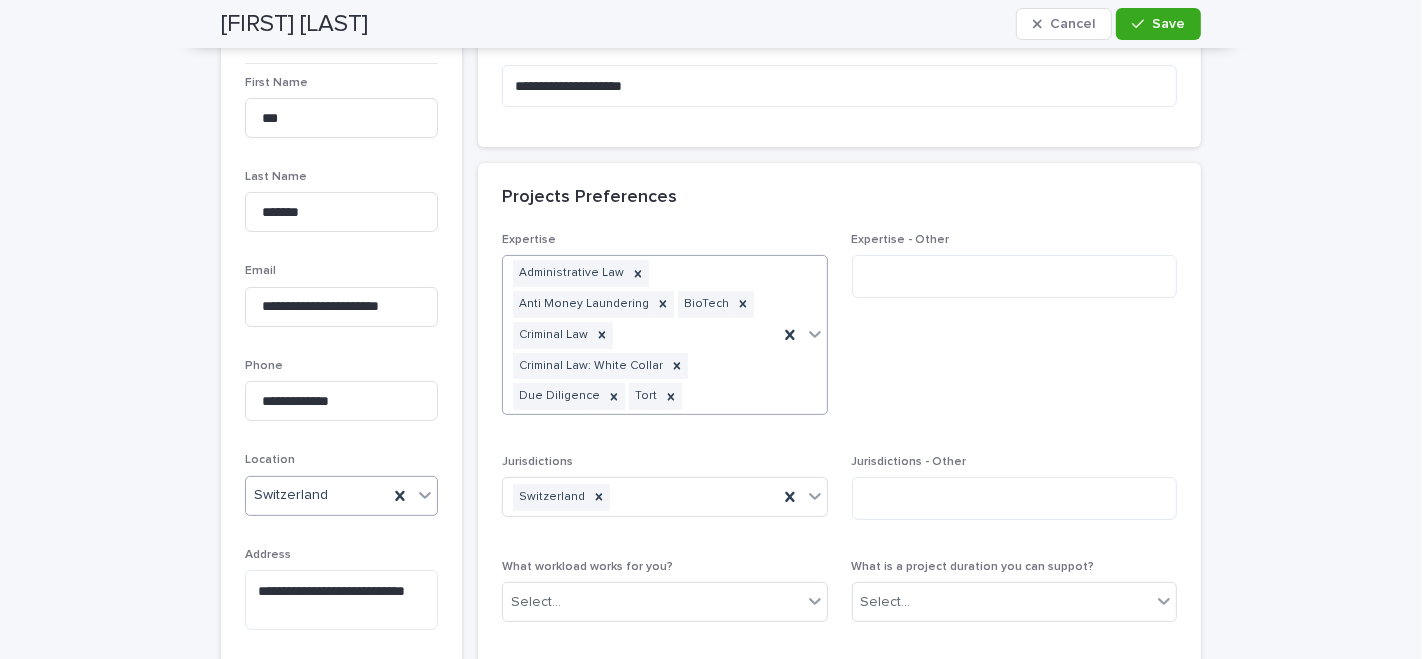 click on "Administrative Law Anti Money Laundering BioTech Criminal Law Criminal Law: White Collar Due Diligence Tort" at bounding box center [640, 335] 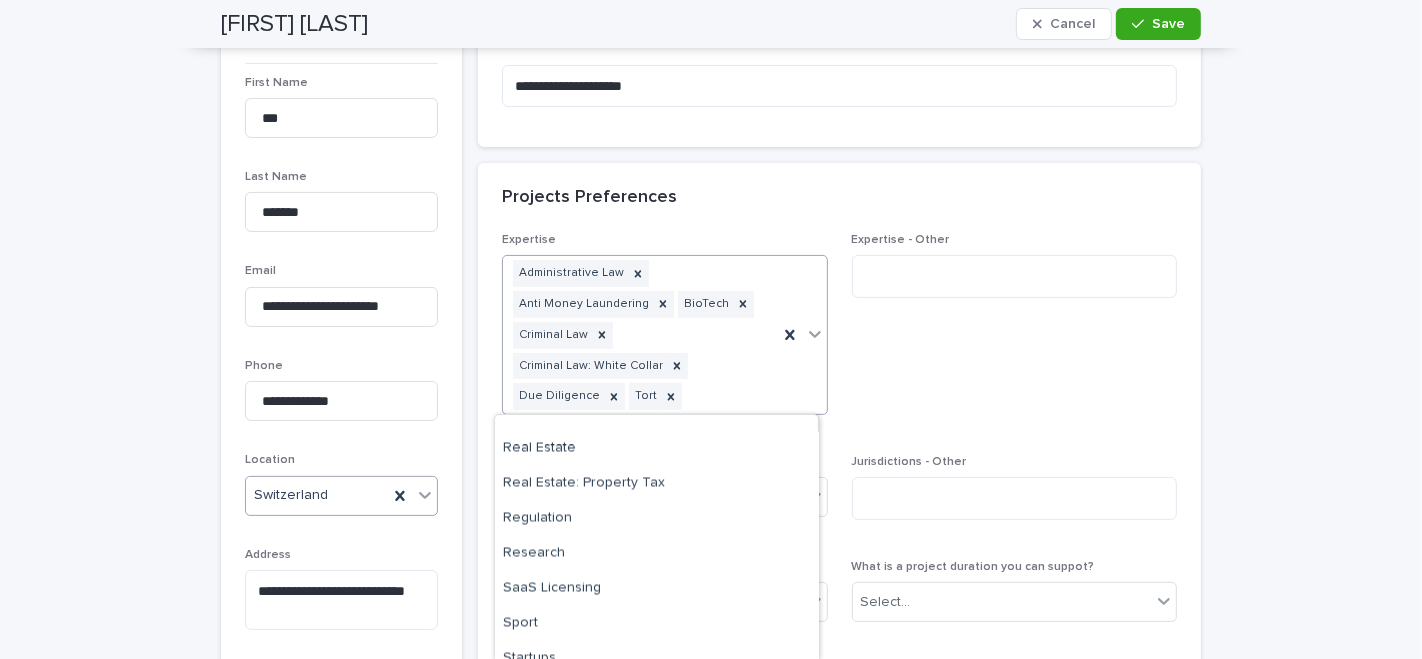 scroll, scrollTop: 3382, scrollLeft: 0, axis: vertical 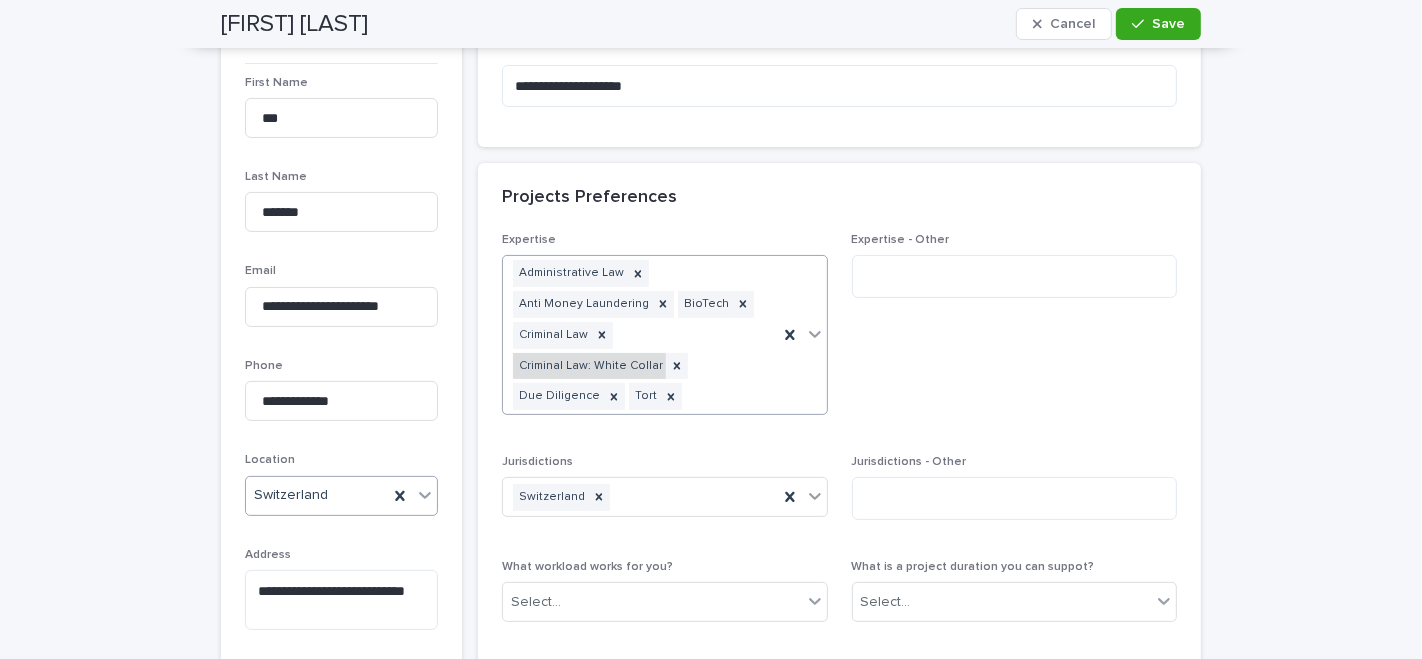 drag, startPoint x: 695, startPoint y: 391, endPoint x: 547, endPoint y: 367, distance: 149.93332 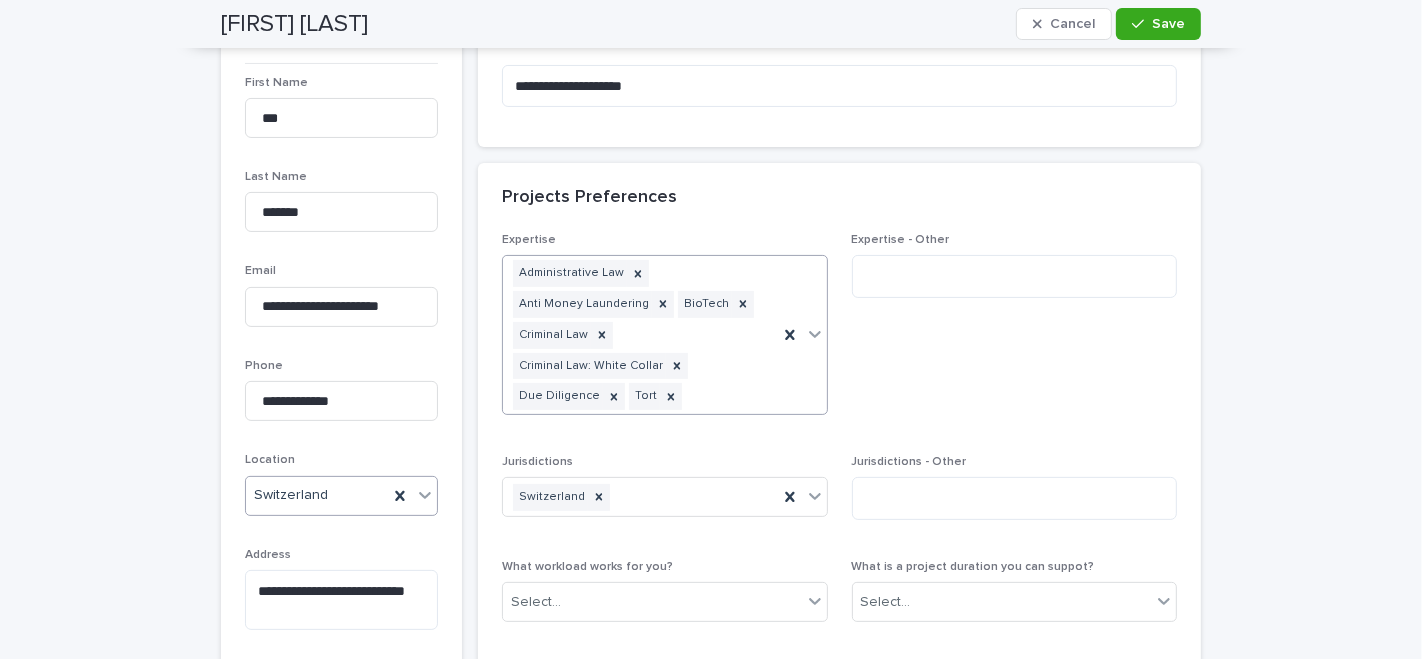 click at bounding box center (802, 335) 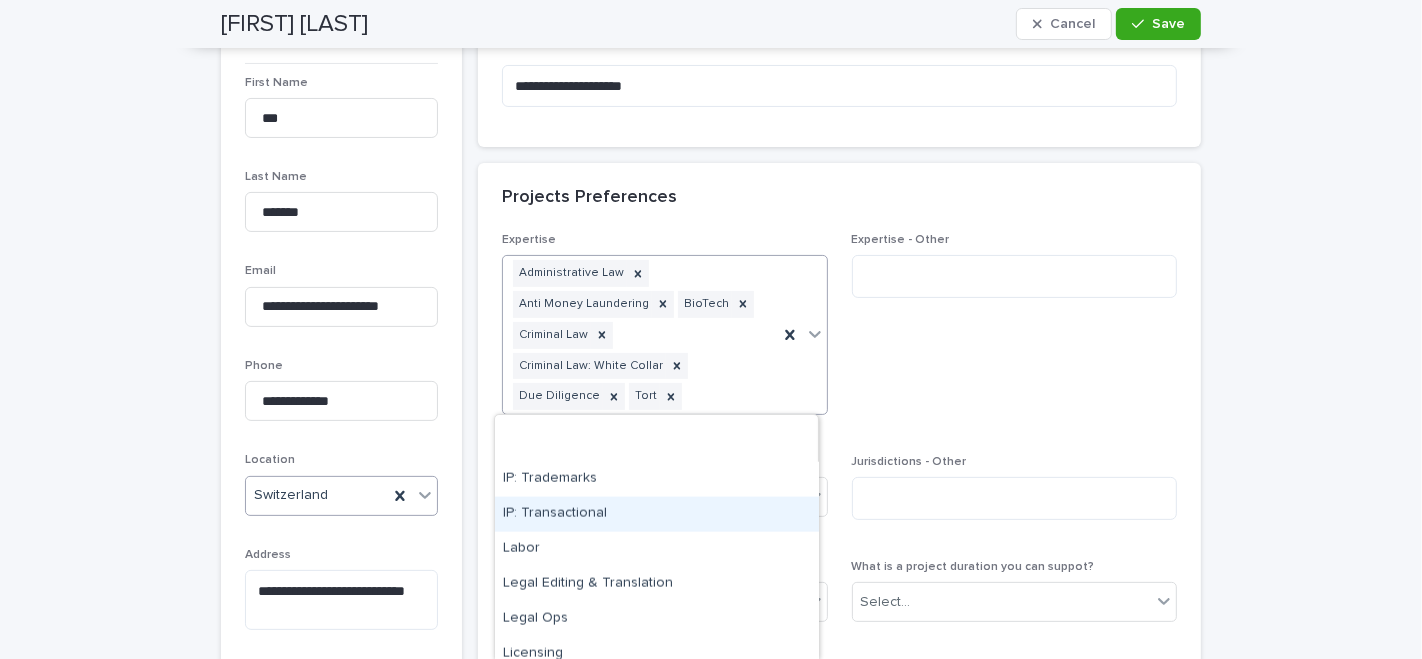 scroll, scrollTop: 2444, scrollLeft: 0, axis: vertical 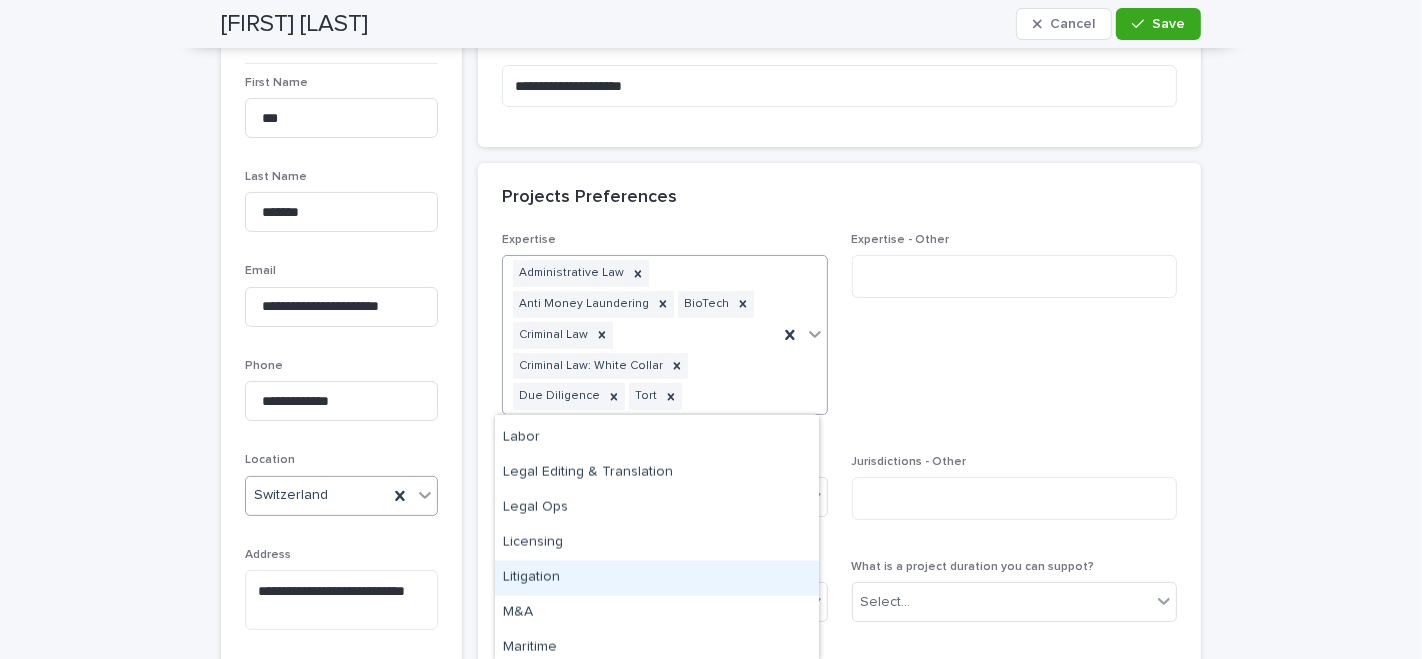 click on "Litigation" at bounding box center (657, 578) 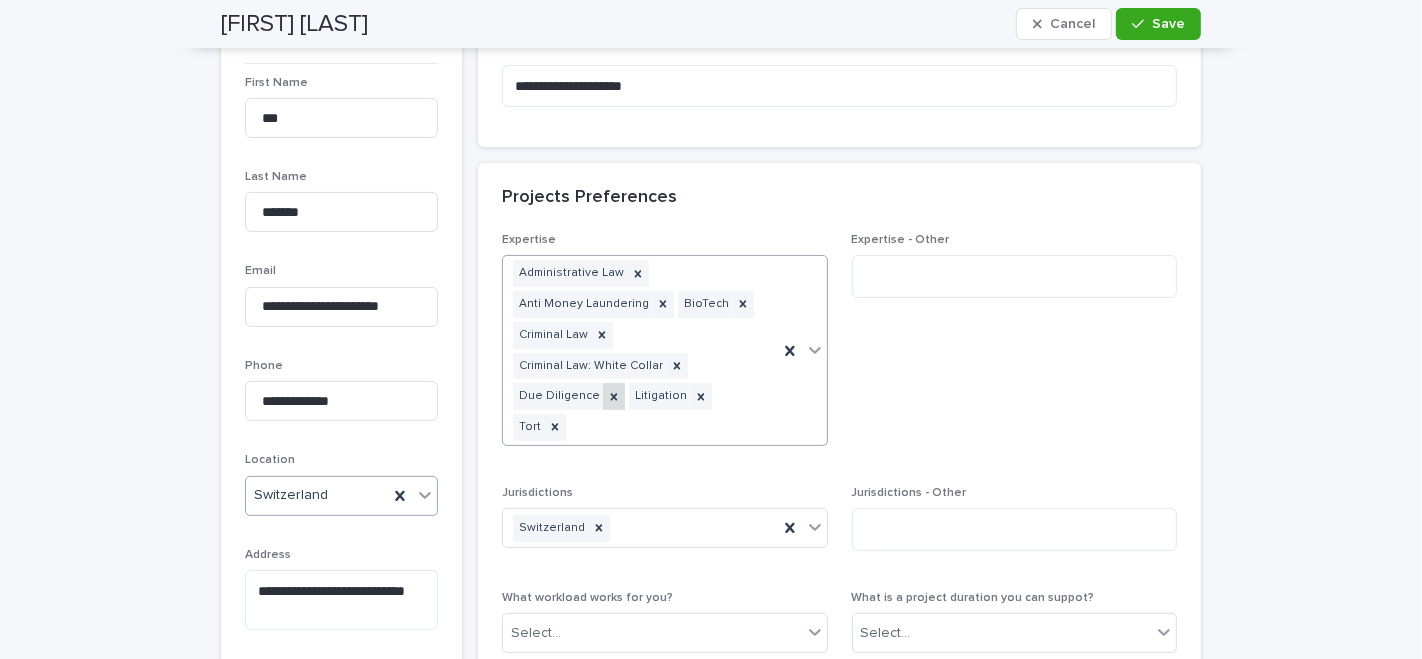 click 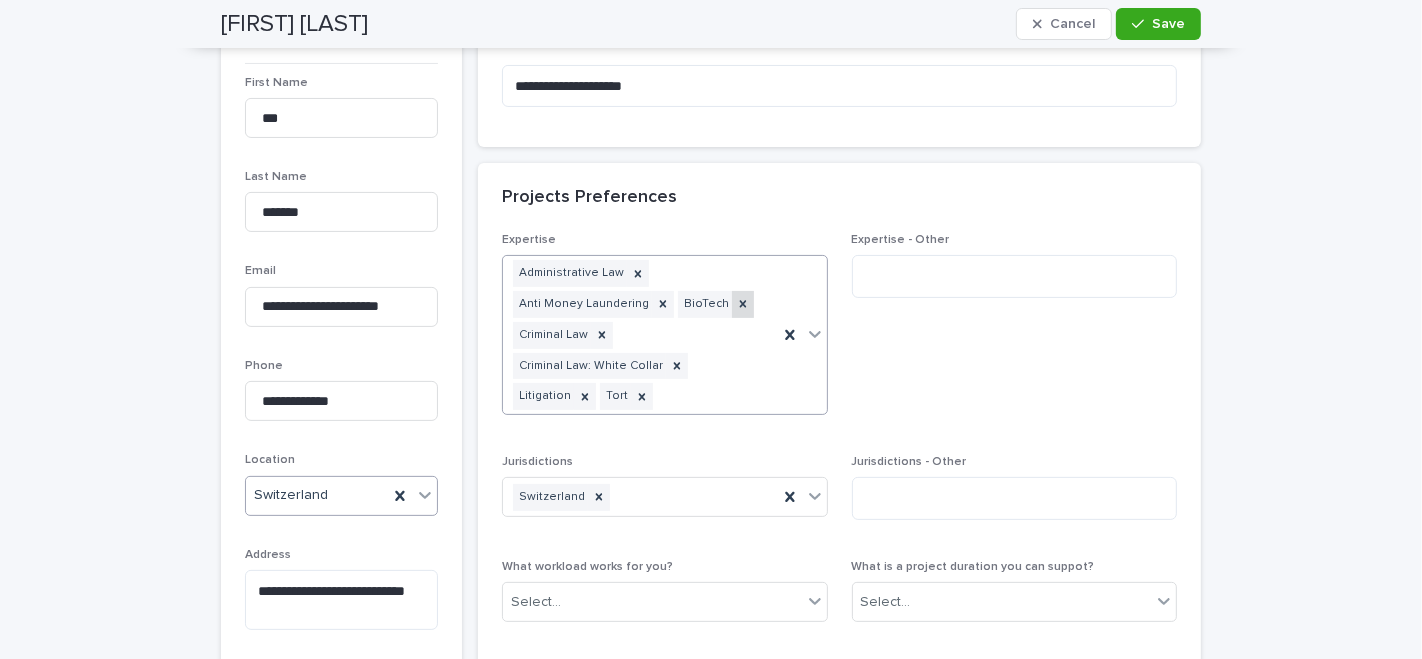 click 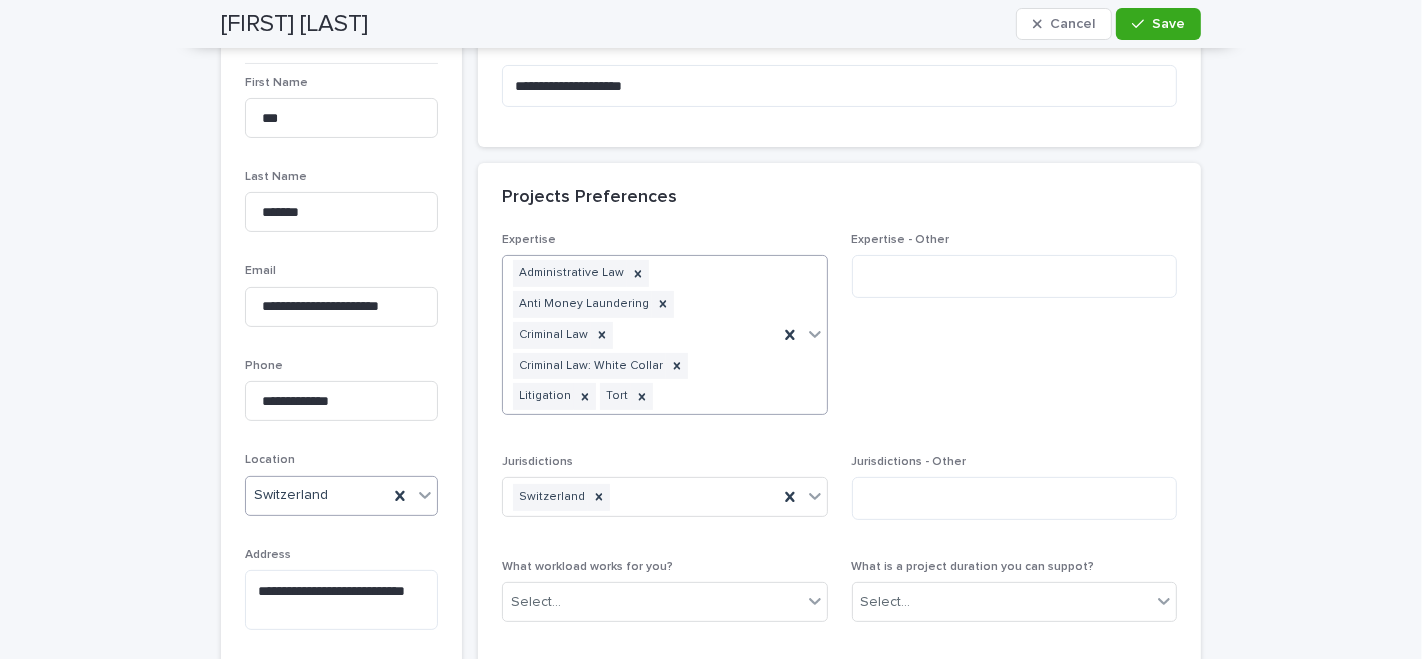 click on "Expertise - Other" at bounding box center (1015, 273) 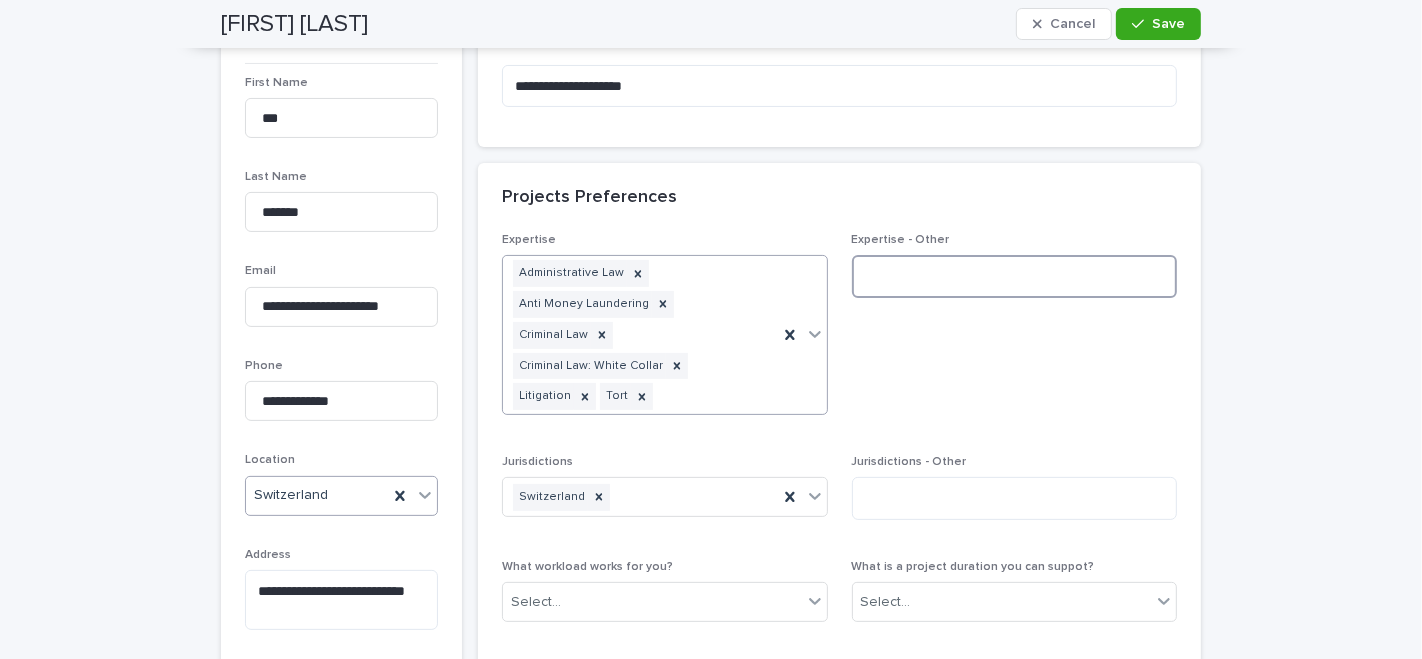 click at bounding box center (1015, 276) 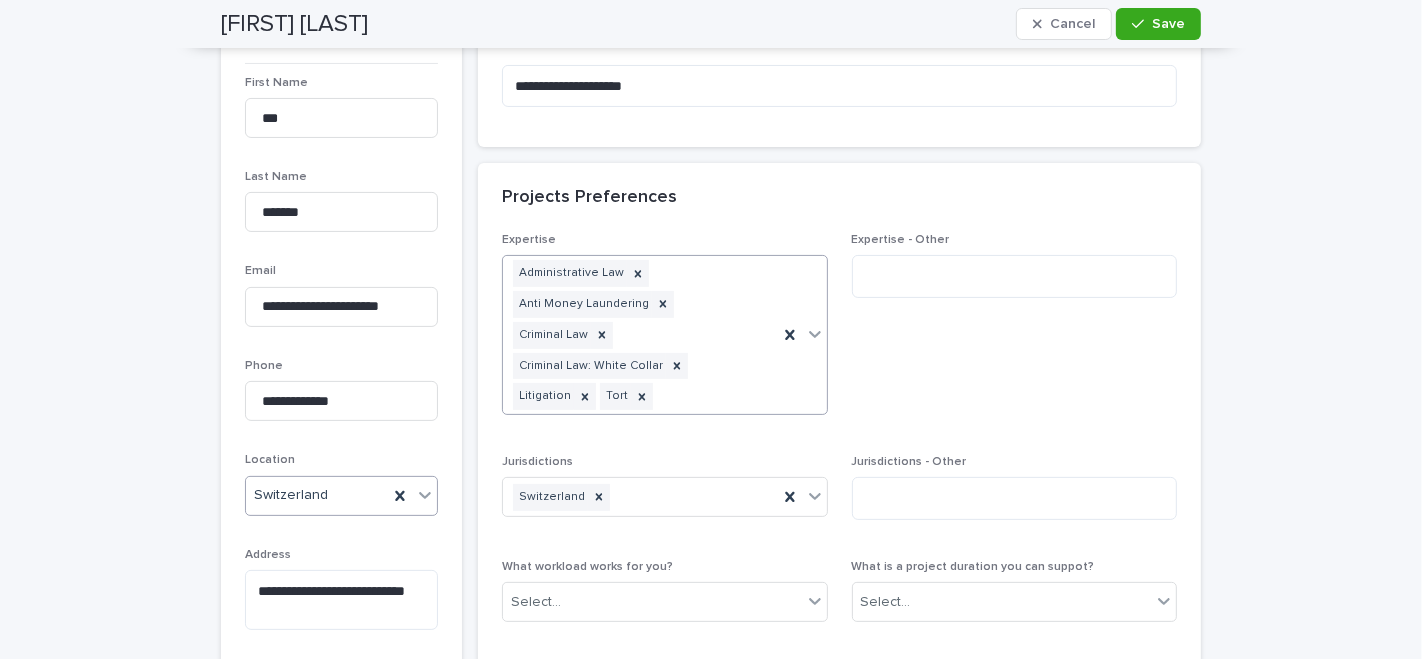 click on "Administrative Law Anti Money Laundering Criminal Law Criminal Law: White Collar Litigation Tort" at bounding box center [640, 335] 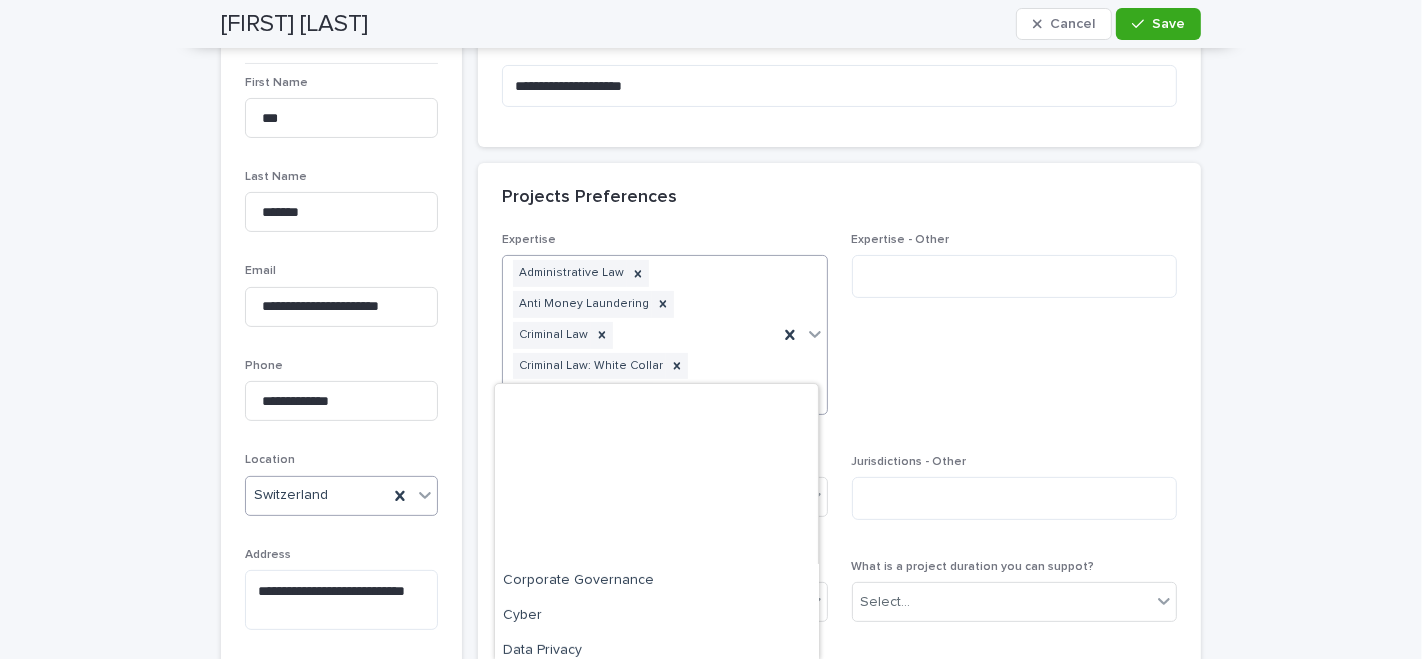 scroll, scrollTop: 777, scrollLeft: 0, axis: vertical 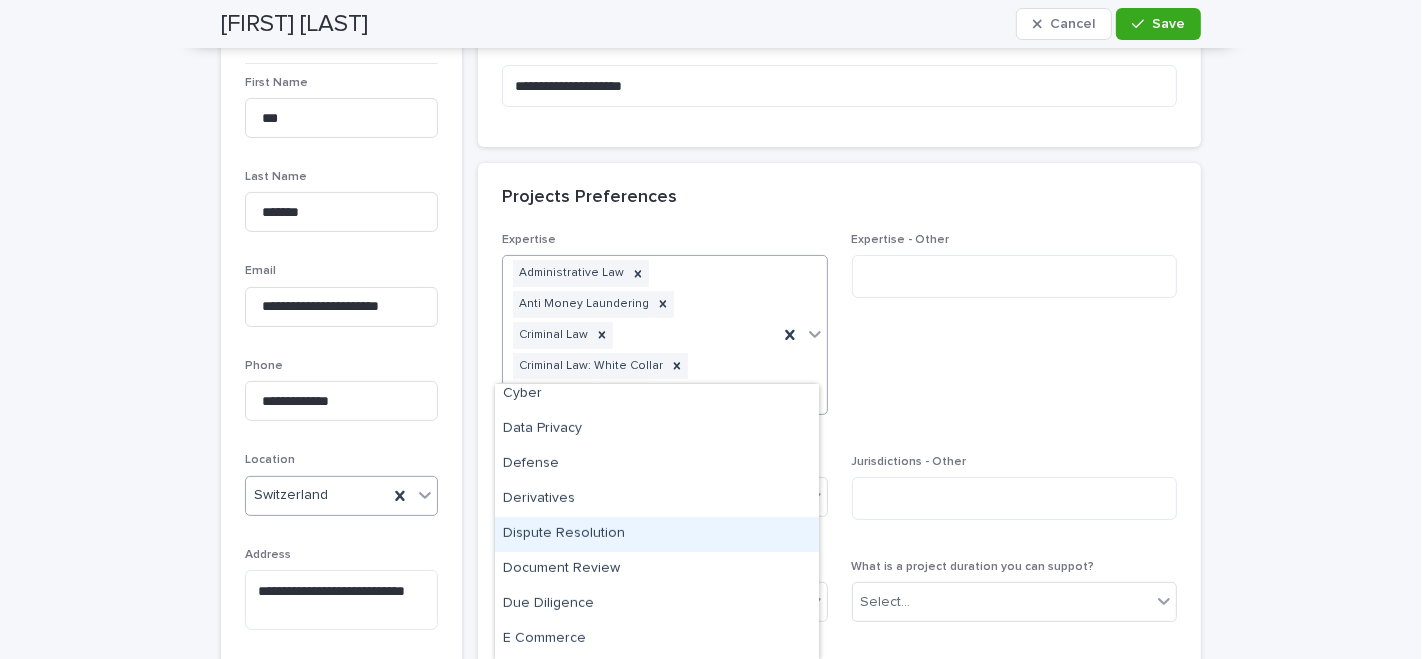 click on "Dispute Resolution" at bounding box center [657, 534] 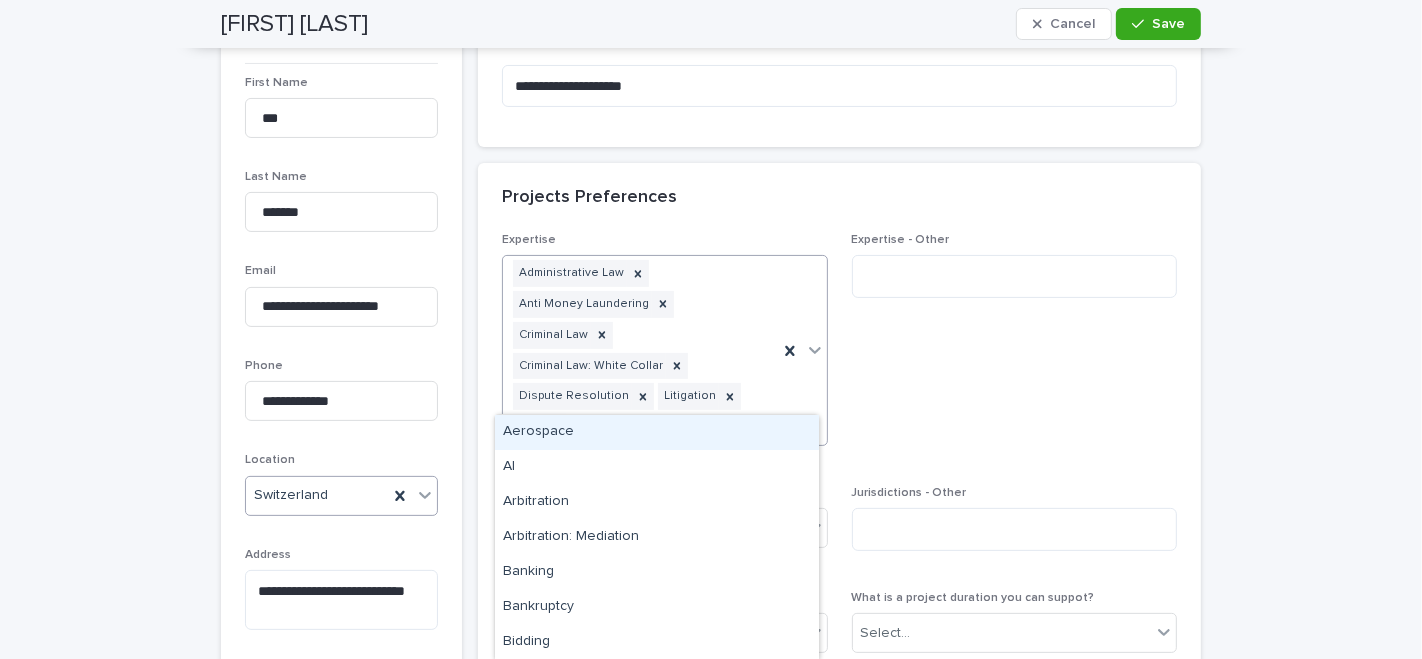 click on "Administrative Law Anti Money Laundering Criminal Law Criminal Law: White Collar Dispute Resolution Litigation Tort" at bounding box center [640, 350] 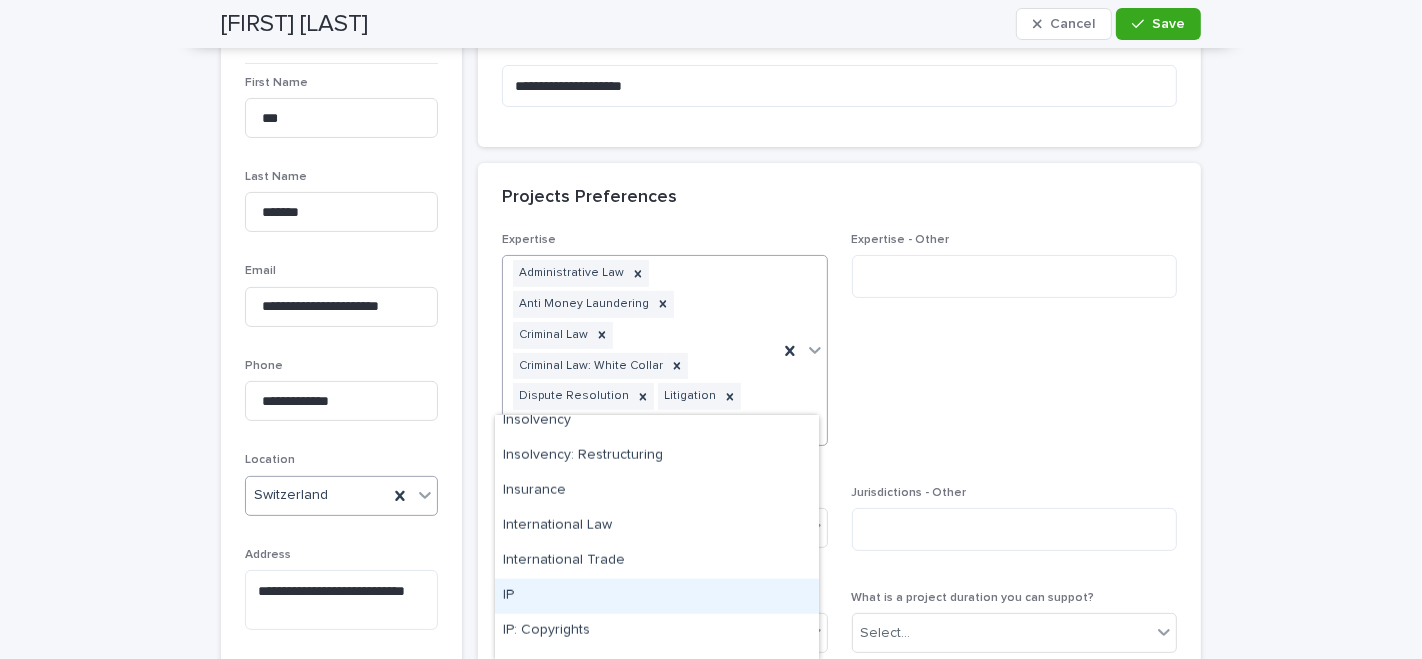 scroll, scrollTop: 2333, scrollLeft: 0, axis: vertical 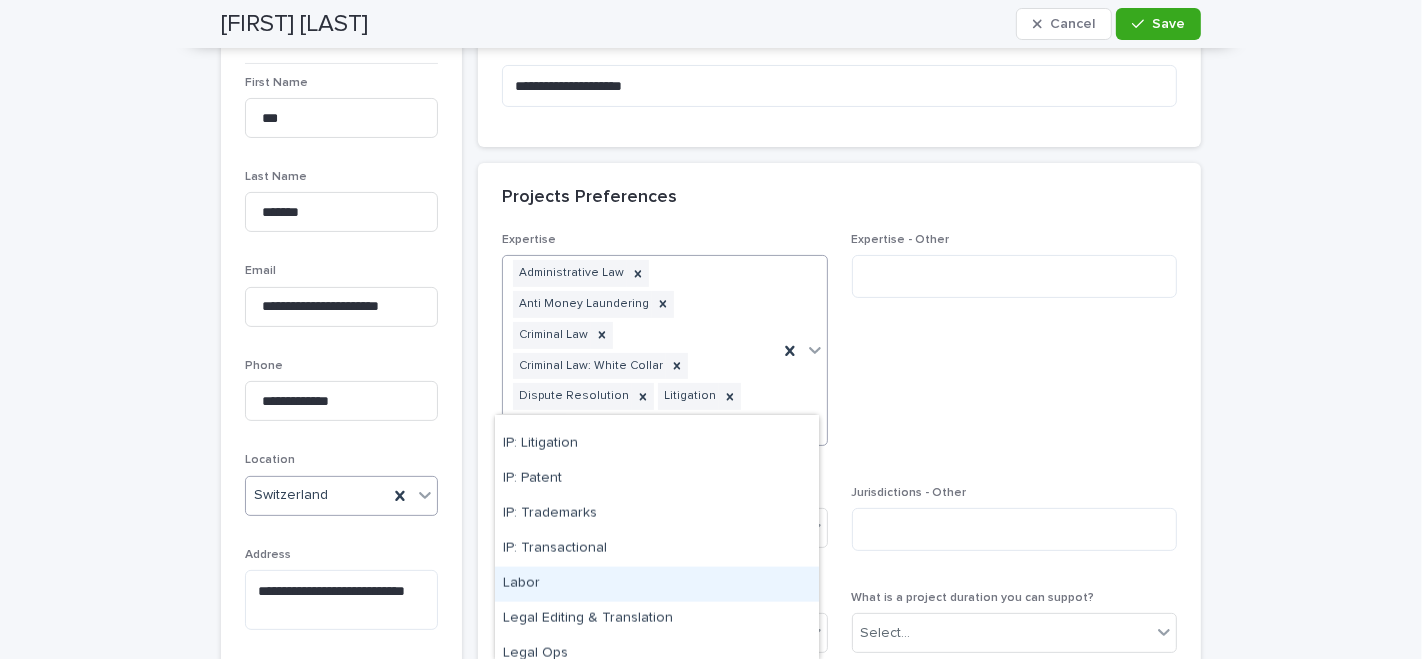 click on "Labor" at bounding box center (657, 584) 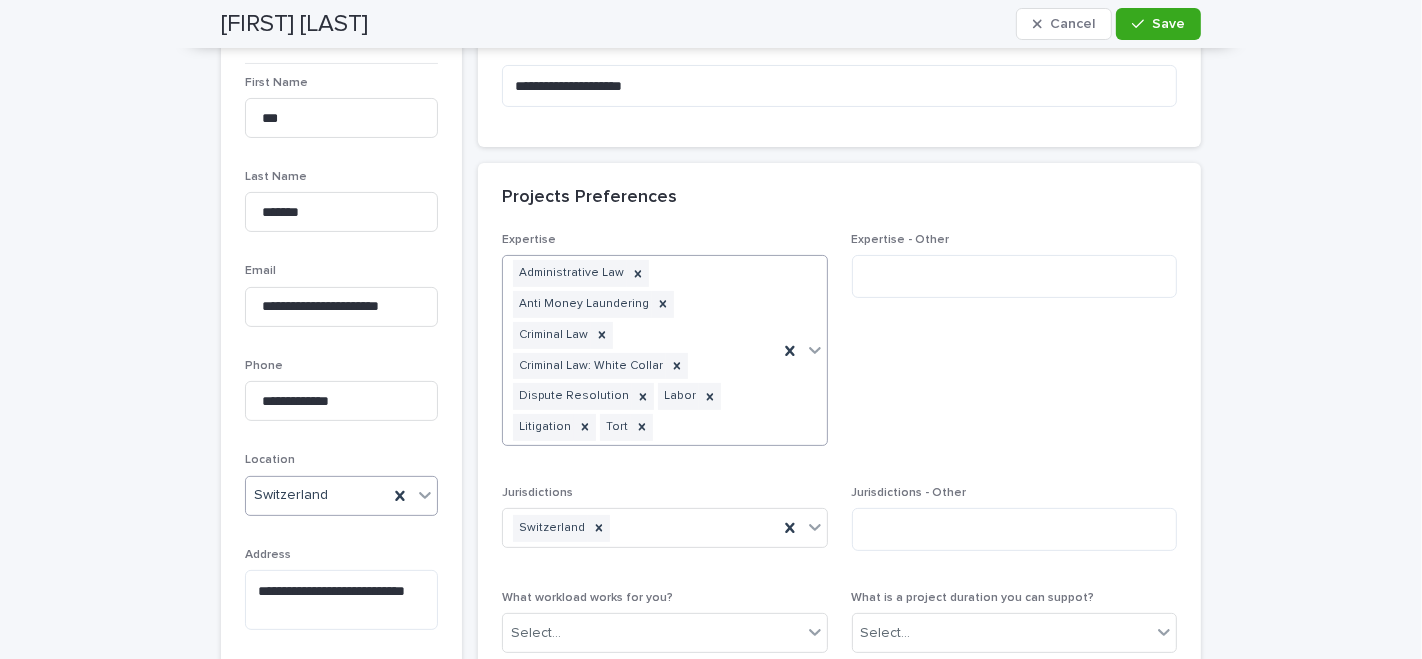 click on "Administrative Law Anti Money Laundering Criminal Law Criminal Law: White Collar Dispute Resolution Labor Litigation Tort" at bounding box center (640, 350) 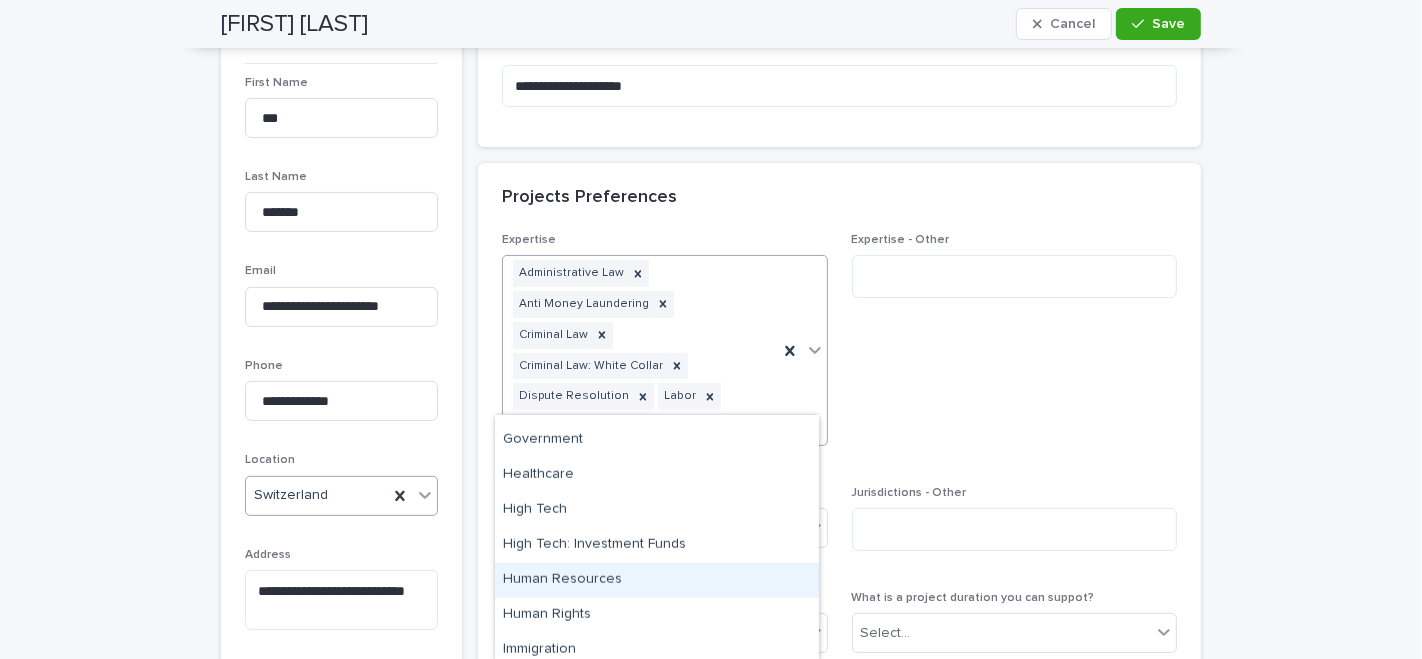 scroll, scrollTop: 1666, scrollLeft: 0, axis: vertical 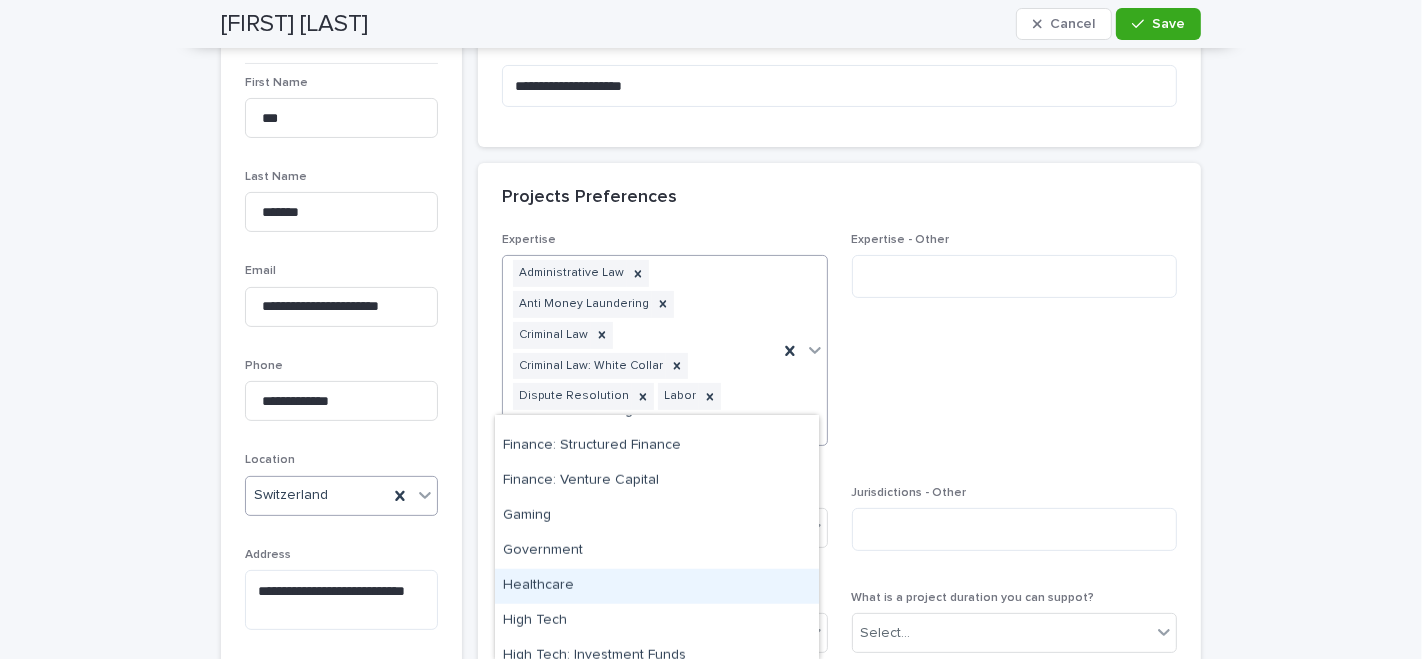click on "Healthcare" at bounding box center [657, 586] 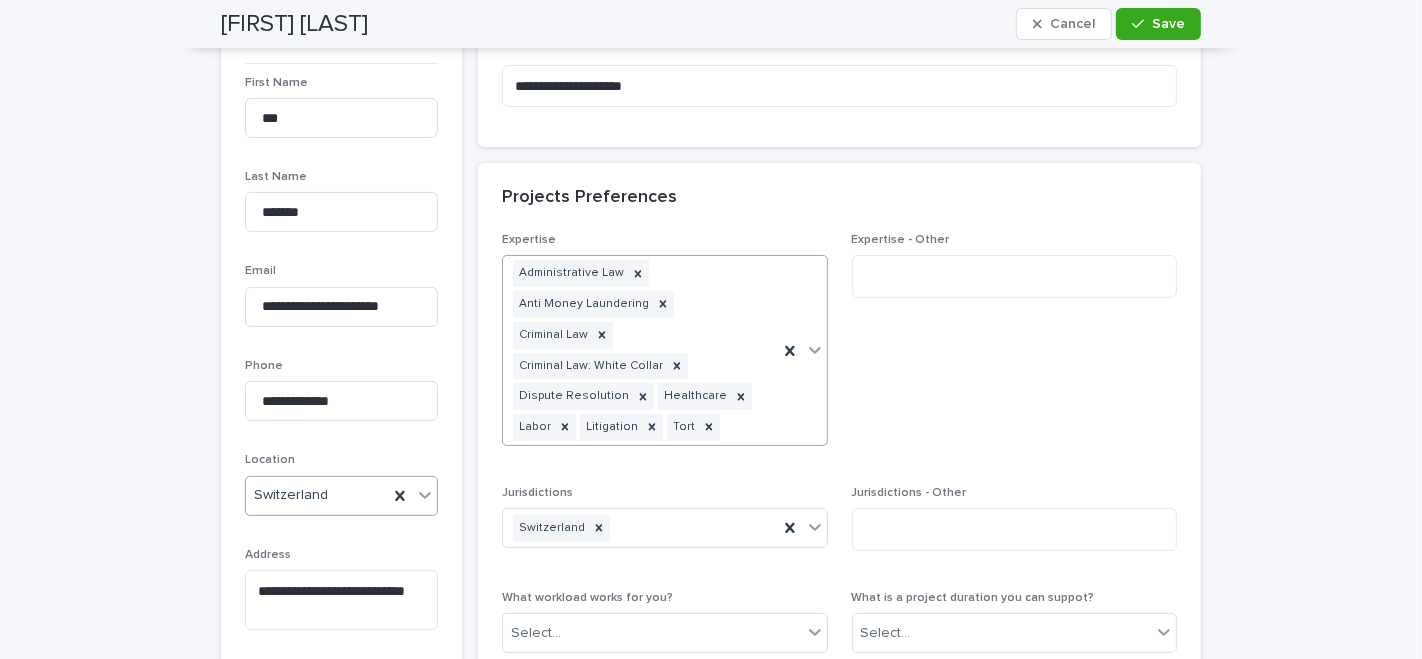 click on "Administrative Law Anti Money Laundering Criminal Law Criminal Law: White Collar Dispute Resolution Healthcare Labor Litigation Tort" at bounding box center [640, 350] 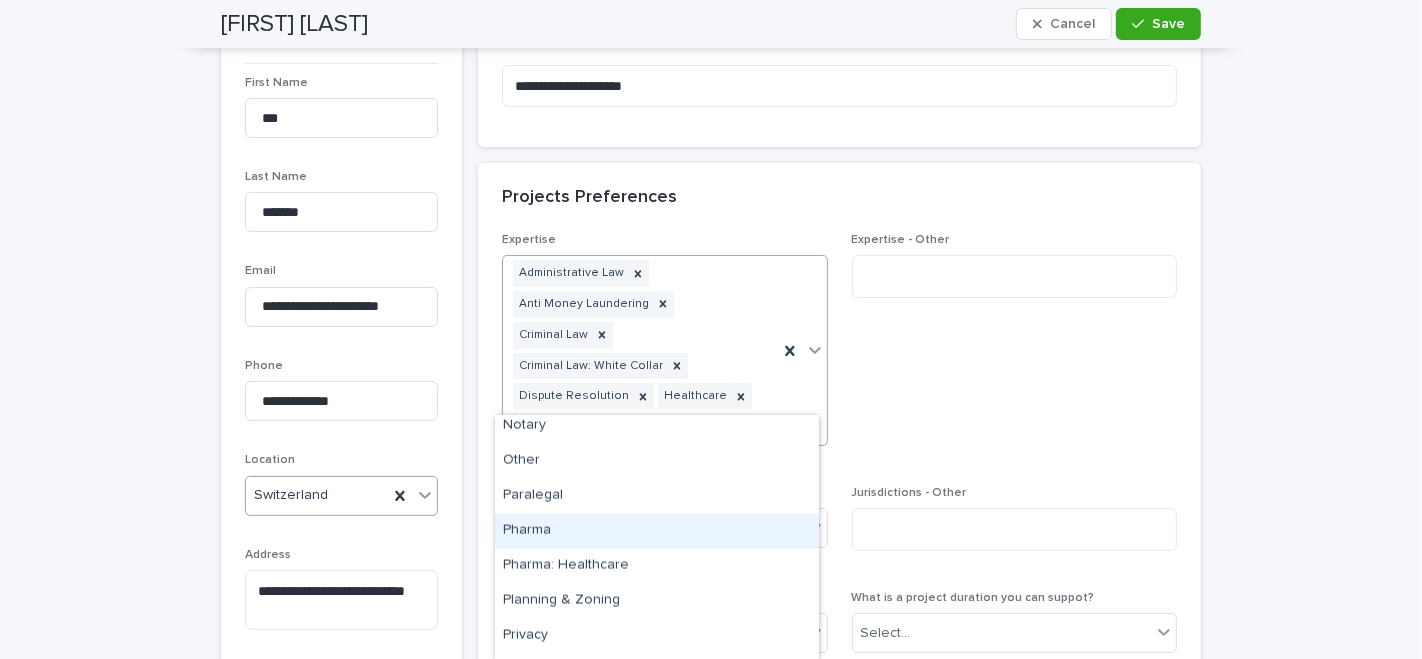 scroll, scrollTop: 2777, scrollLeft: 0, axis: vertical 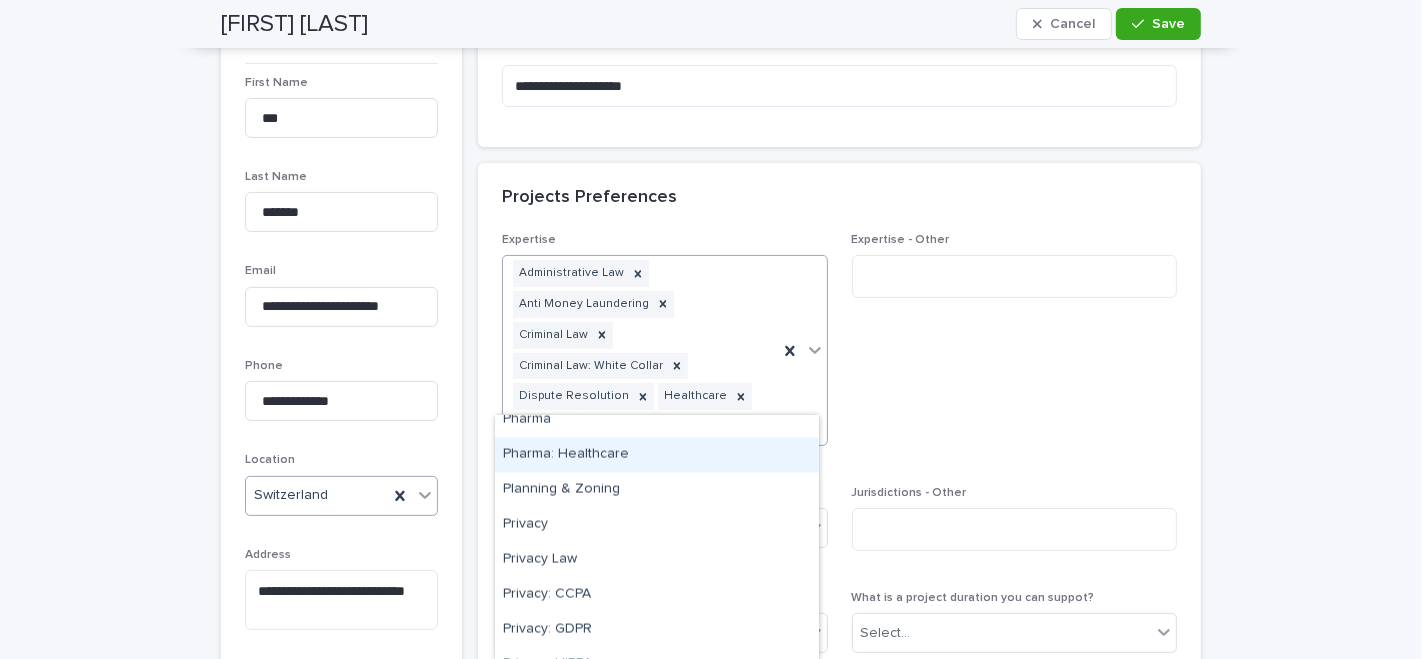 drag, startPoint x: 665, startPoint y: 512, endPoint x: 602, endPoint y: 455, distance: 84.95882 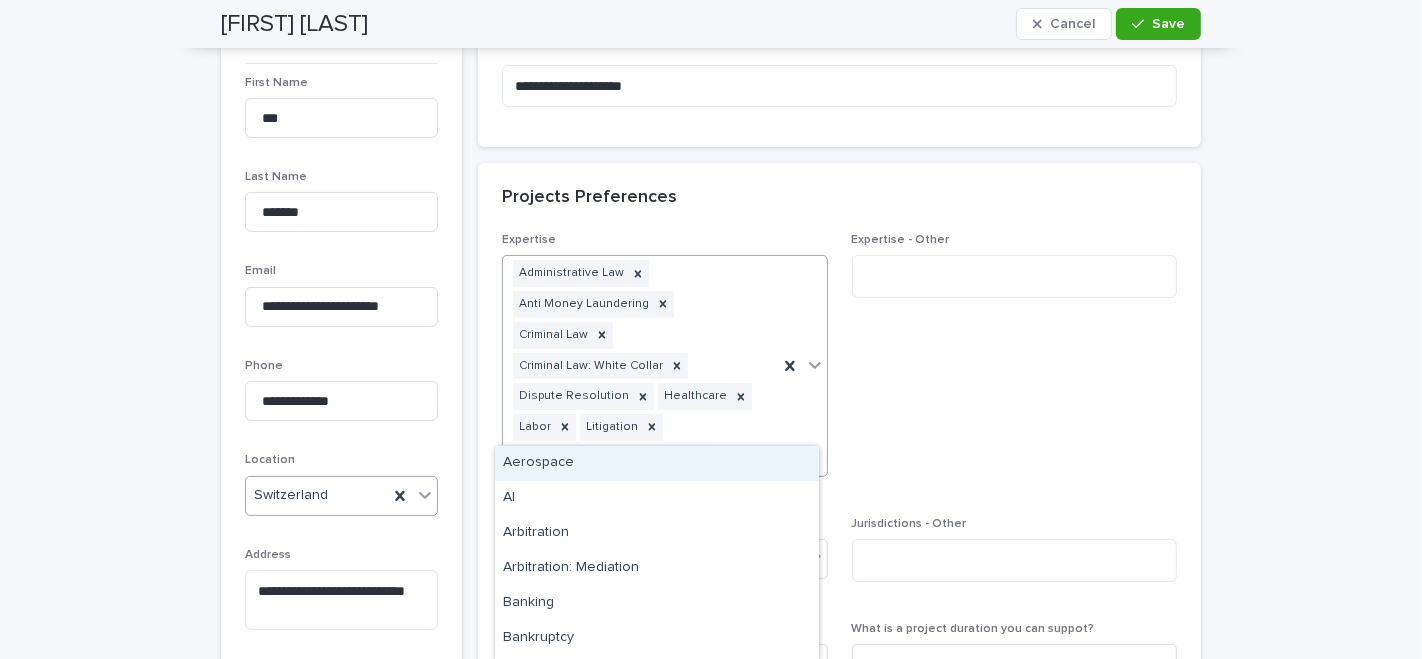 click at bounding box center (802, 366) 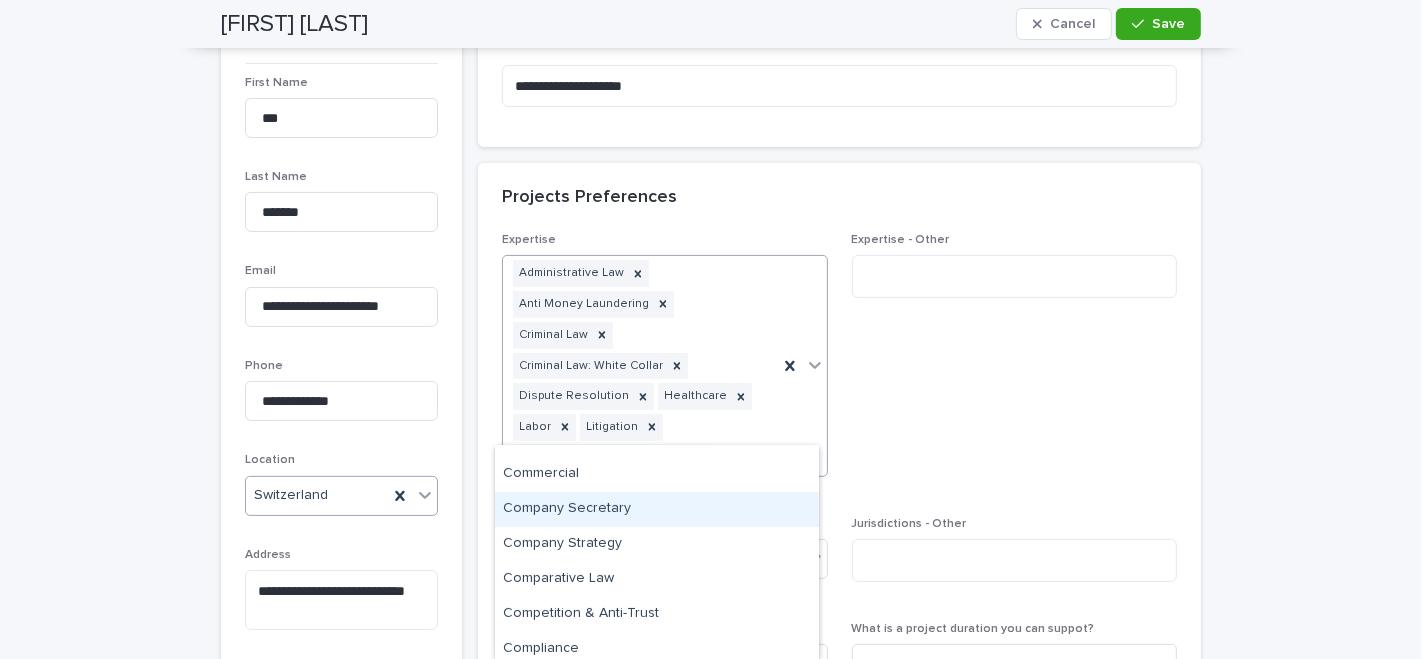 scroll, scrollTop: 333, scrollLeft: 0, axis: vertical 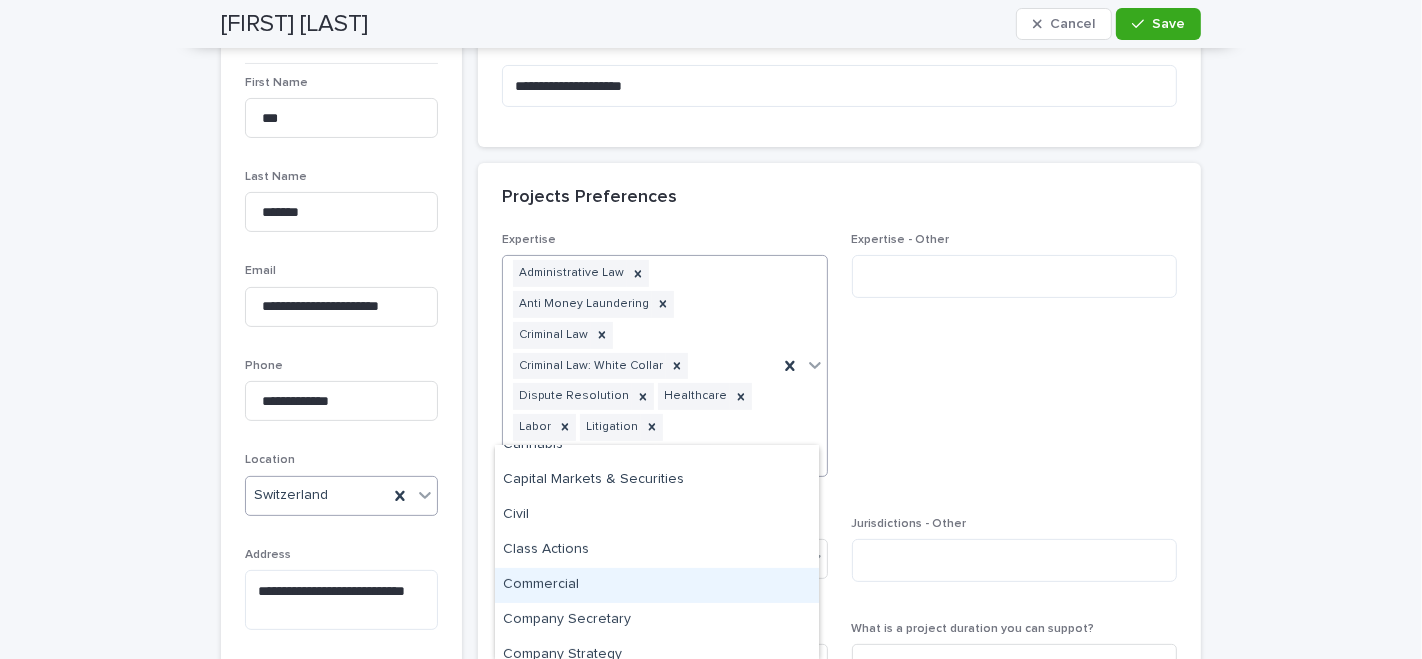 click on "Commercial" at bounding box center [657, 585] 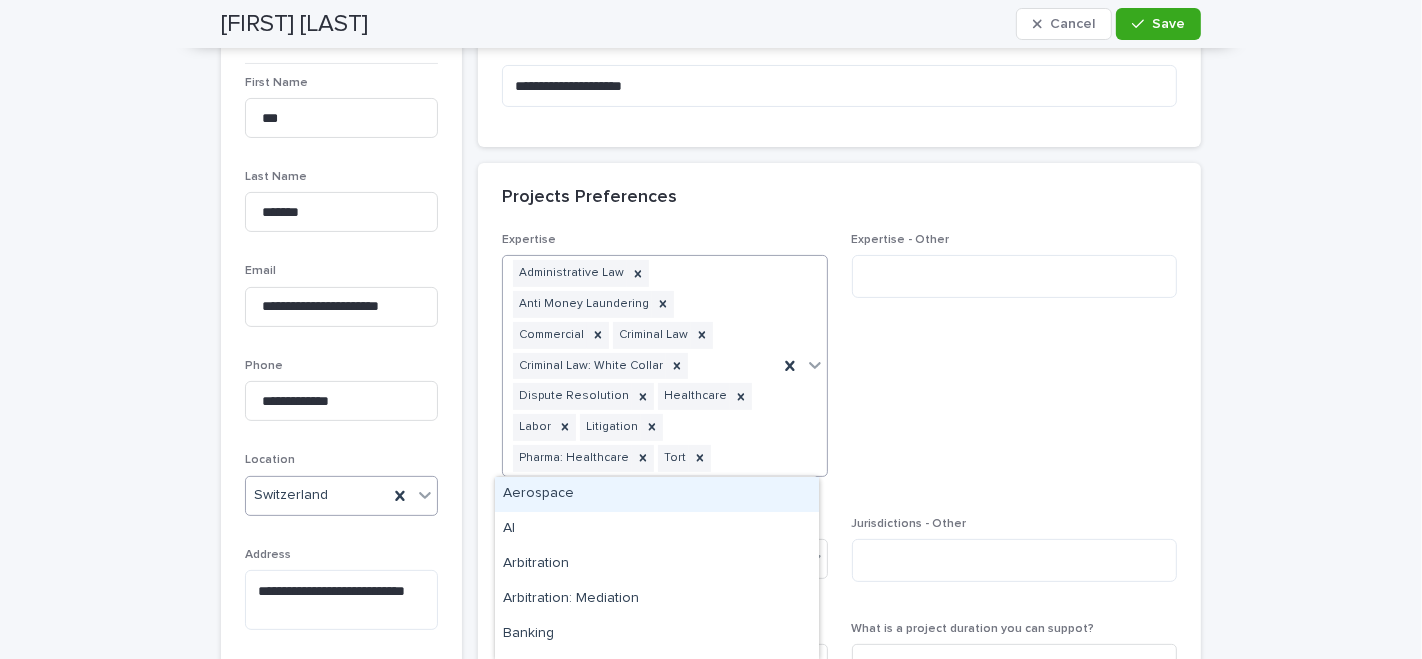 click on "Administrative Law Anti Money Laundering Commercial Criminal Law Criminal Law: White Collar Dispute Resolution Healthcare Labor Litigation Pharma: Healthcare Tort" at bounding box center (640, 366) 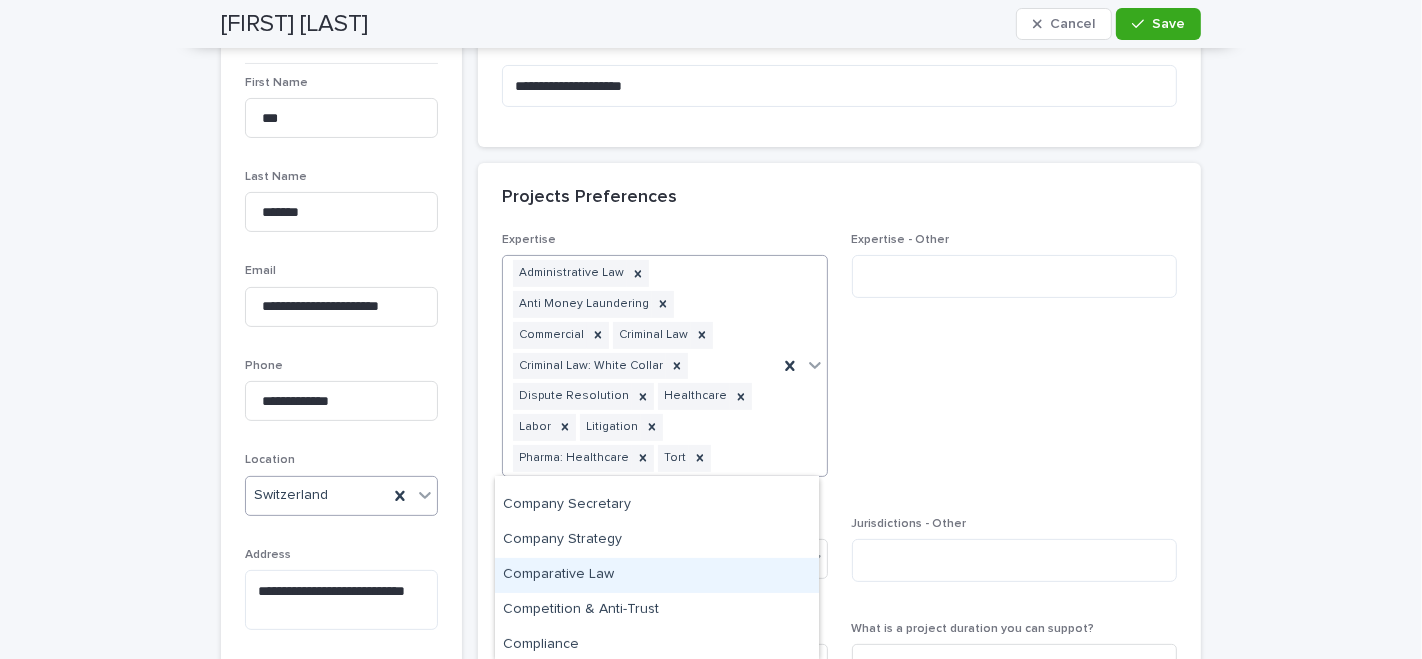 scroll, scrollTop: 555, scrollLeft: 0, axis: vertical 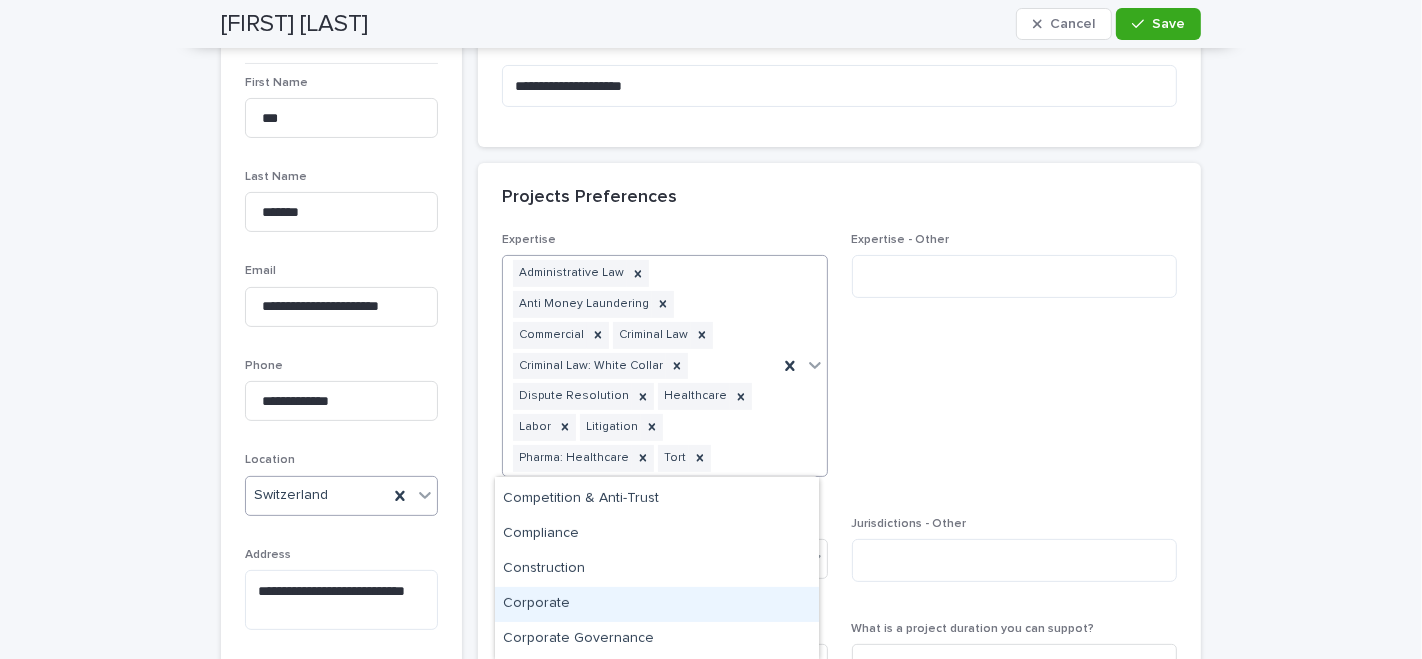 click on "Corporate" at bounding box center (657, 604) 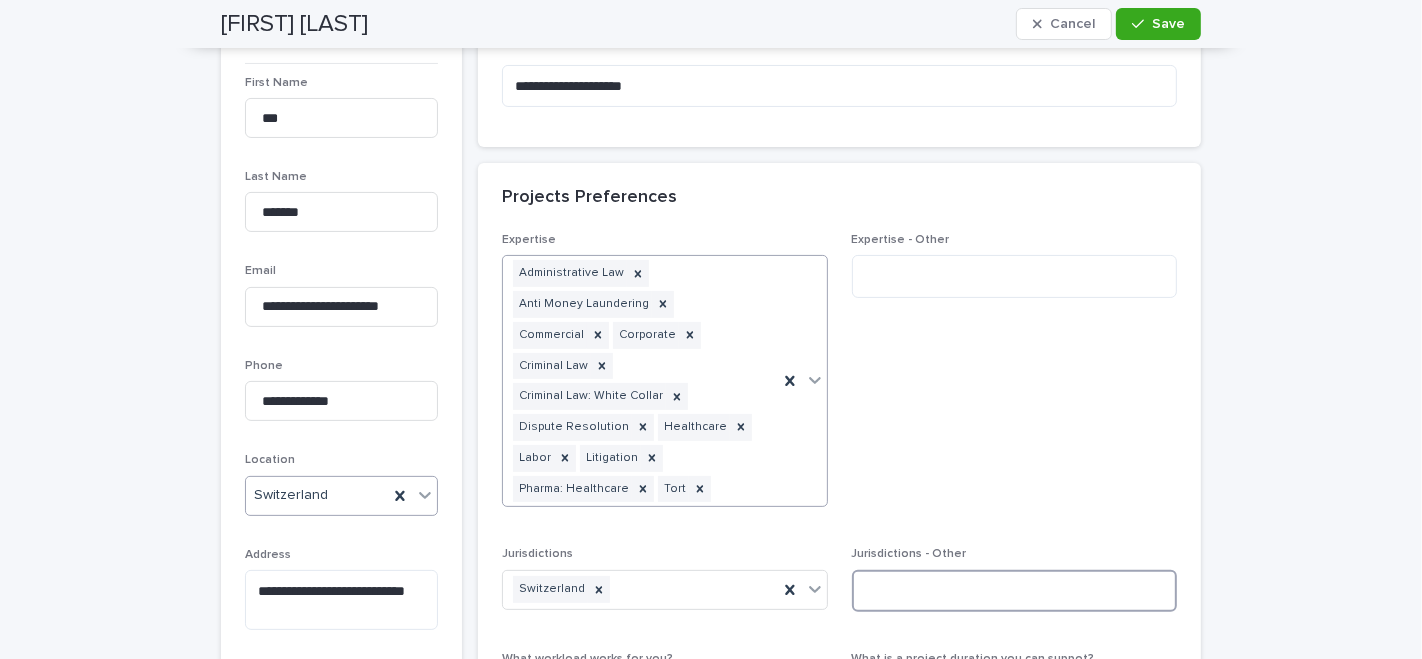 click at bounding box center [1015, 591] 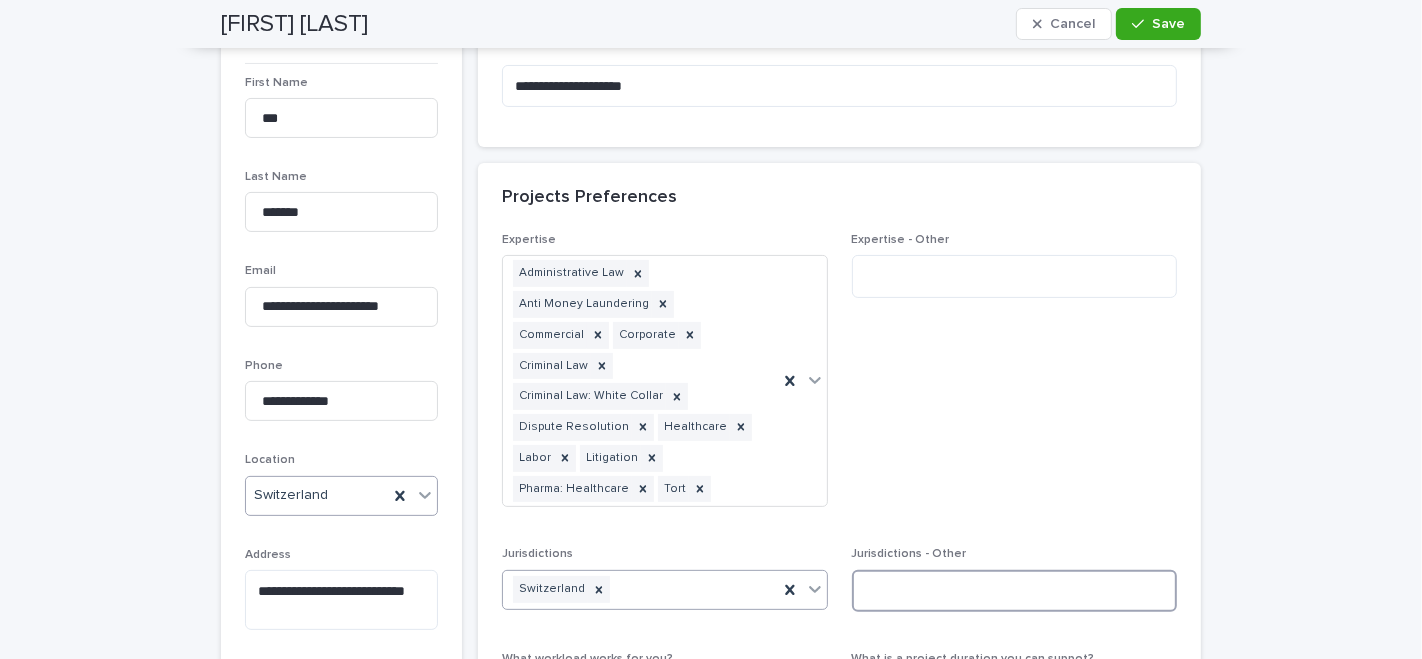 scroll, scrollTop: 555, scrollLeft: 0, axis: vertical 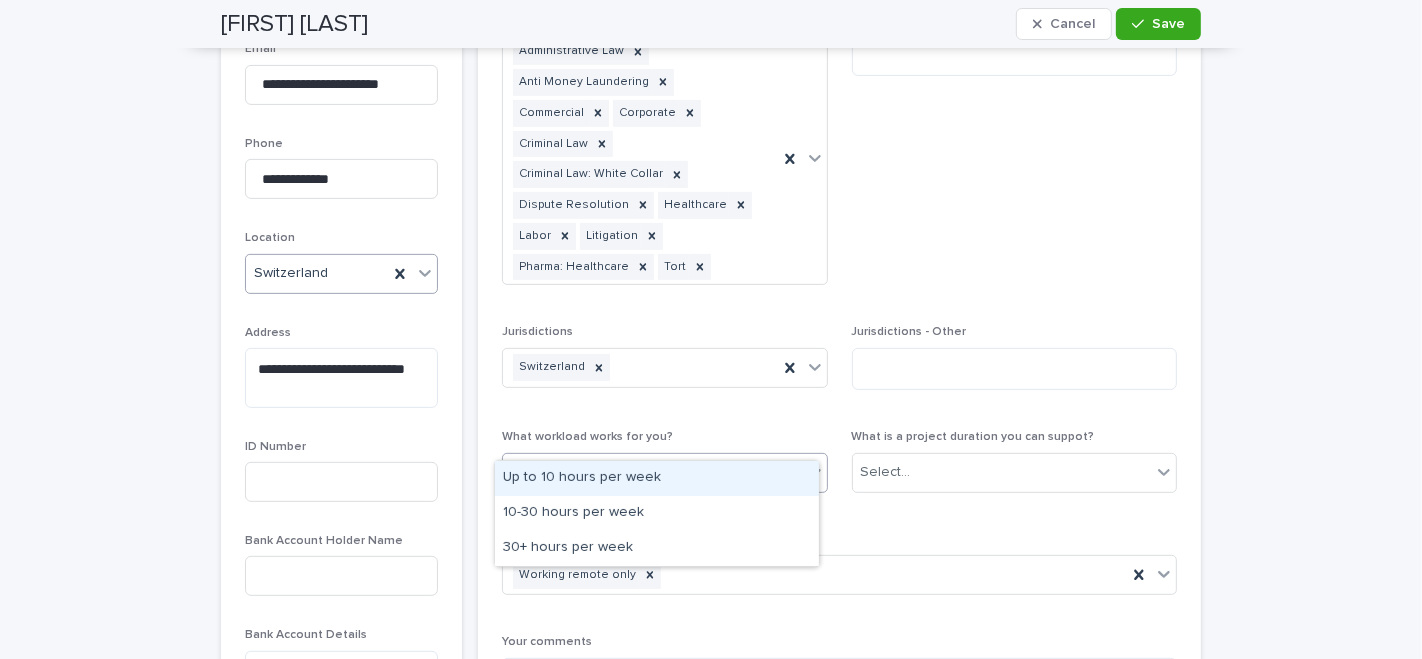 click on "Select..." at bounding box center [652, 472] 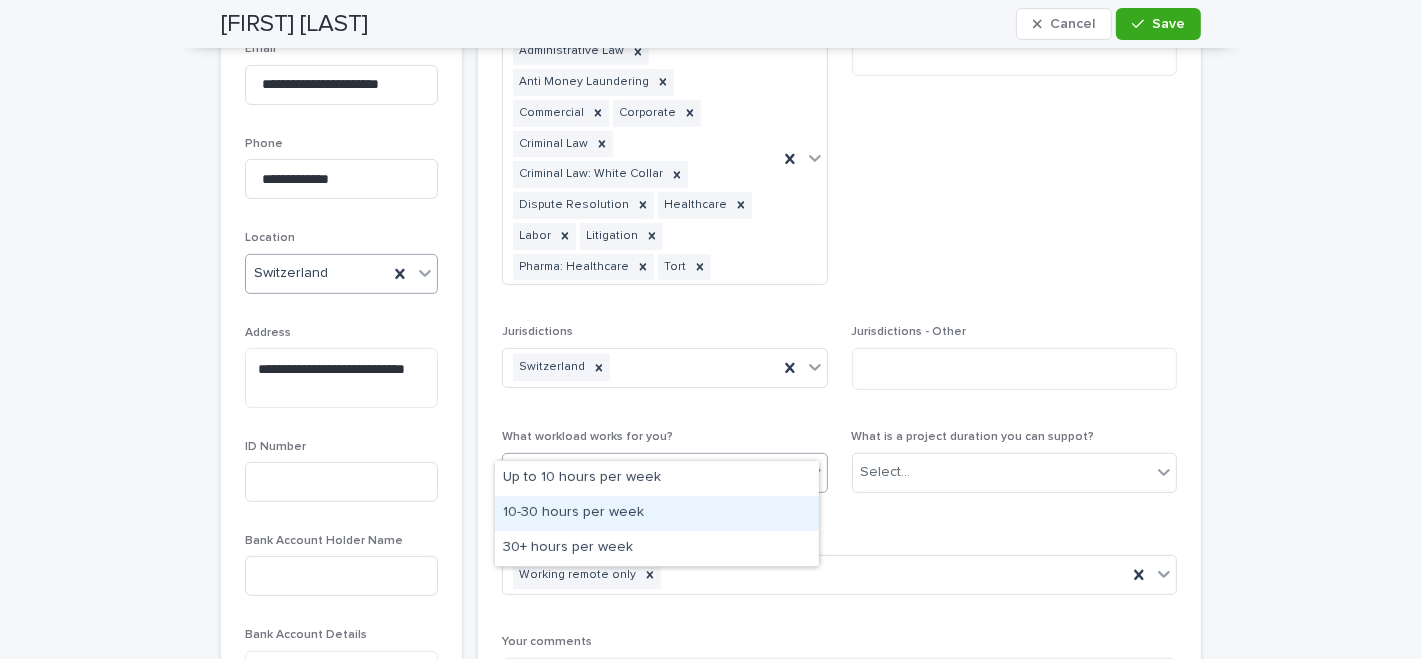click on "10-30 hours per week" at bounding box center [657, 513] 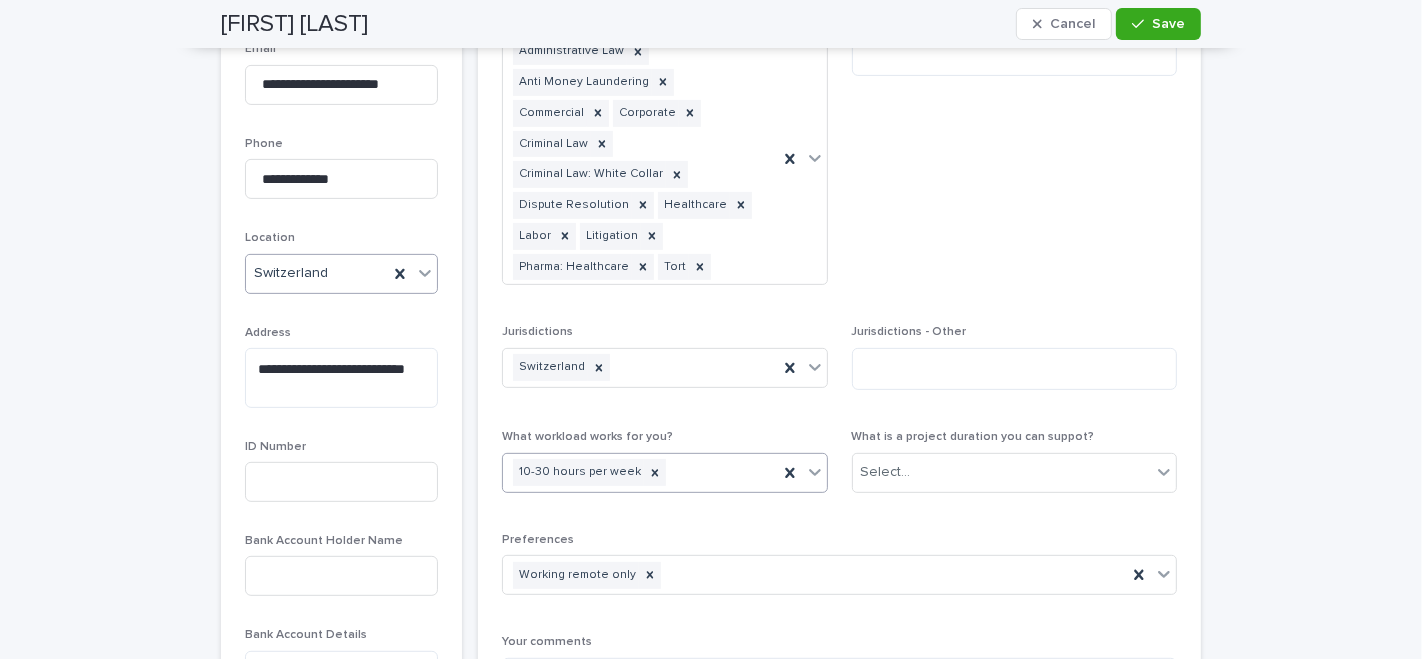 click on "10-30 hours per week" at bounding box center (640, 472) 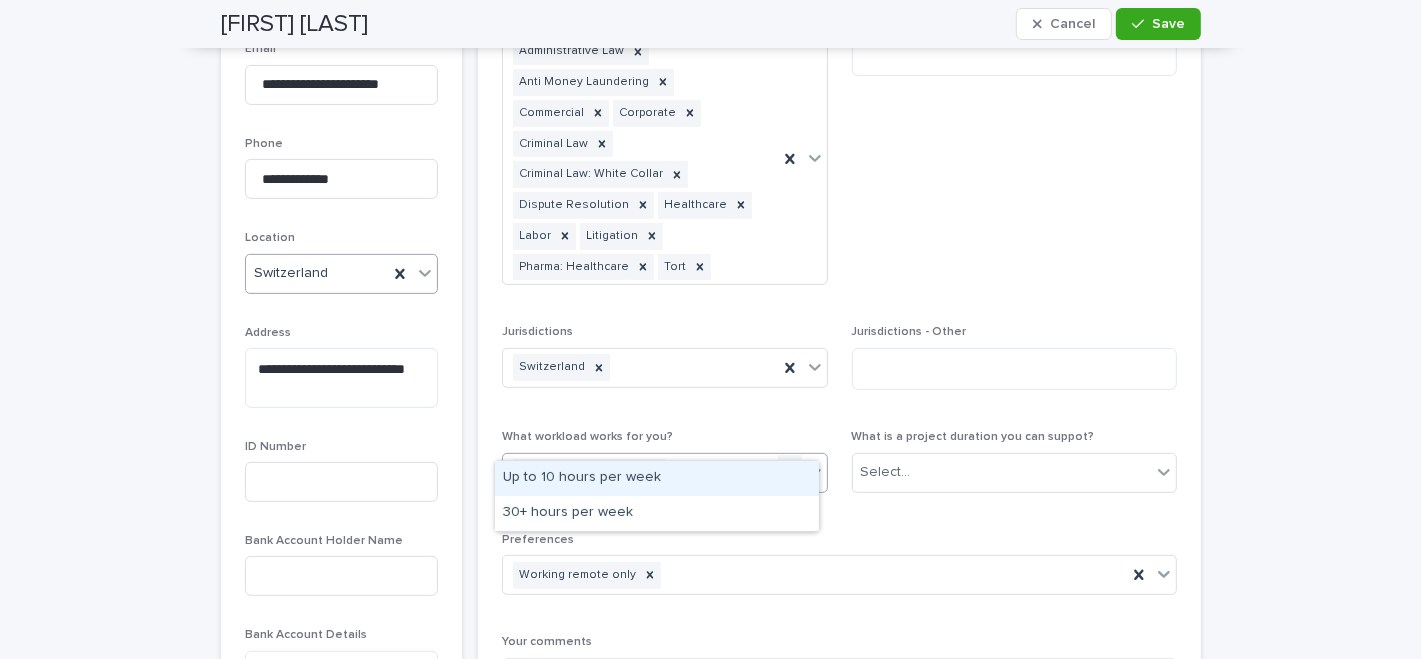 click 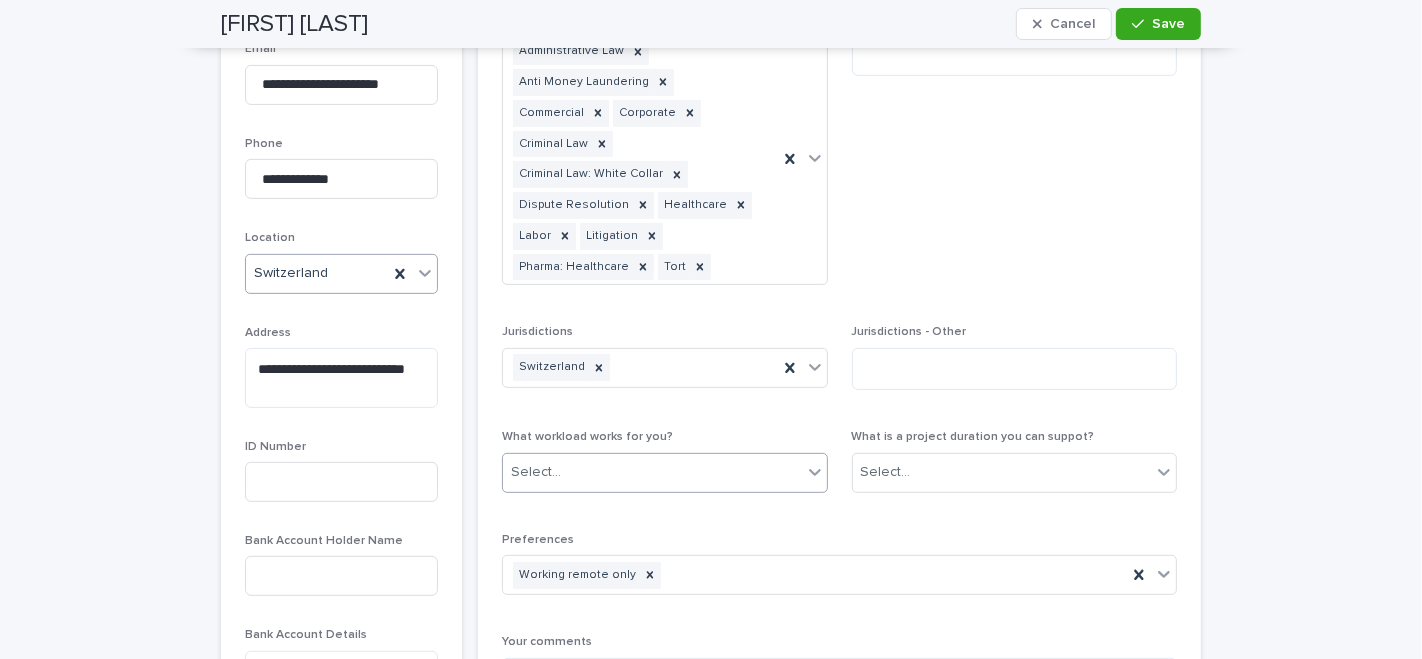 click on "Select..." at bounding box center (652, 472) 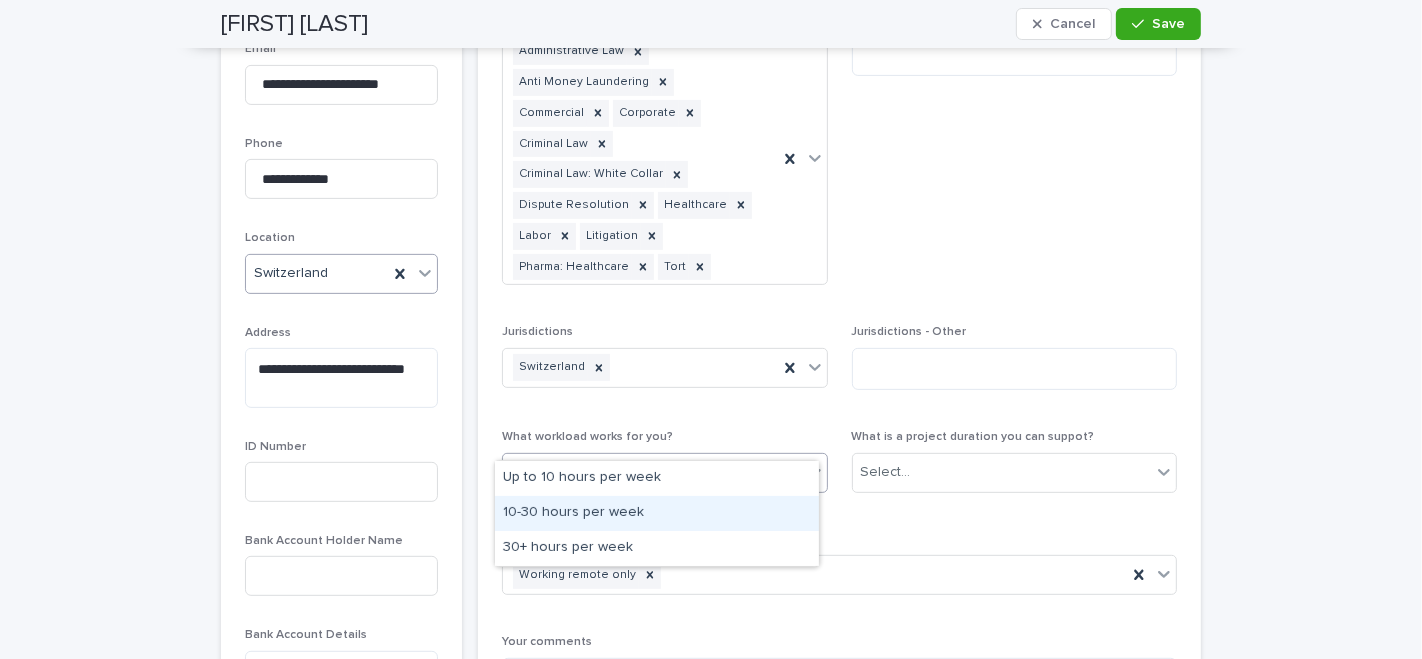 click on "10-30 hours per week" at bounding box center [657, 513] 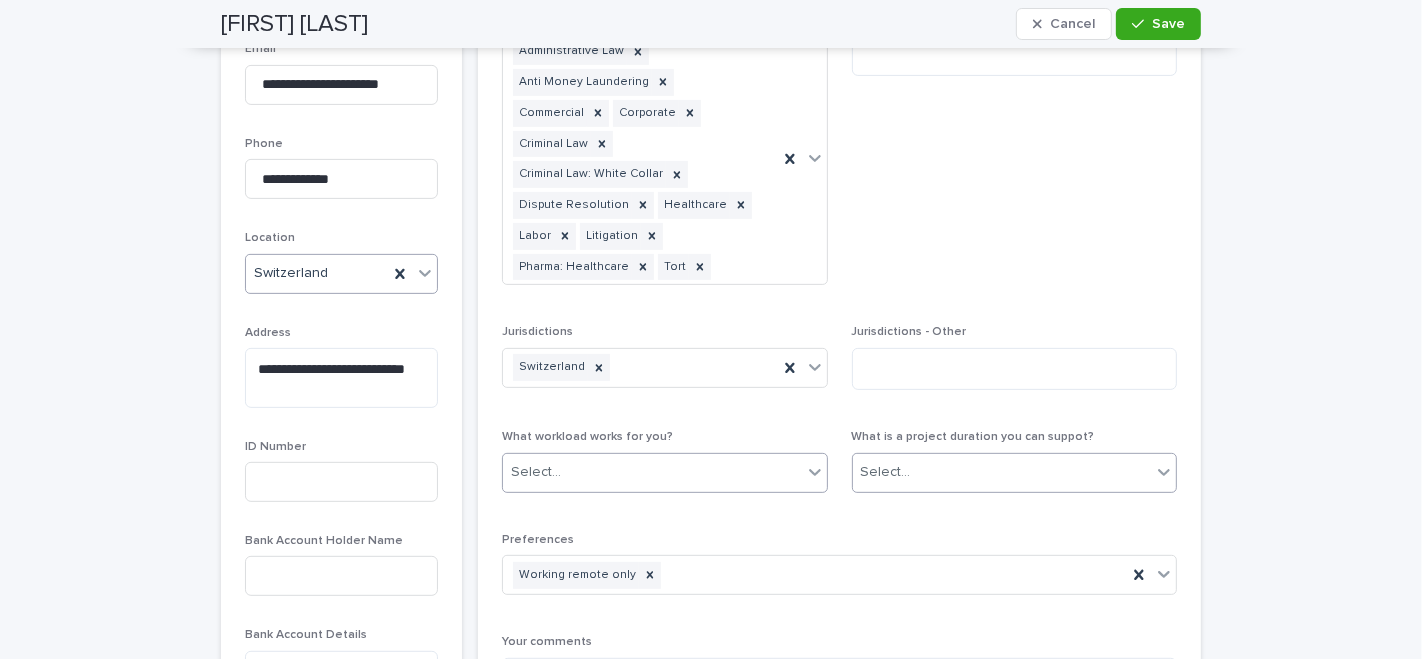 click on "Select..." at bounding box center [1002, 472] 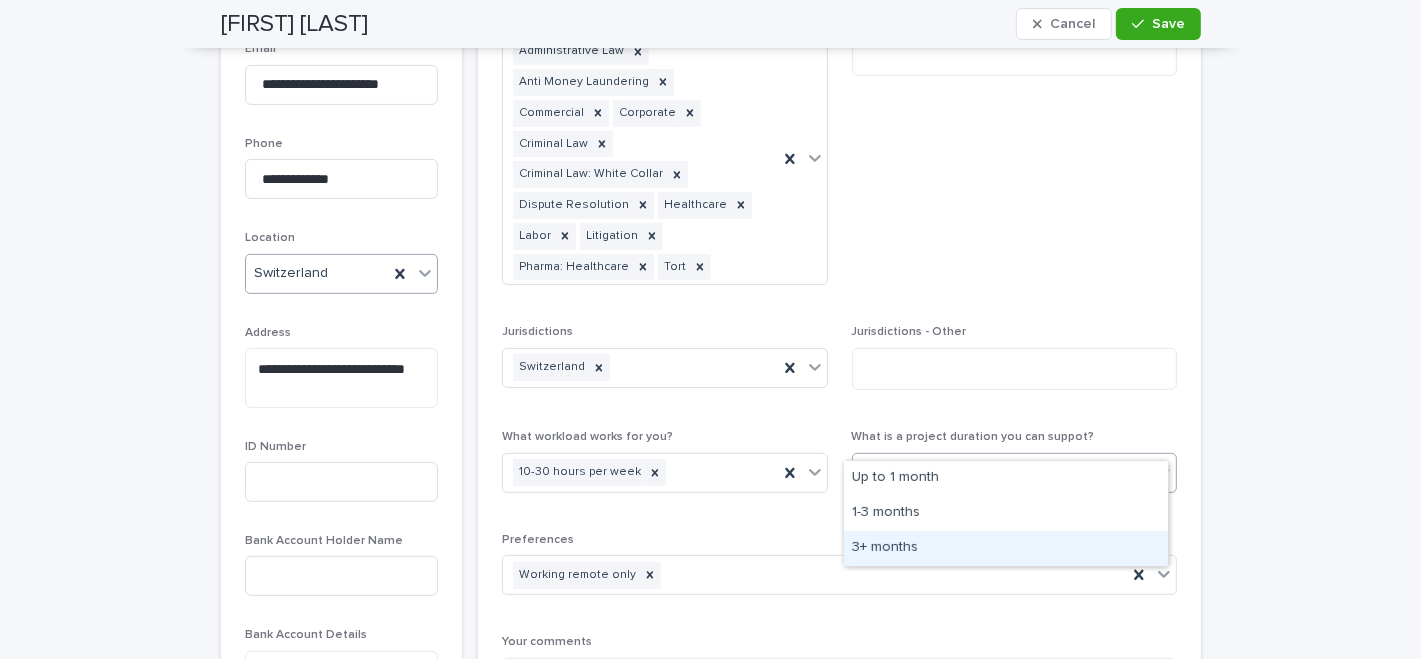 click on "Preferences" at bounding box center (839, 540) 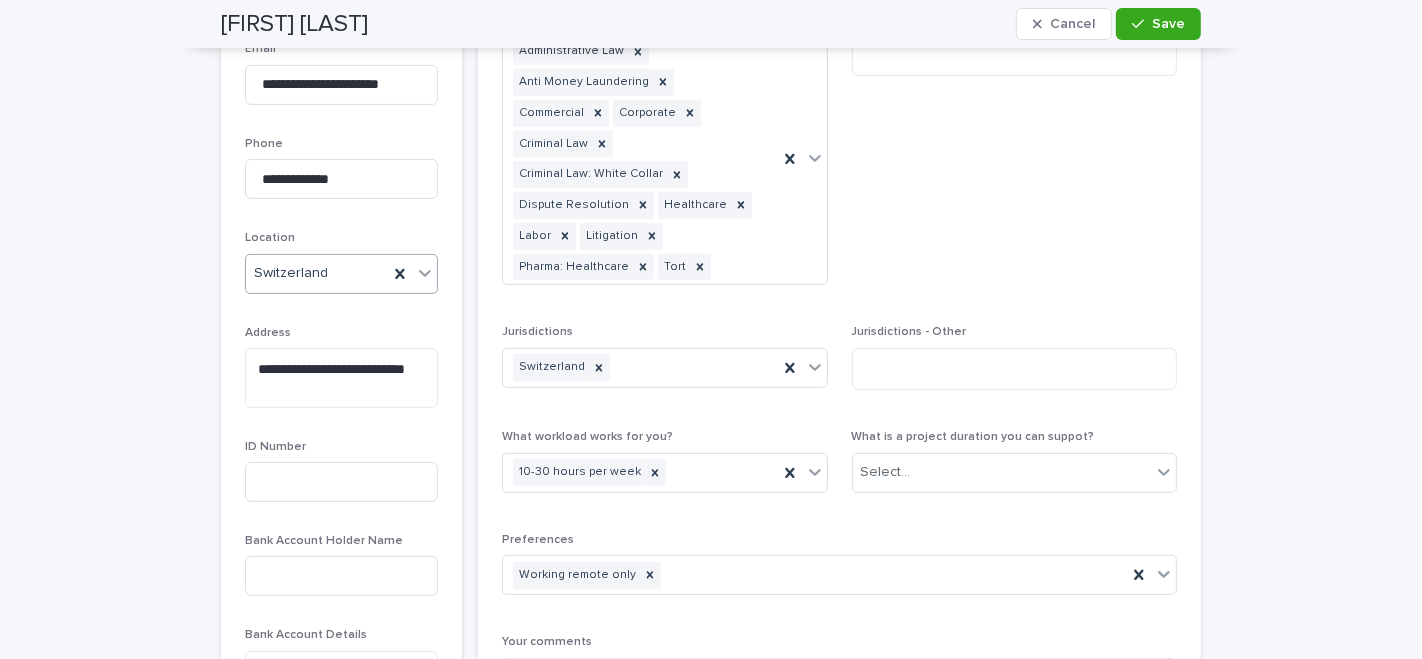 scroll, scrollTop: 777, scrollLeft: 0, axis: vertical 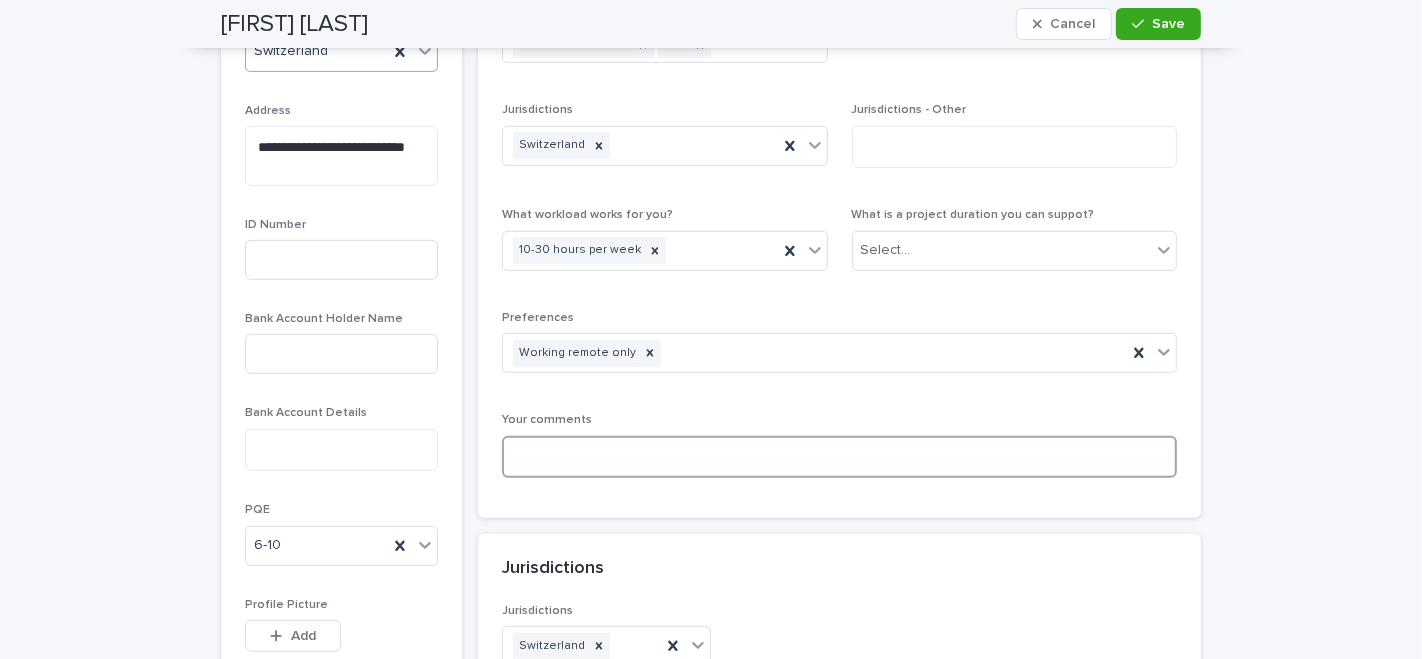 click at bounding box center (839, 457) 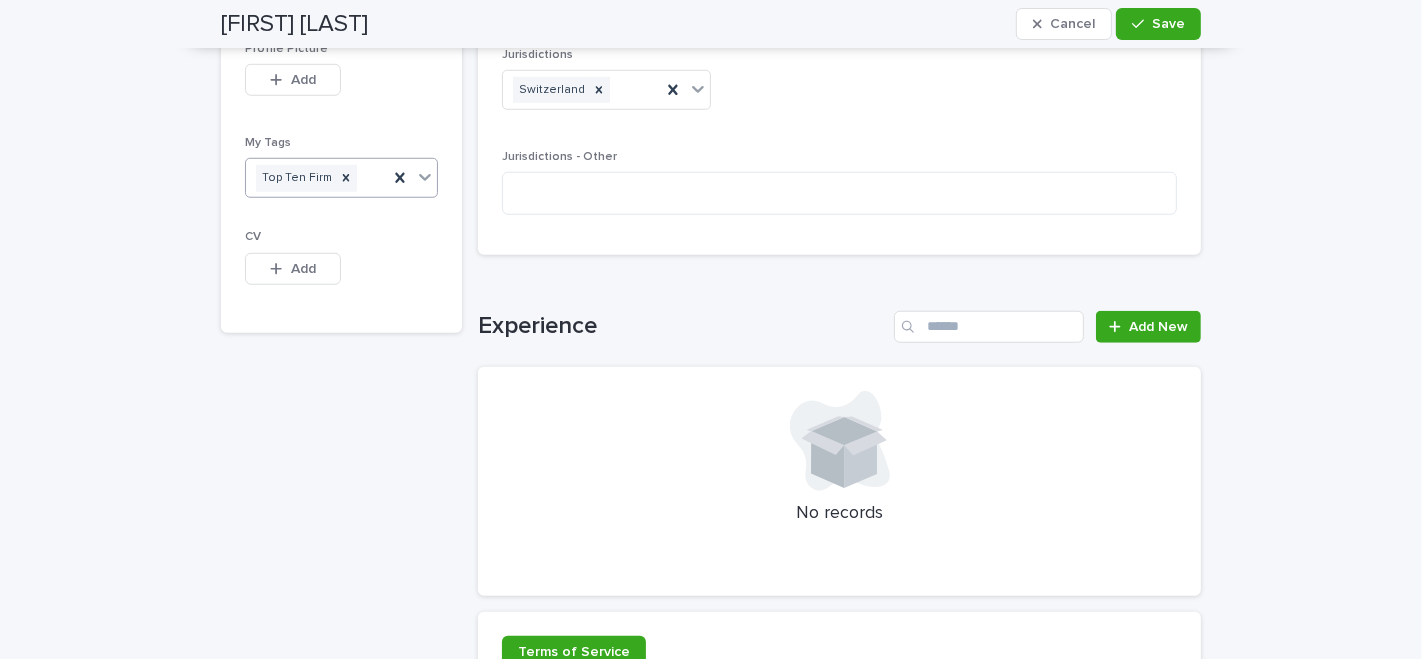 scroll, scrollTop: 1505, scrollLeft: 0, axis: vertical 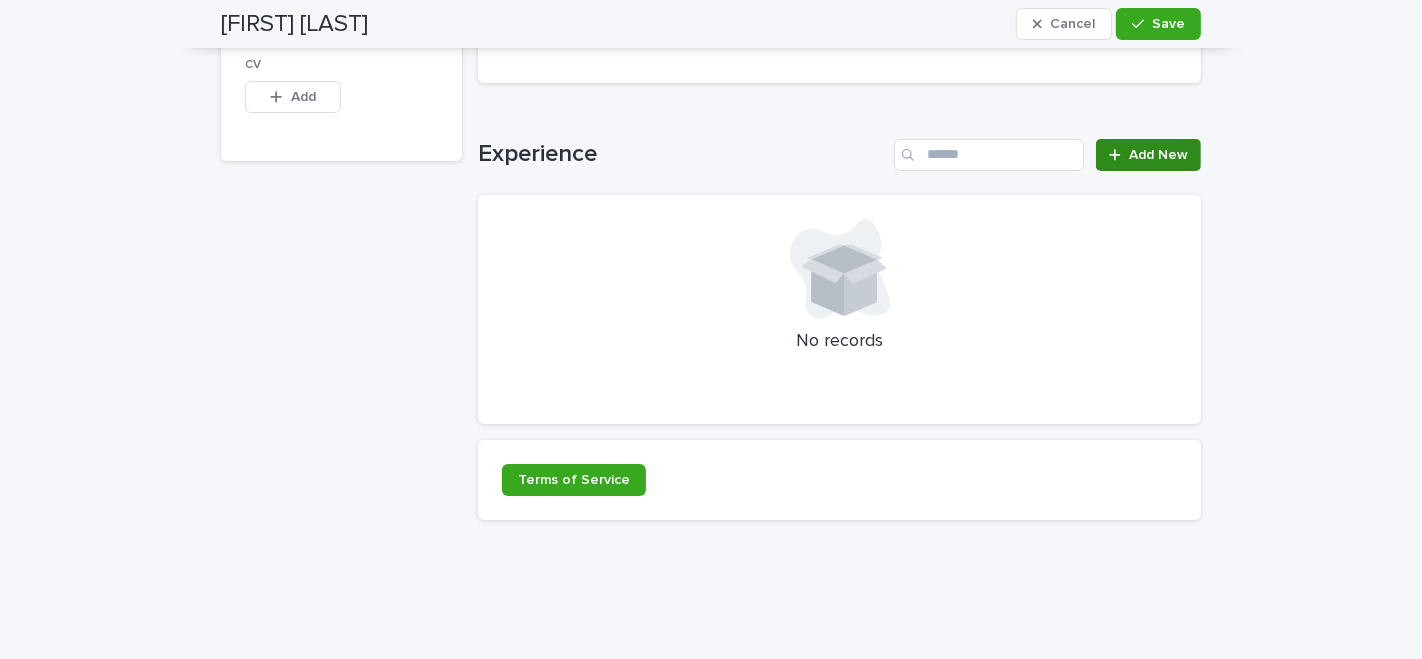 click on "Add New" at bounding box center [1158, 155] 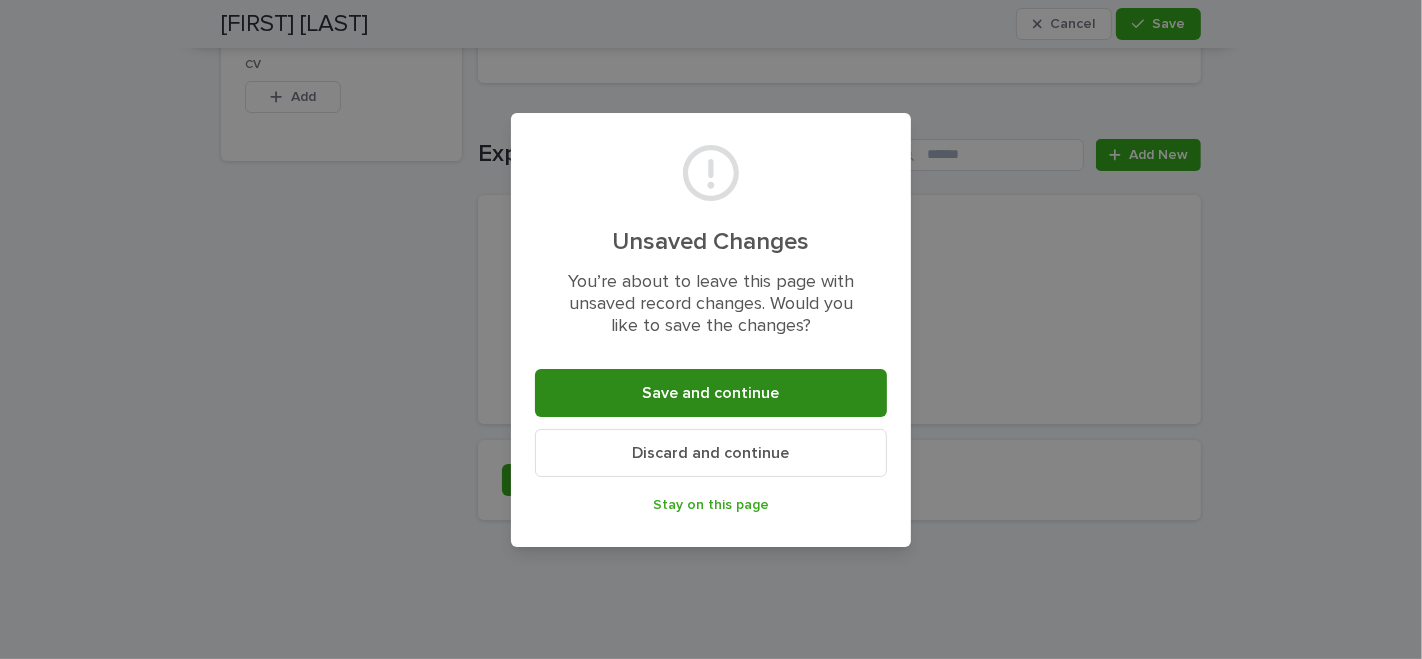click on "Save and continue" at bounding box center (711, 393) 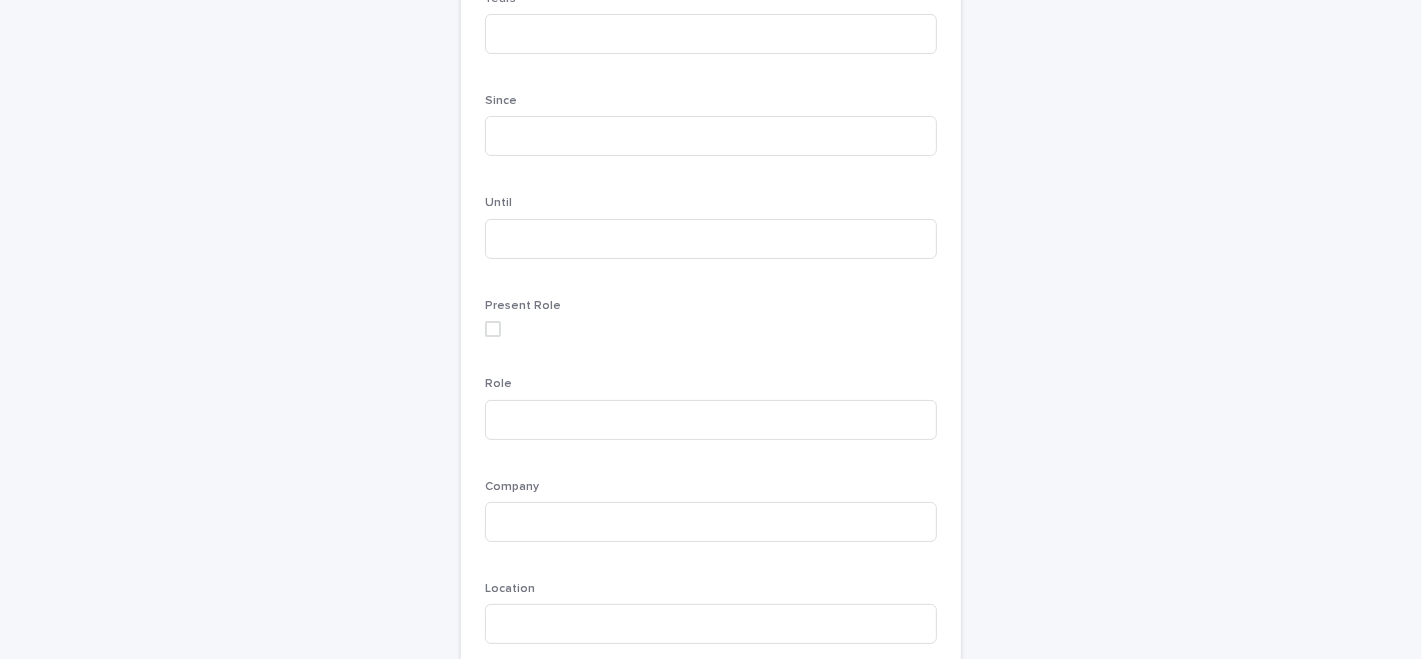 scroll, scrollTop: 0, scrollLeft: 0, axis: both 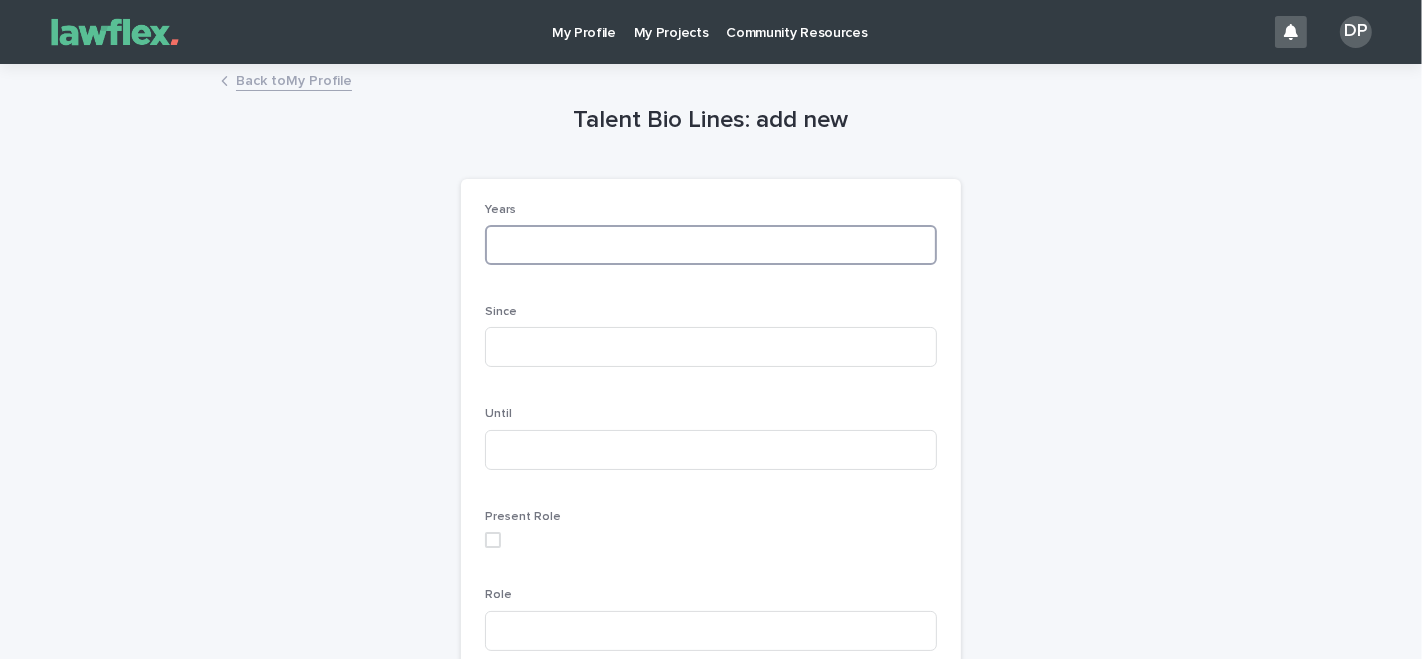 click at bounding box center (711, 245) 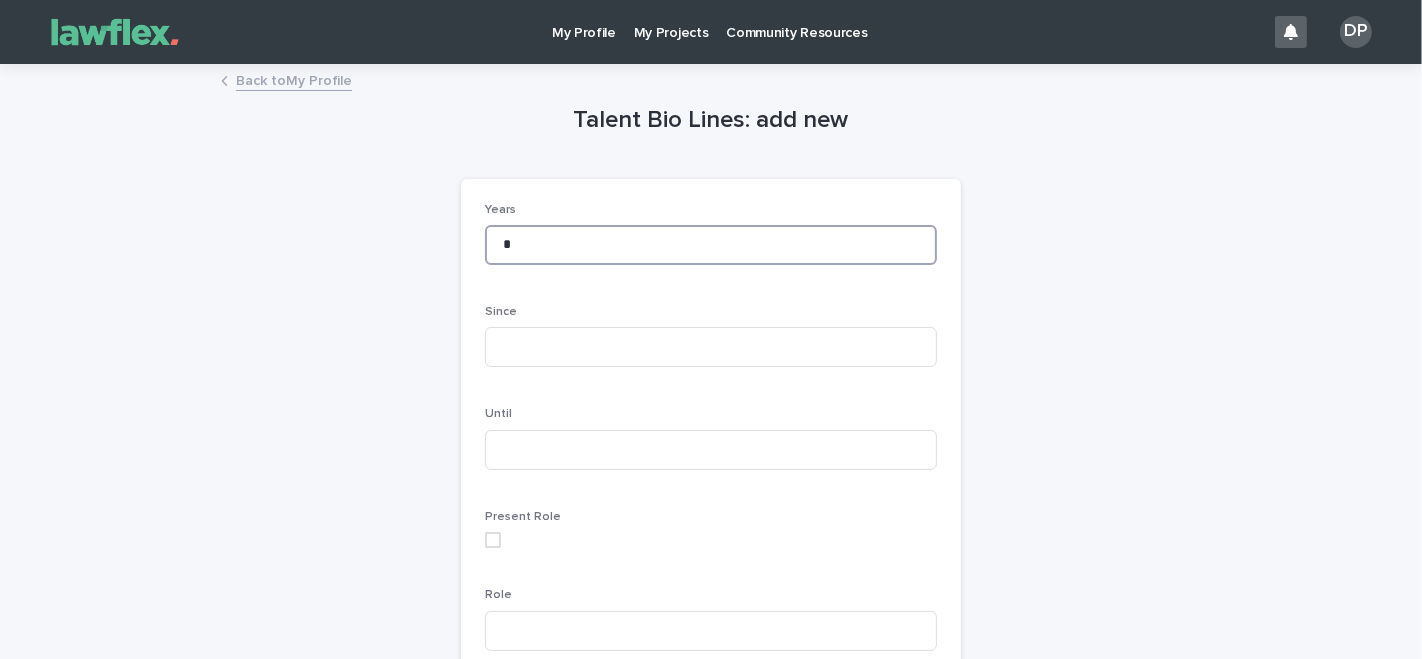 type on "*" 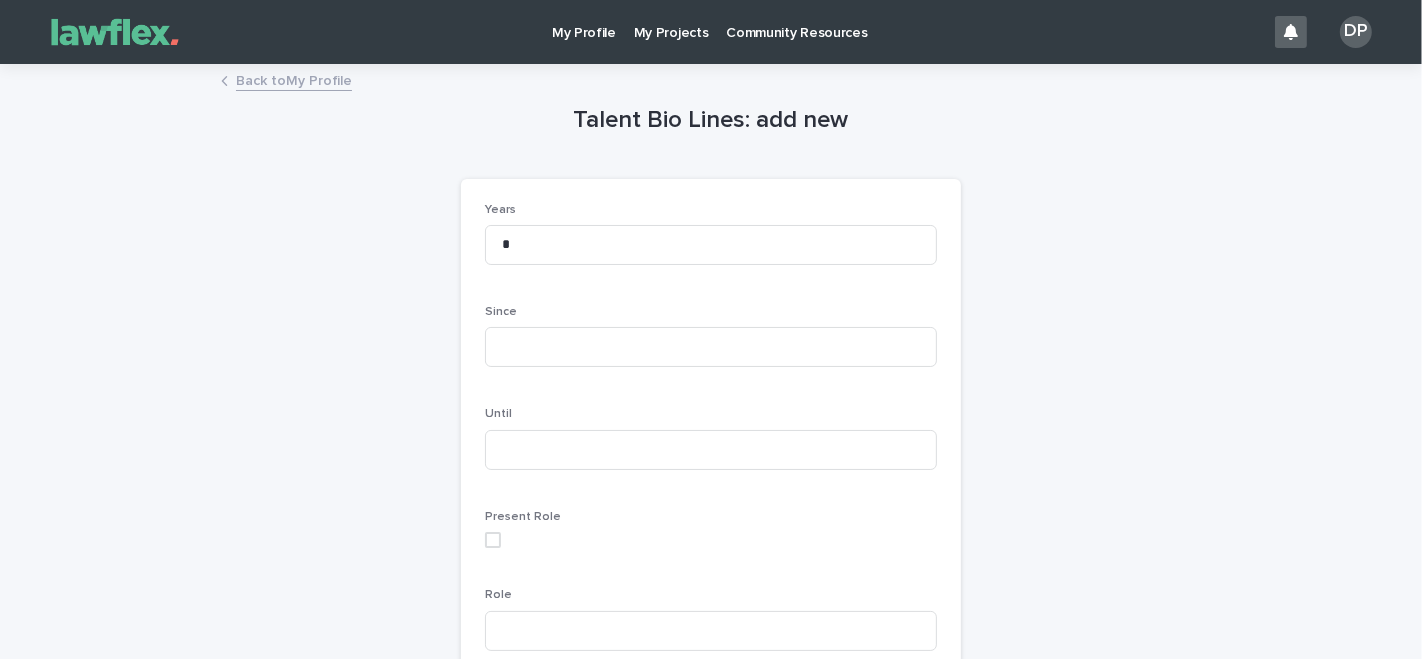 click on "Years *" at bounding box center (711, 242) 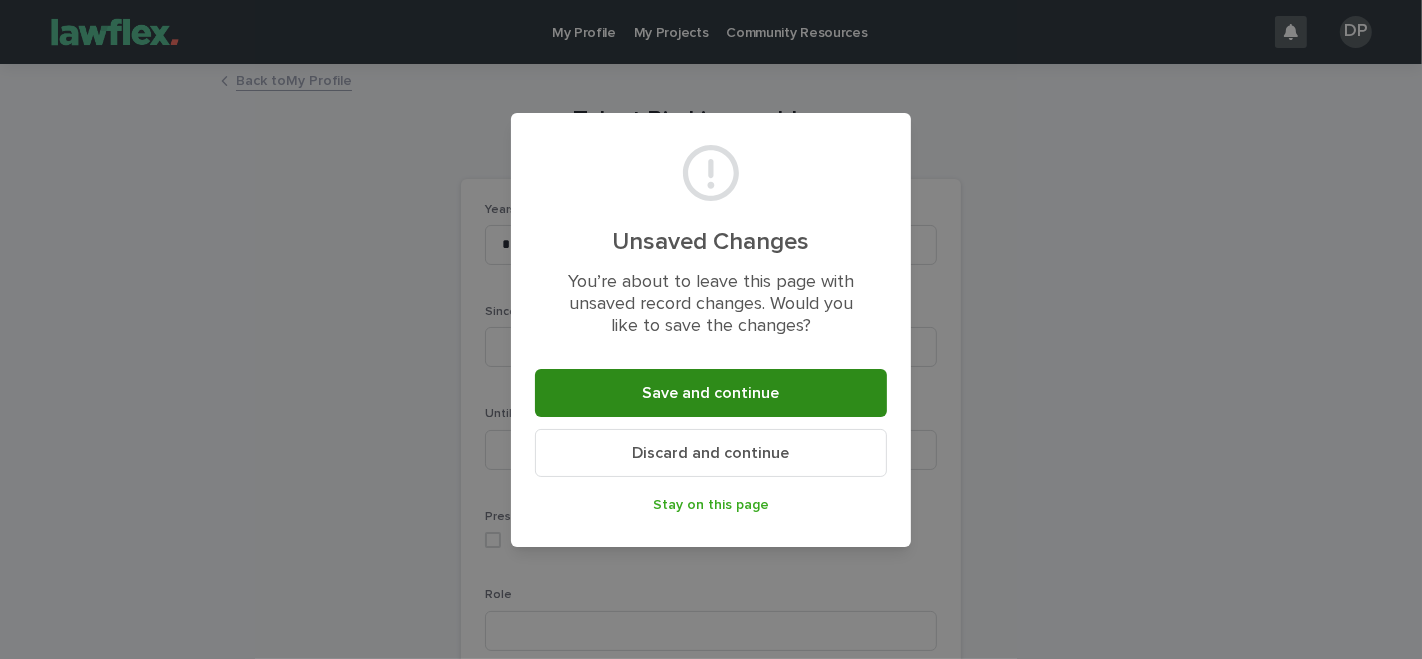 click on "Save and continue" at bounding box center [711, 393] 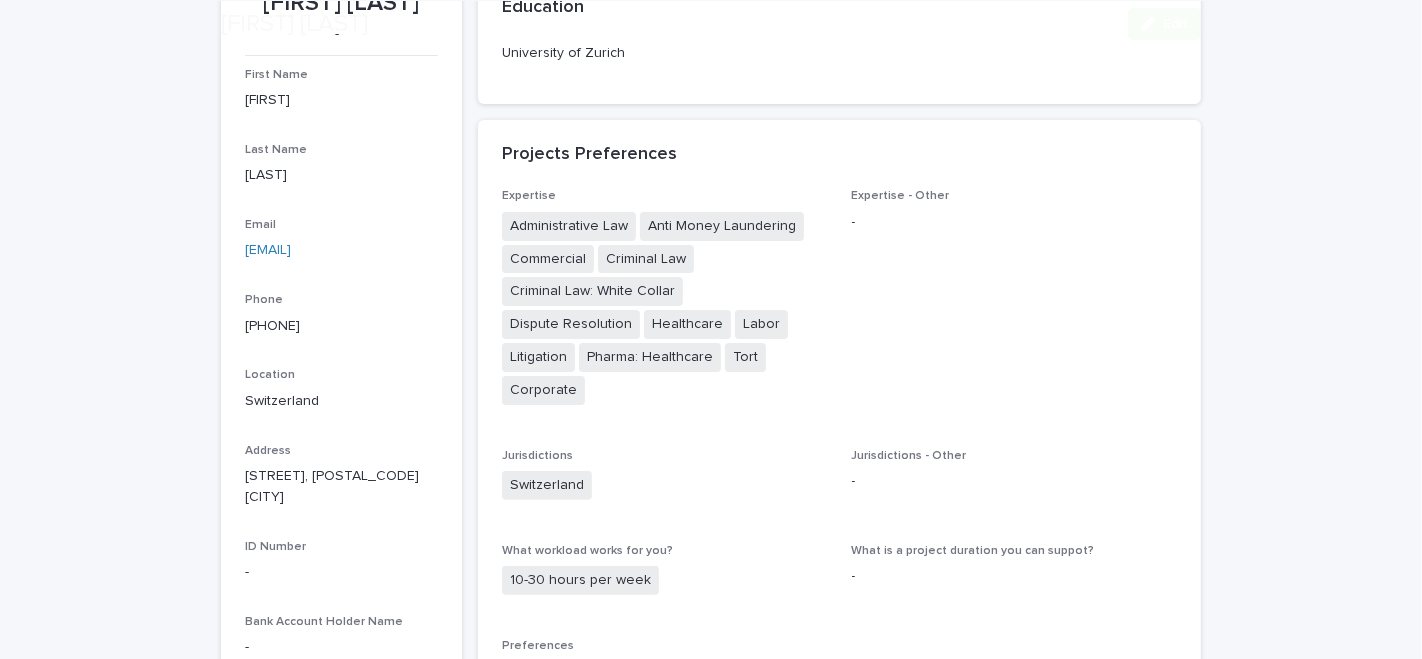 scroll, scrollTop: 444, scrollLeft: 0, axis: vertical 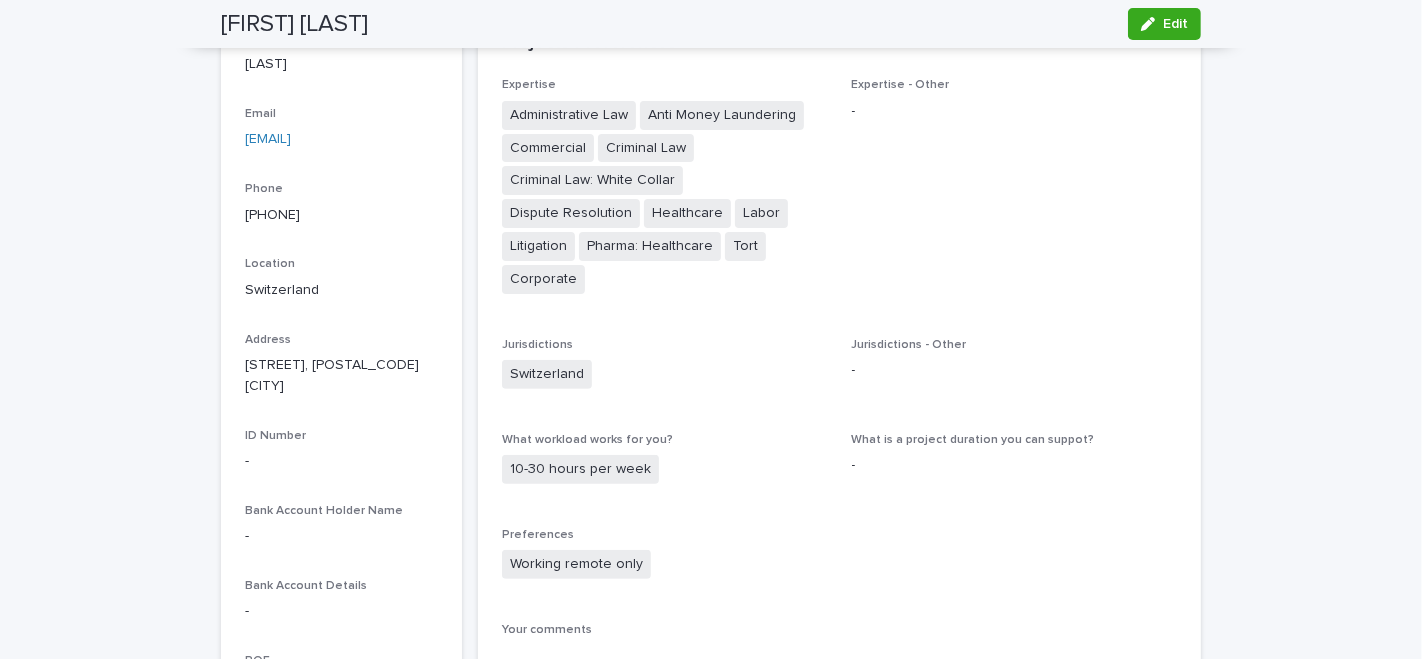click on "Expertise - Other -" at bounding box center [1015, 195] 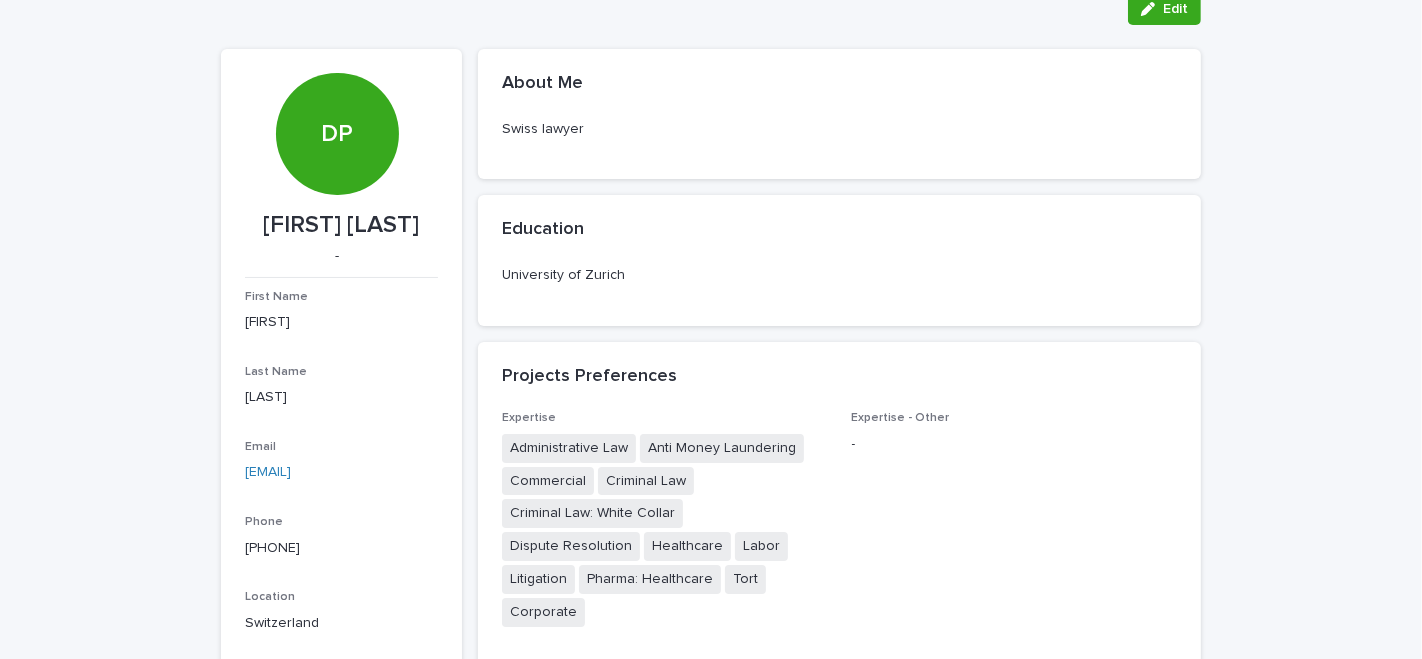 drag, startPoint x: 1128, startPoint y: 19, endPoint x: 1101, endPoint y: 98, distance: 83.48653 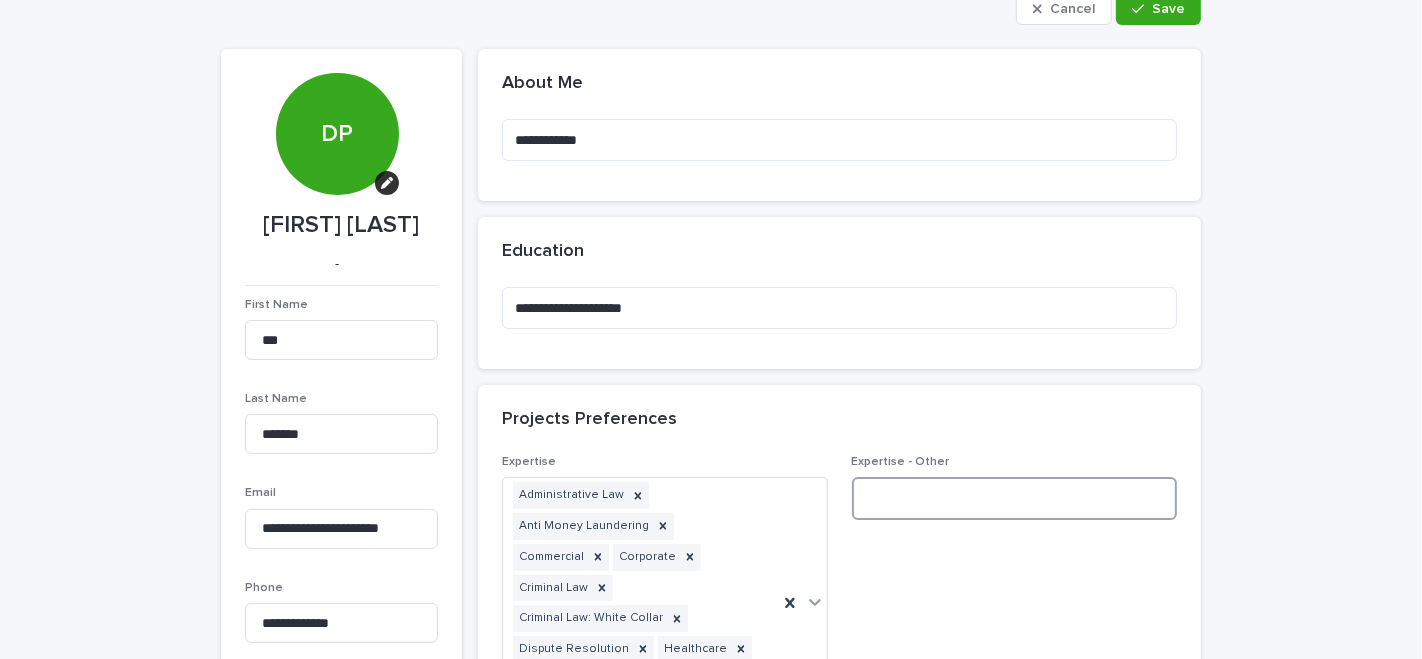 click at bounding box center (1015, 498) 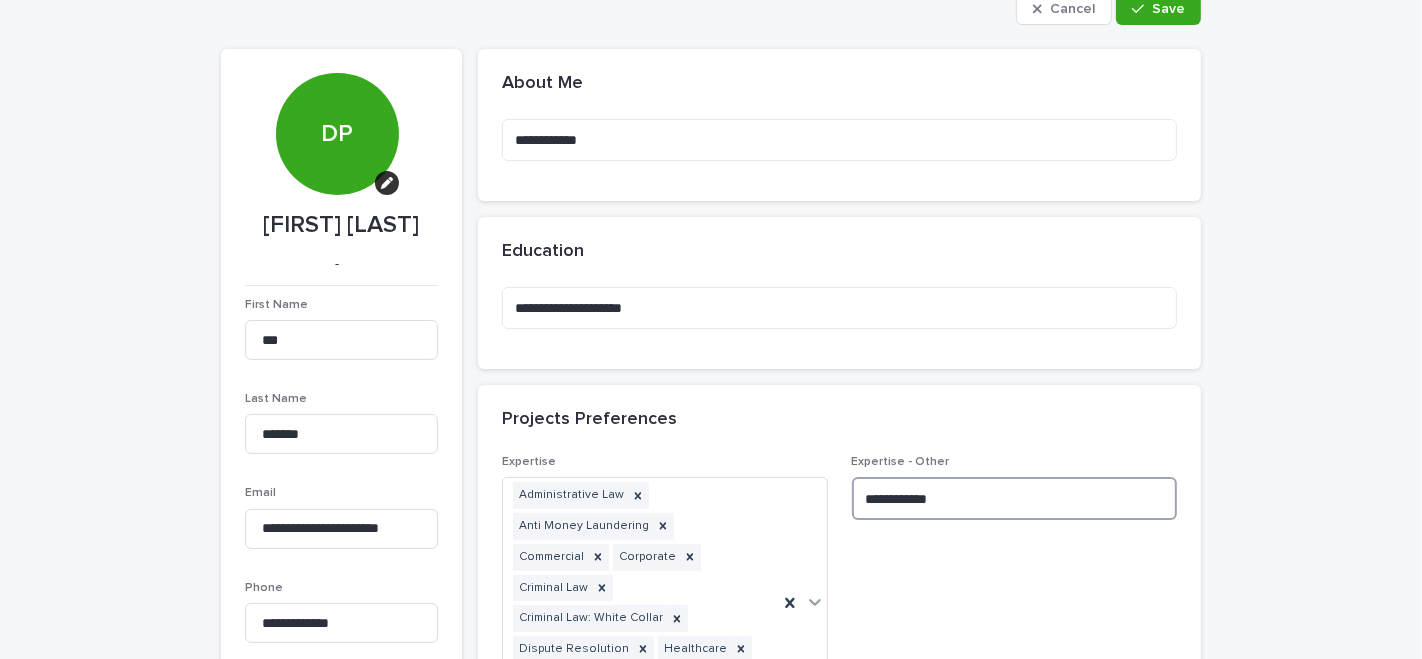 click on "**********" at bounding box center [1015, 498] 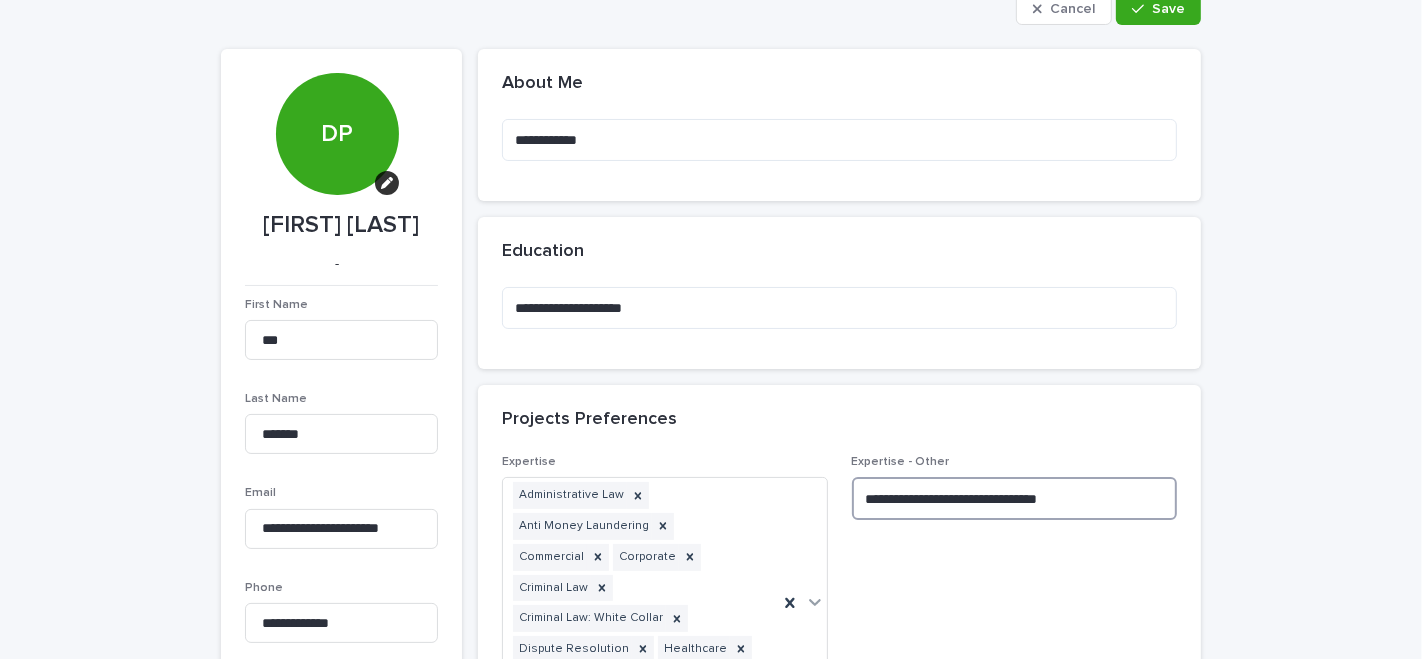 type on "**********" 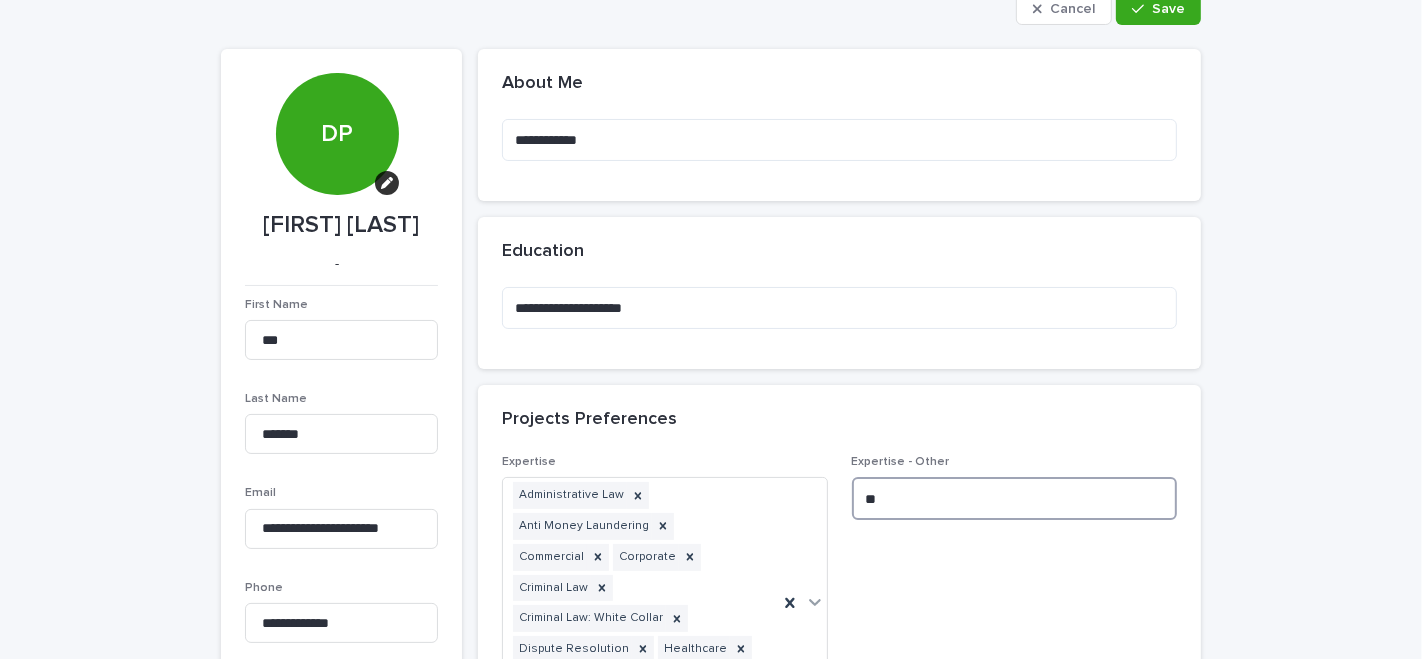 type on "*" 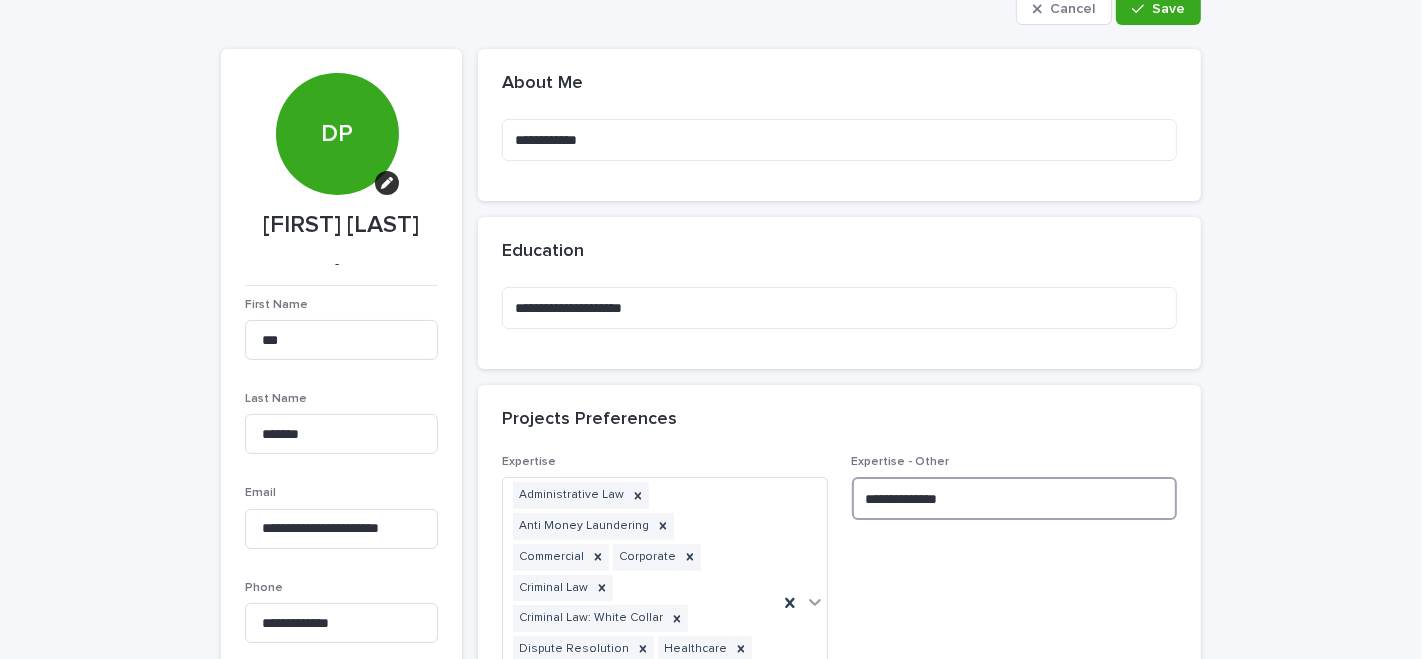 type on "**********" 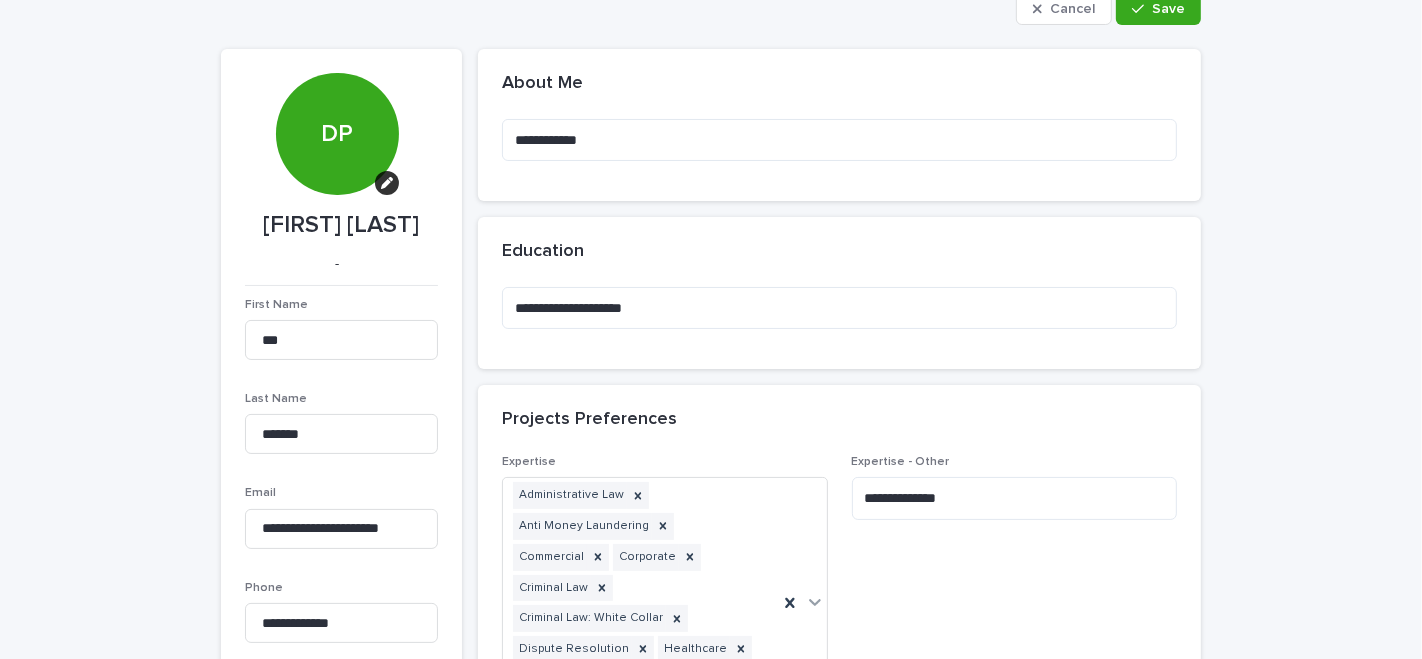 click on "Projects Preferences" at bounding box center (839, 420) 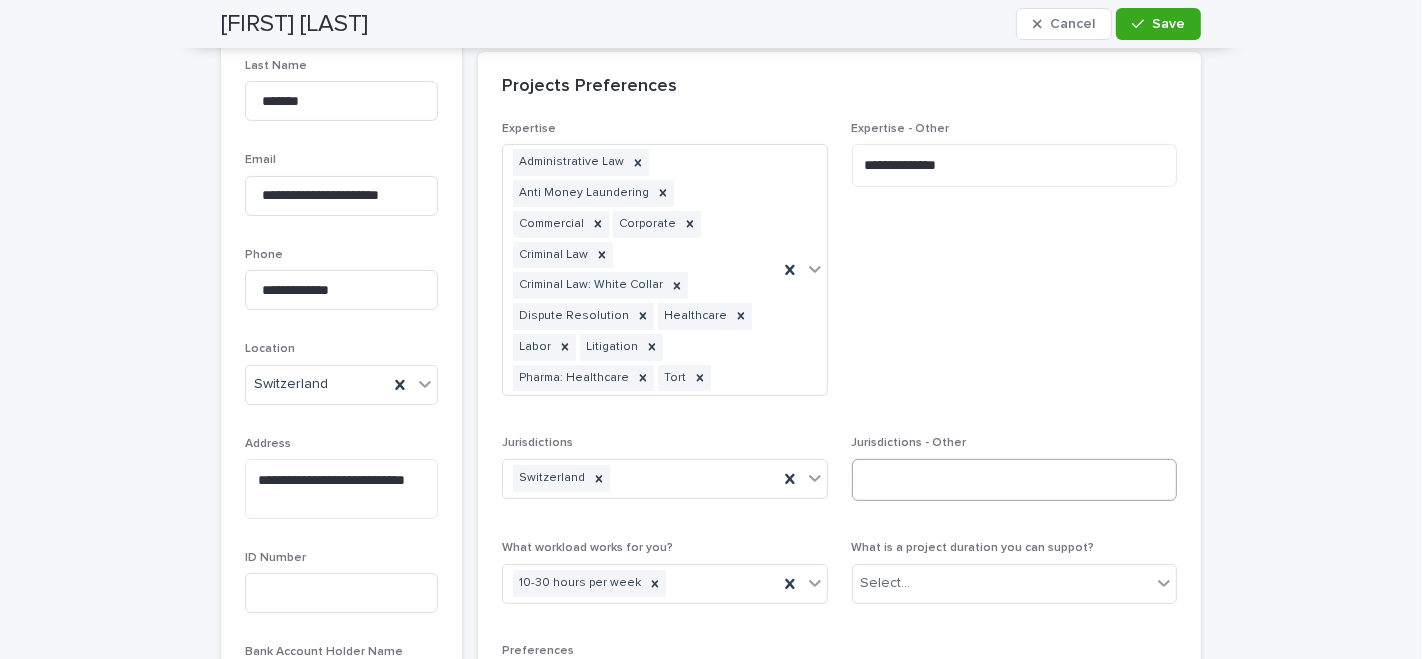 scroll, scrollTop: 666, scrollLeft: 0, axis: vertical 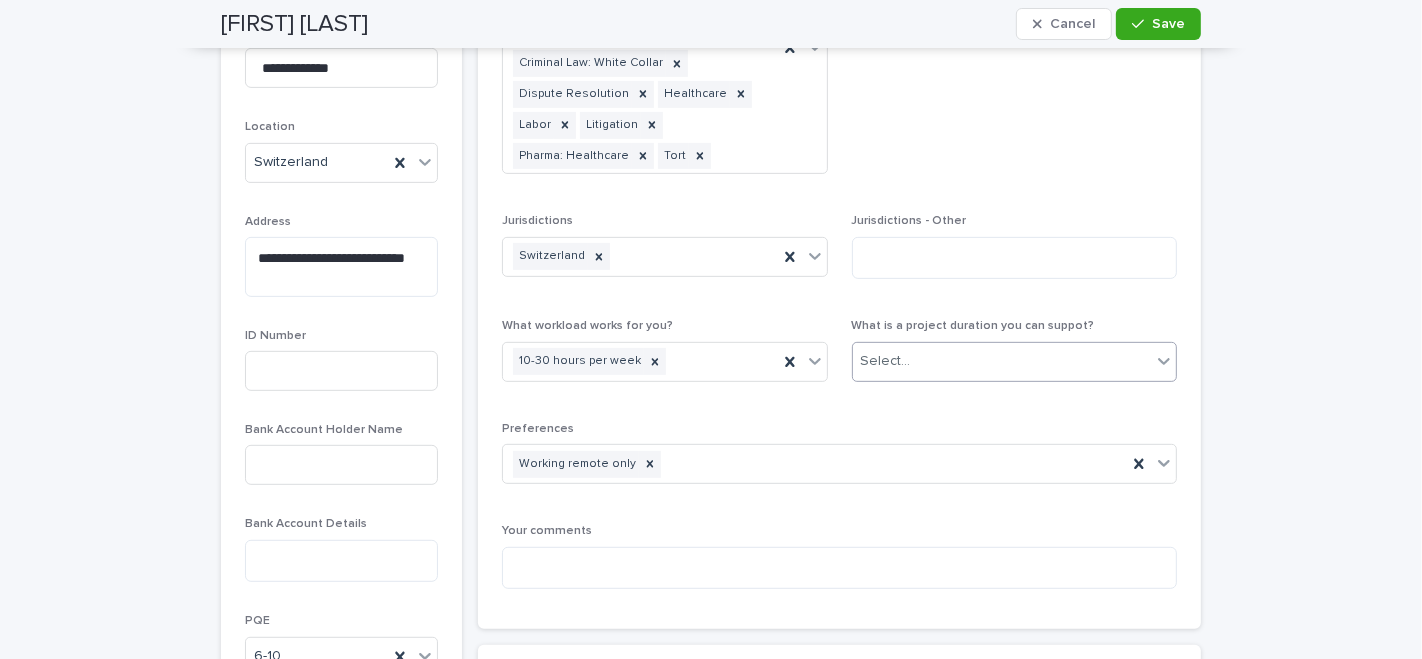 click on "Select..." at bounding box center (1002, 361) 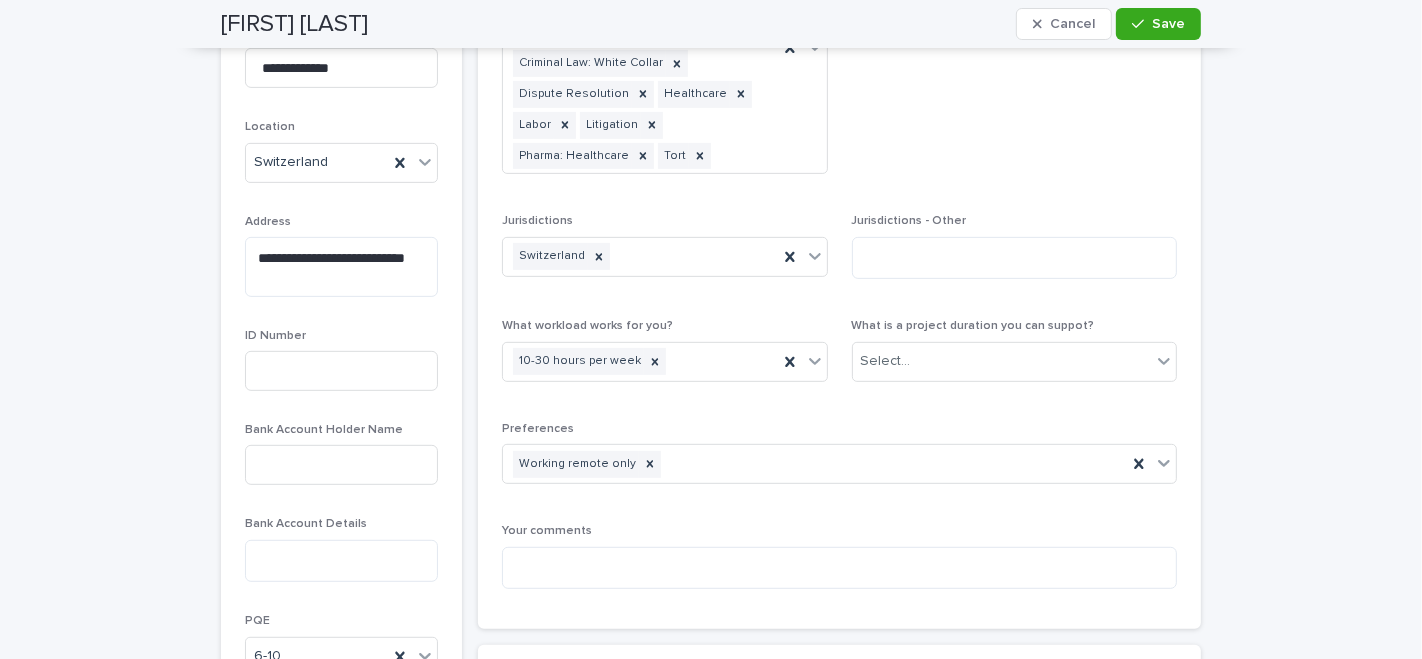 click on "**********" at bounding box center [839, 252] 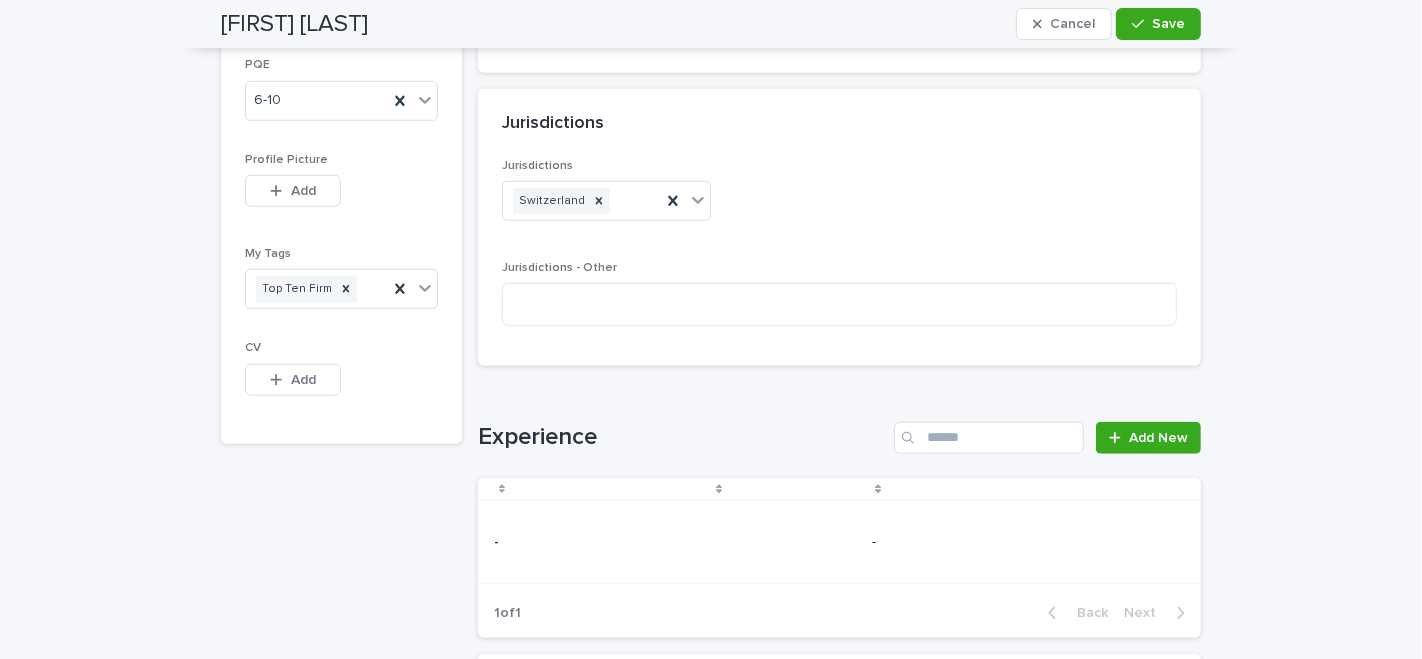 scroll, scrollTop: 1435, scrollLeft: 0, axis: vertical 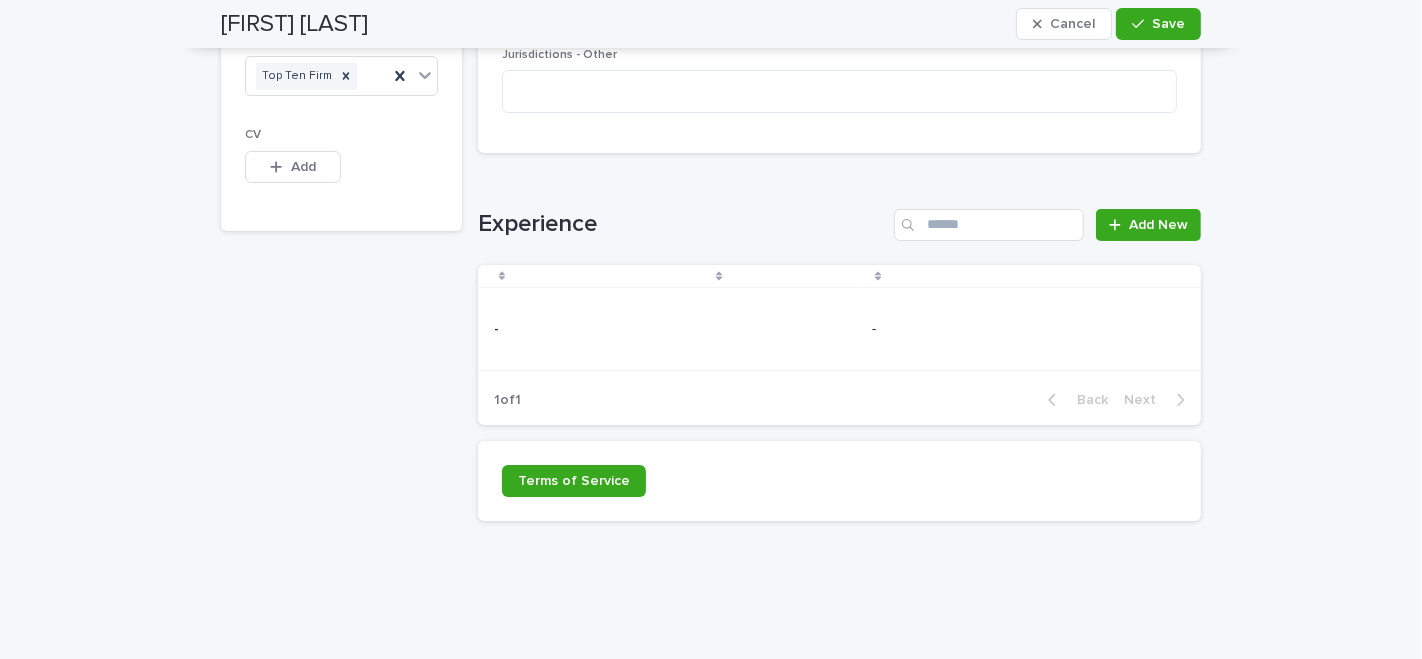 click at bounding box center (784, 329) 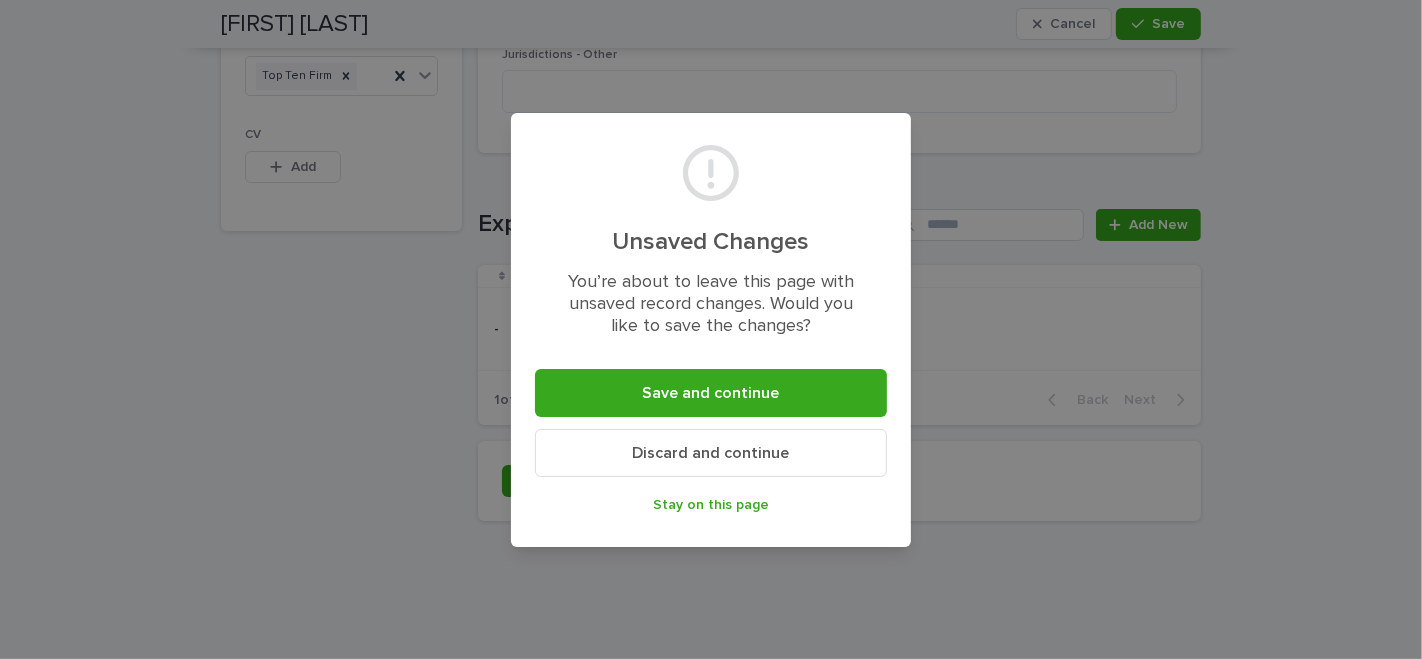 click on "Discard and continue" at bounding box center [711, 453] 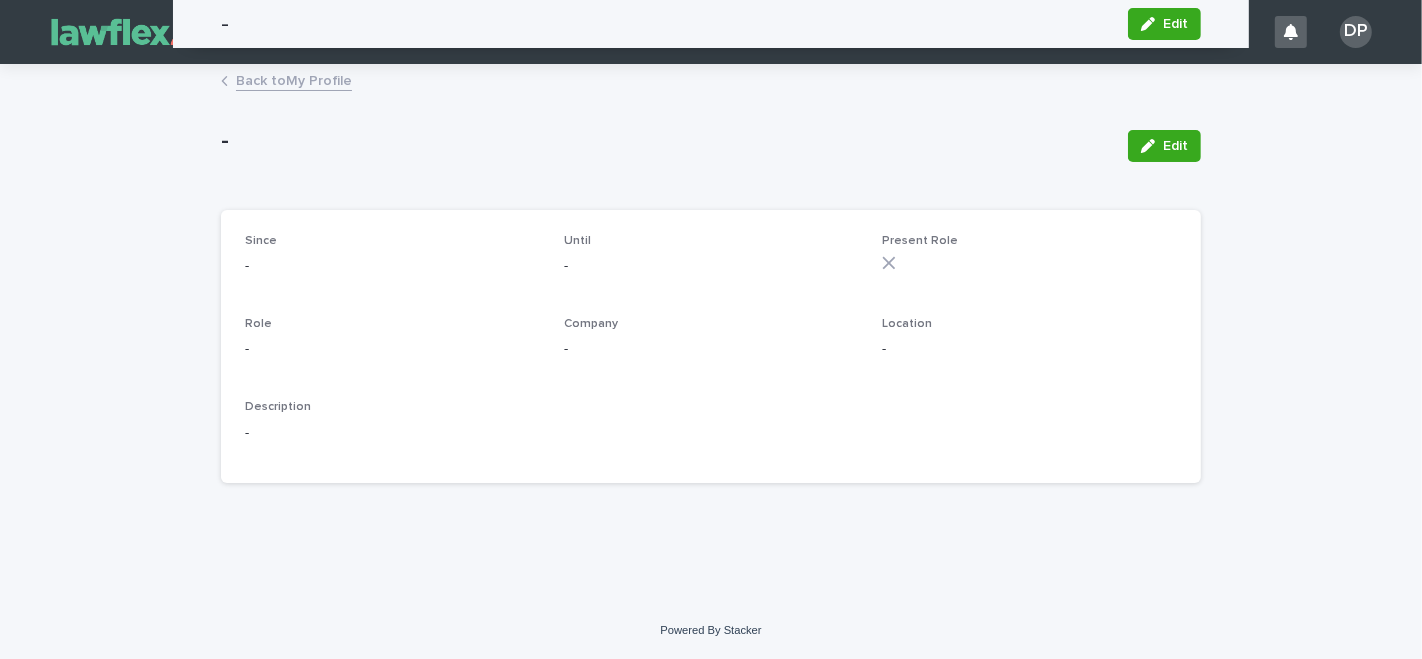 scroll, scrollTop: 0, scrollLeft: 0, axis: both 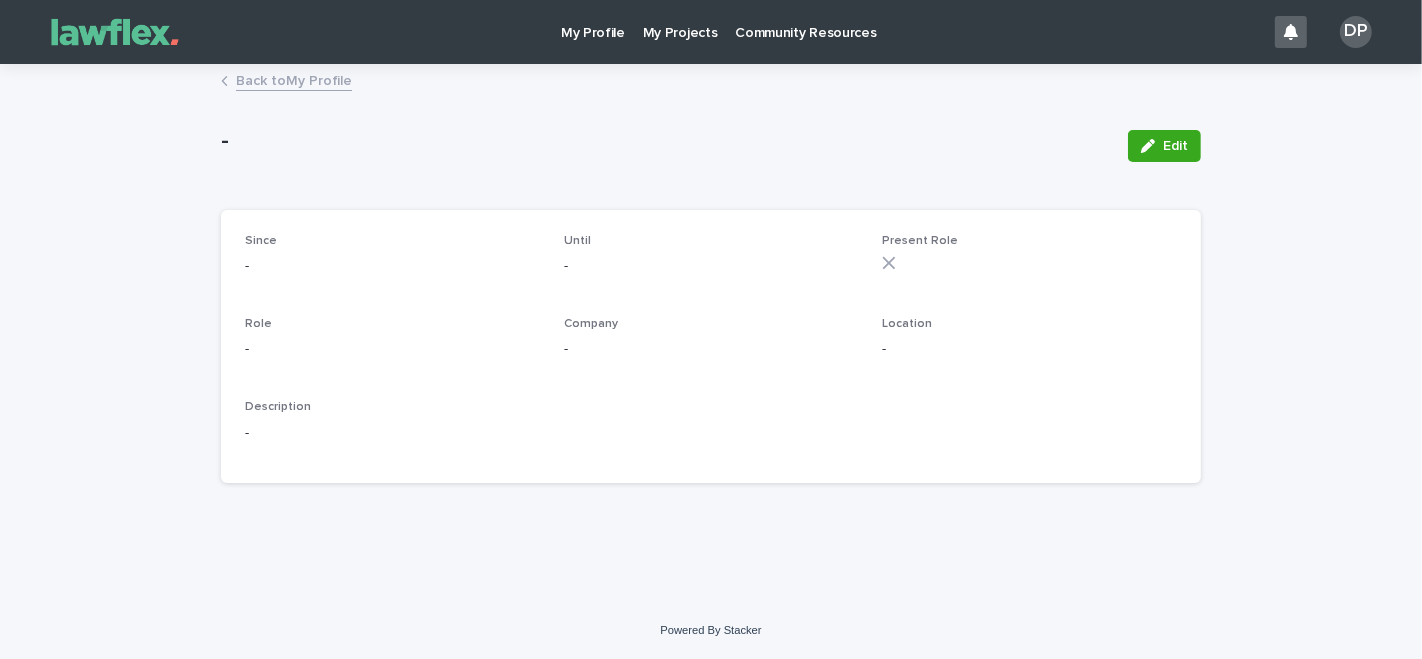 click on "Back to  My Profile" at bounding box center (294, 79) 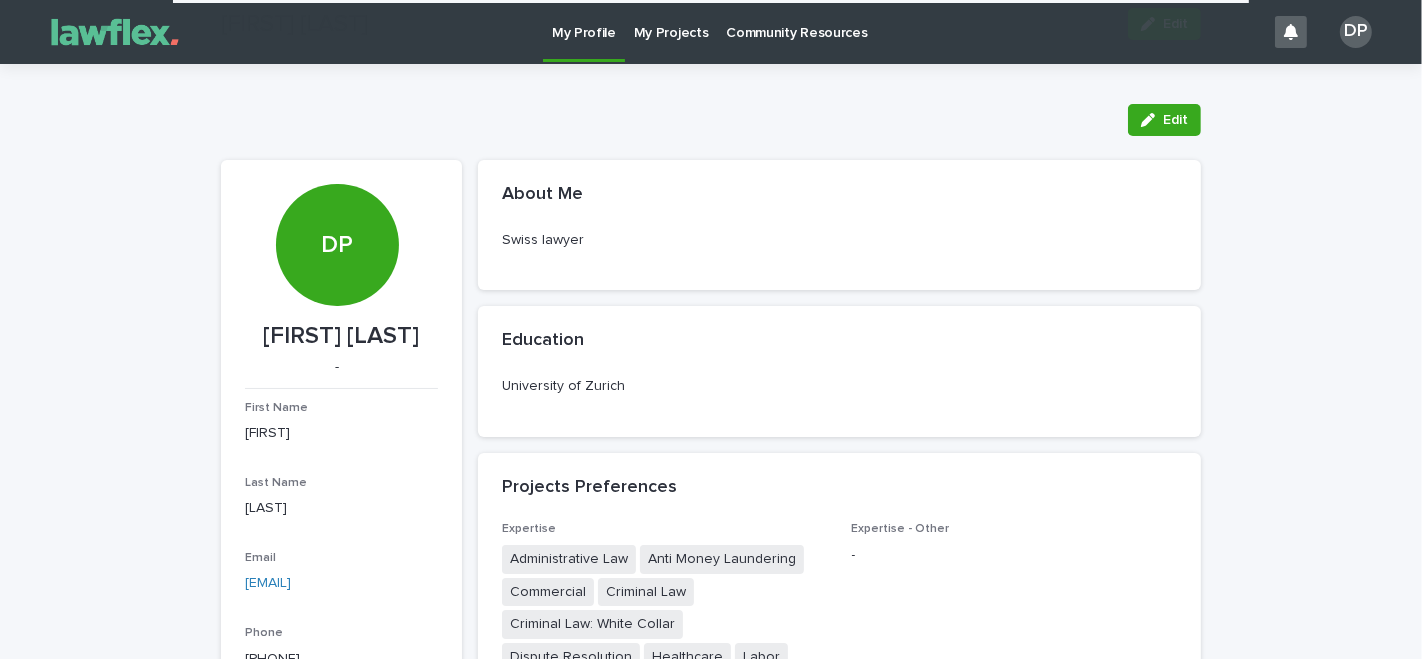 scroll, scrollTop: 222, scrollLeft: 0, axis: vertical 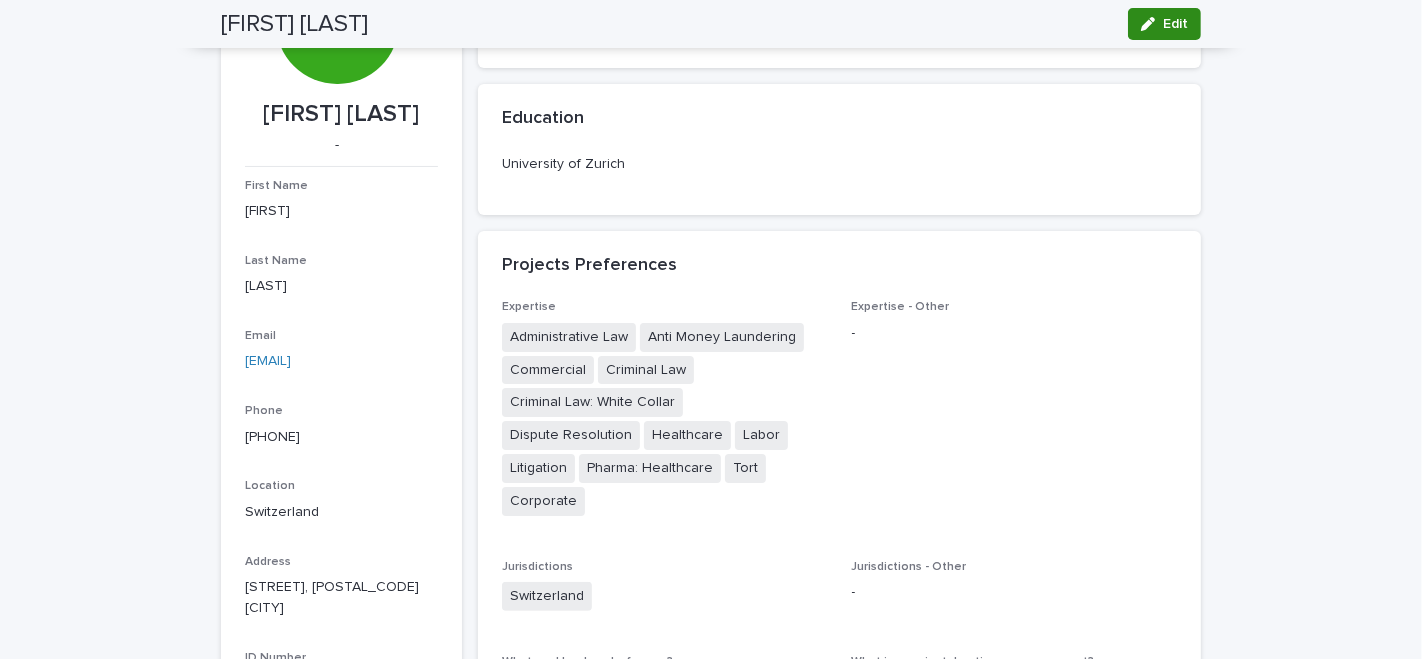 click on "Edit" at bounding box center (1164, 24) 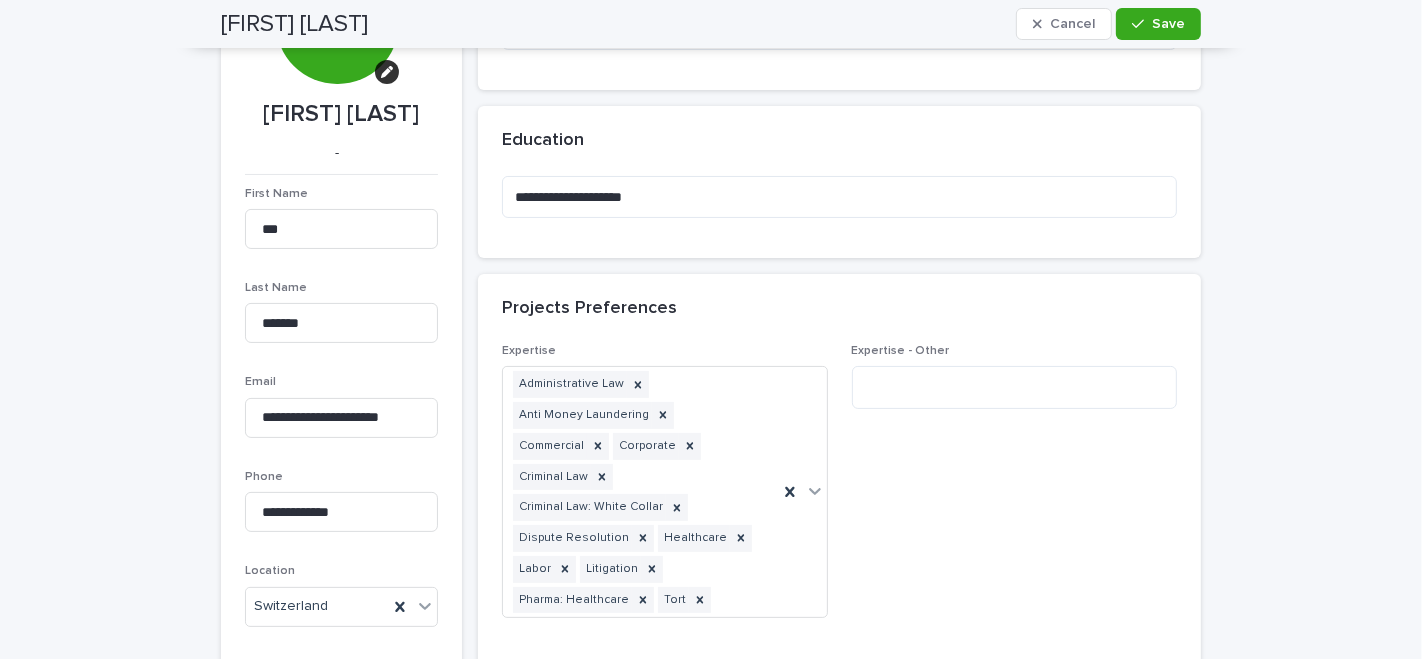 click on "Expertise - Other" at bounding box center [1015, 384] 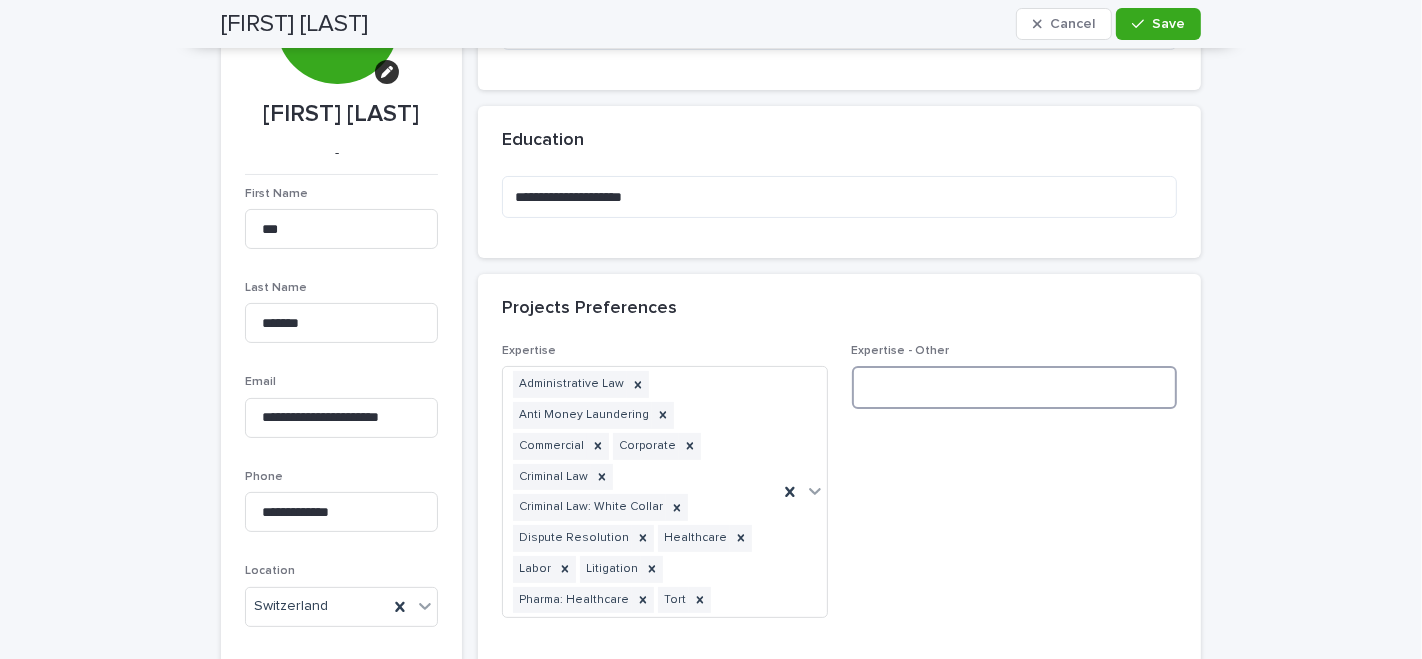 click at bounding box center (1015, 387) 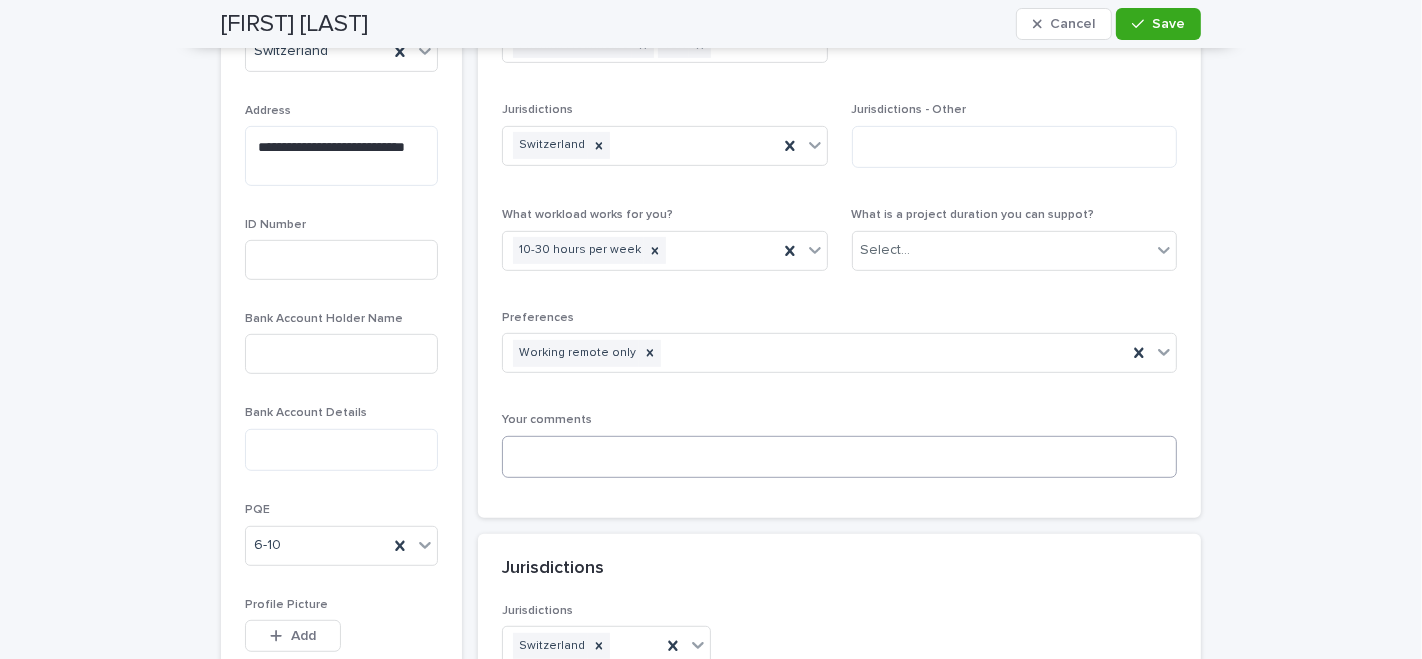 scroll, scrollTop: 1222, scrollLeft: 0, axis: vertical 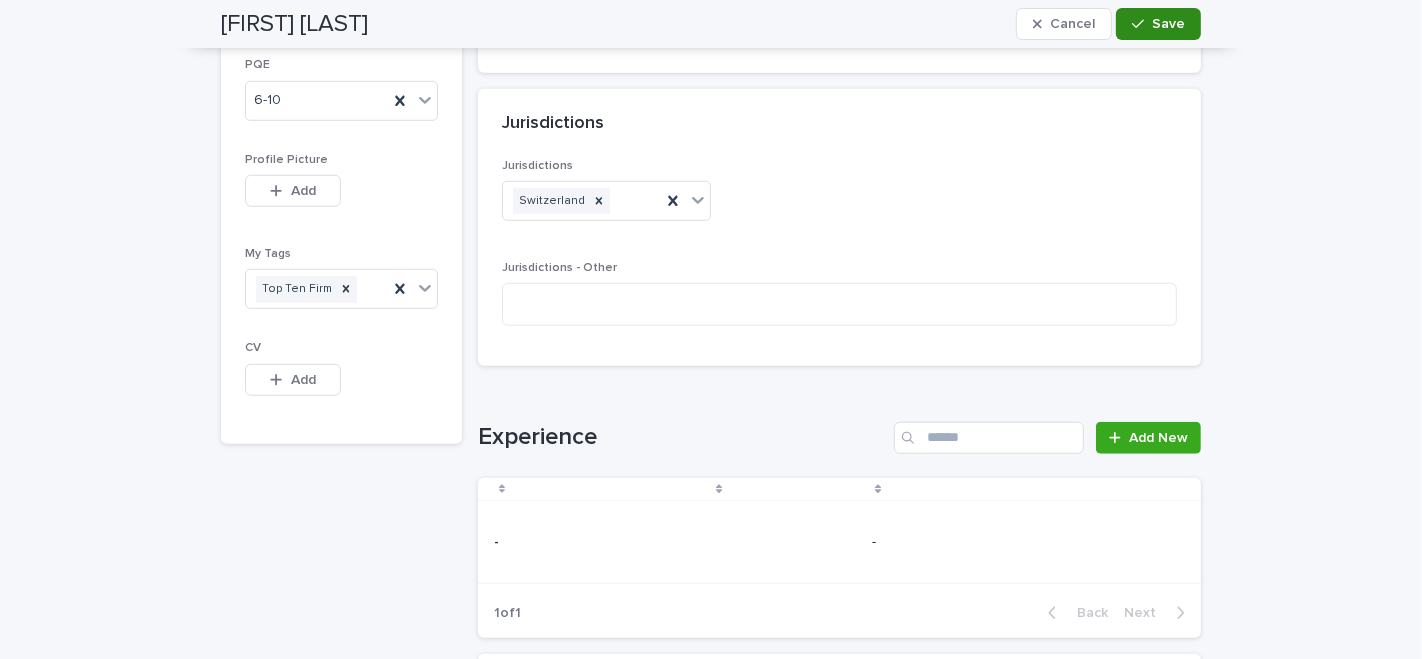 type on "**********" 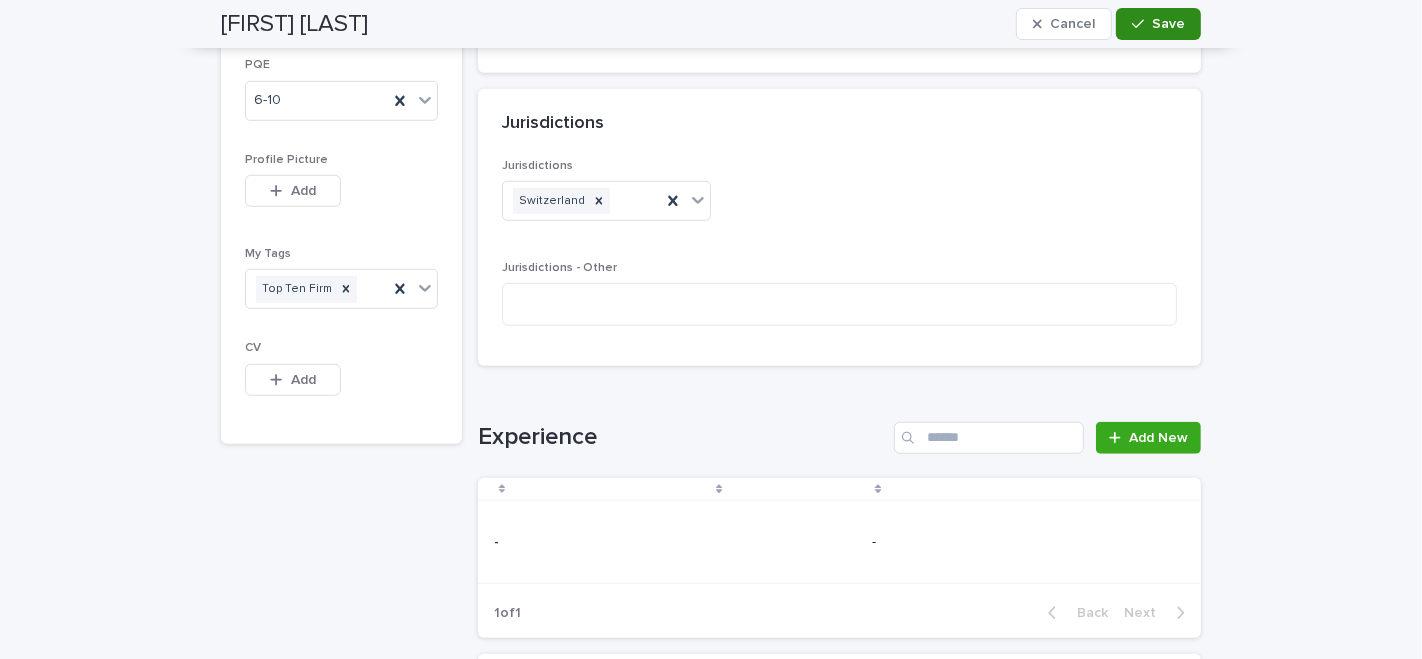 click on "Save" at bounding box center (1168, 24) 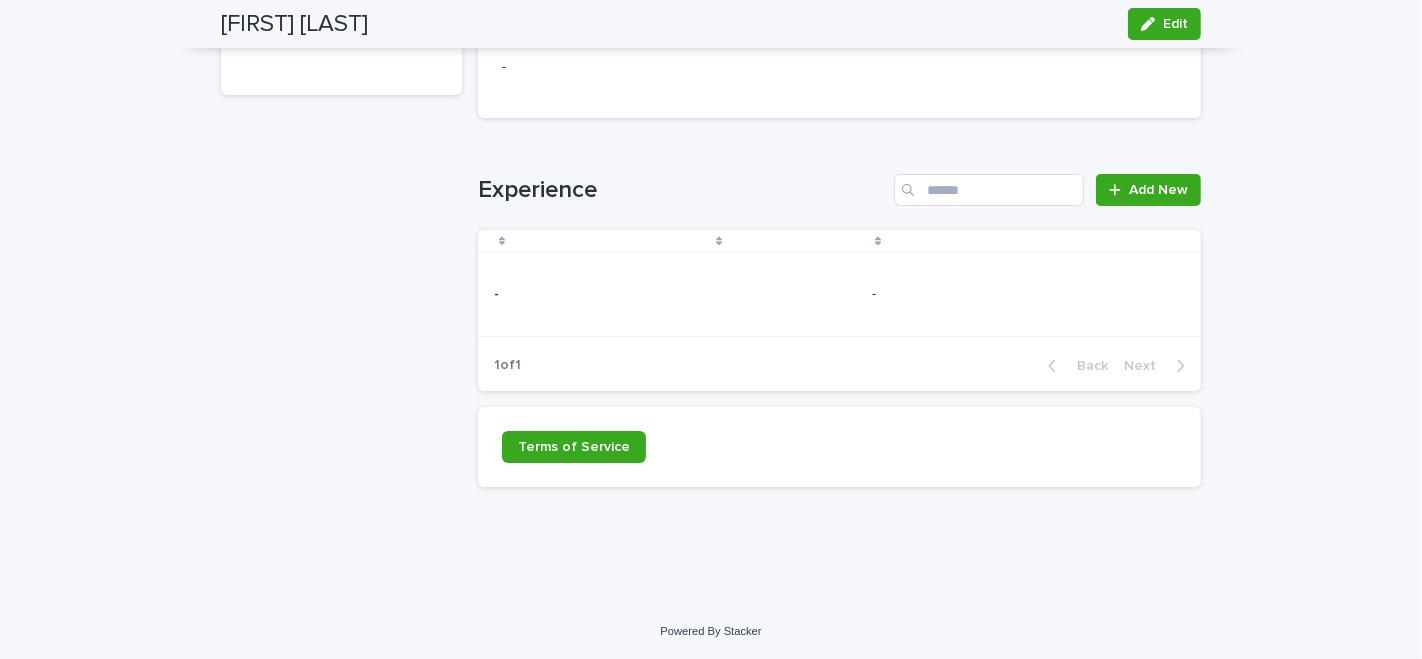 scroll, scrollTop: 1290, scrollLeft: 0, axis: vertical 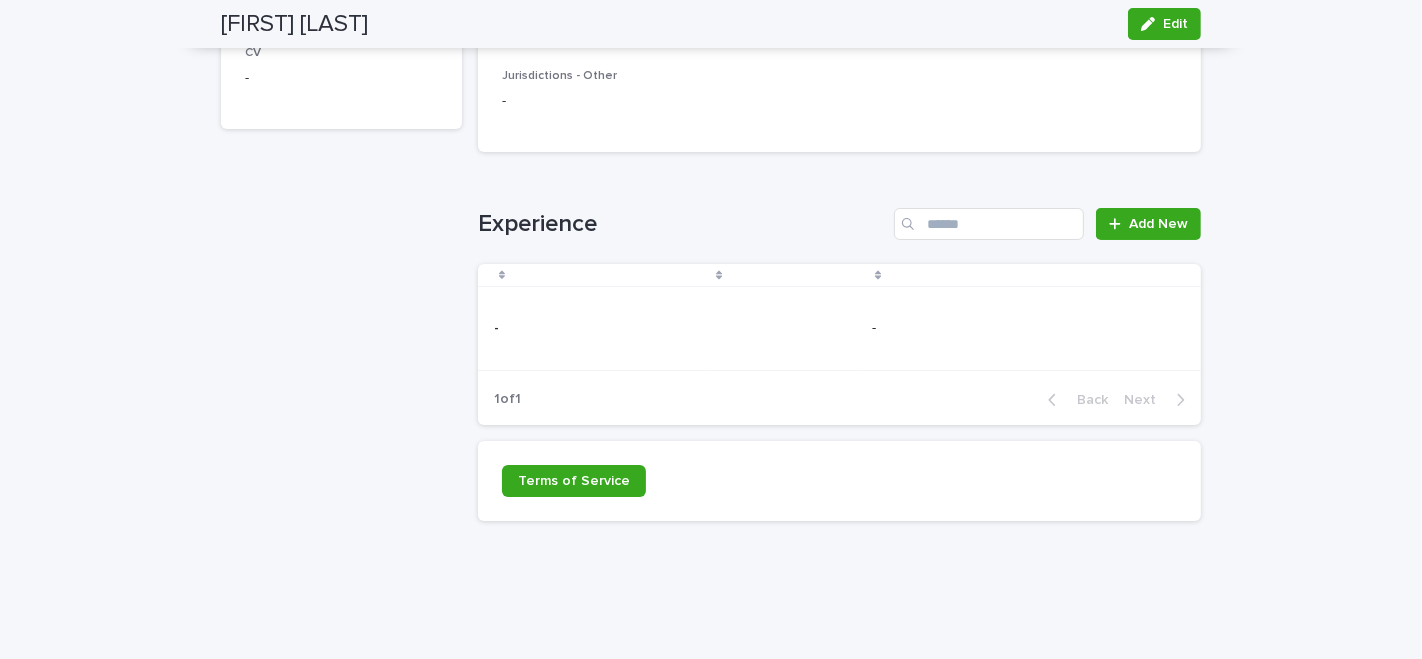 click on "**********" at bounding box center (711, -320) 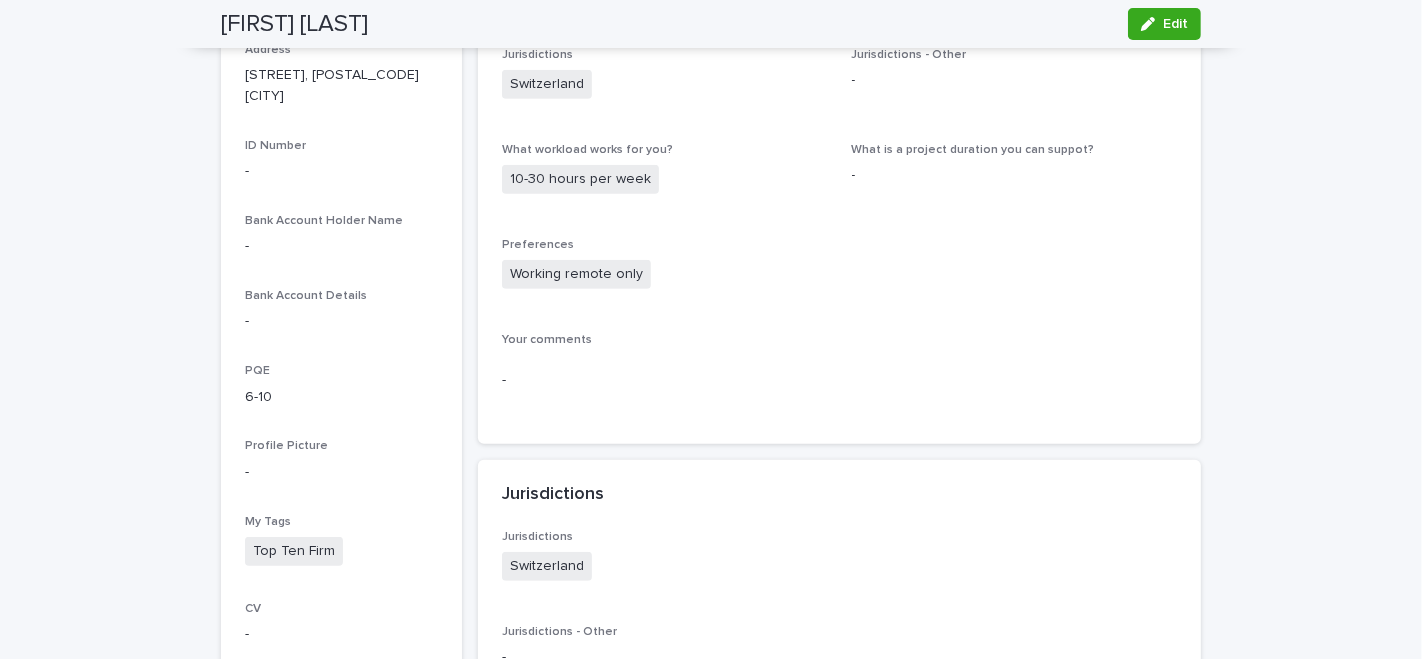 scroll, scrollTop: 0, scrollLeft: 0, axis: both 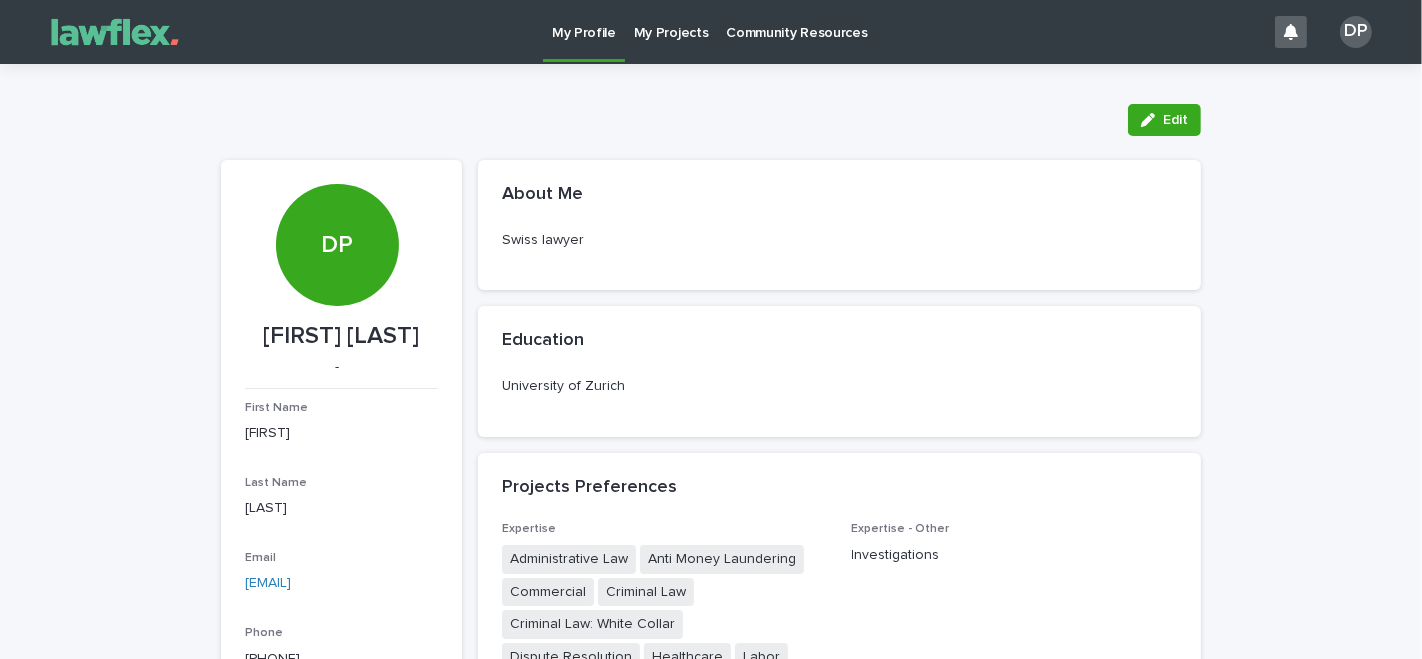 click on "My Projects" at bounding box center [671, 21] 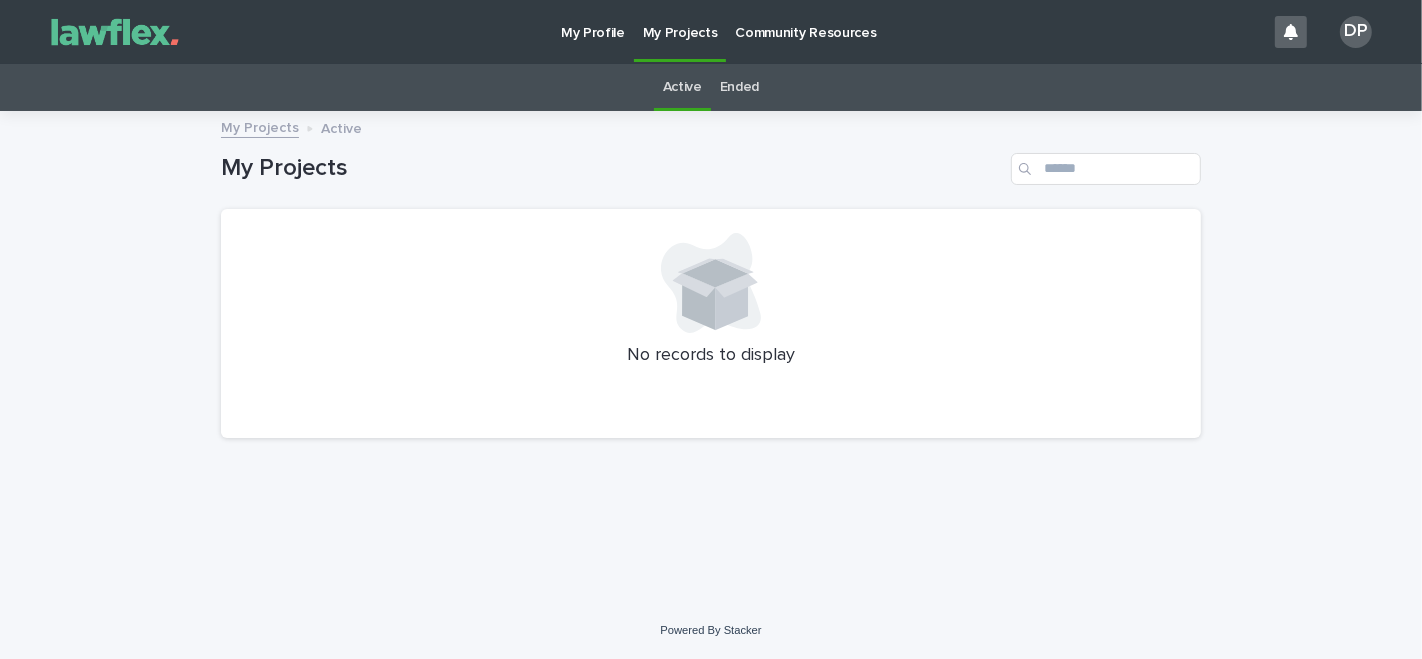 click on "Community Resources" at bounding box center (805, 21) 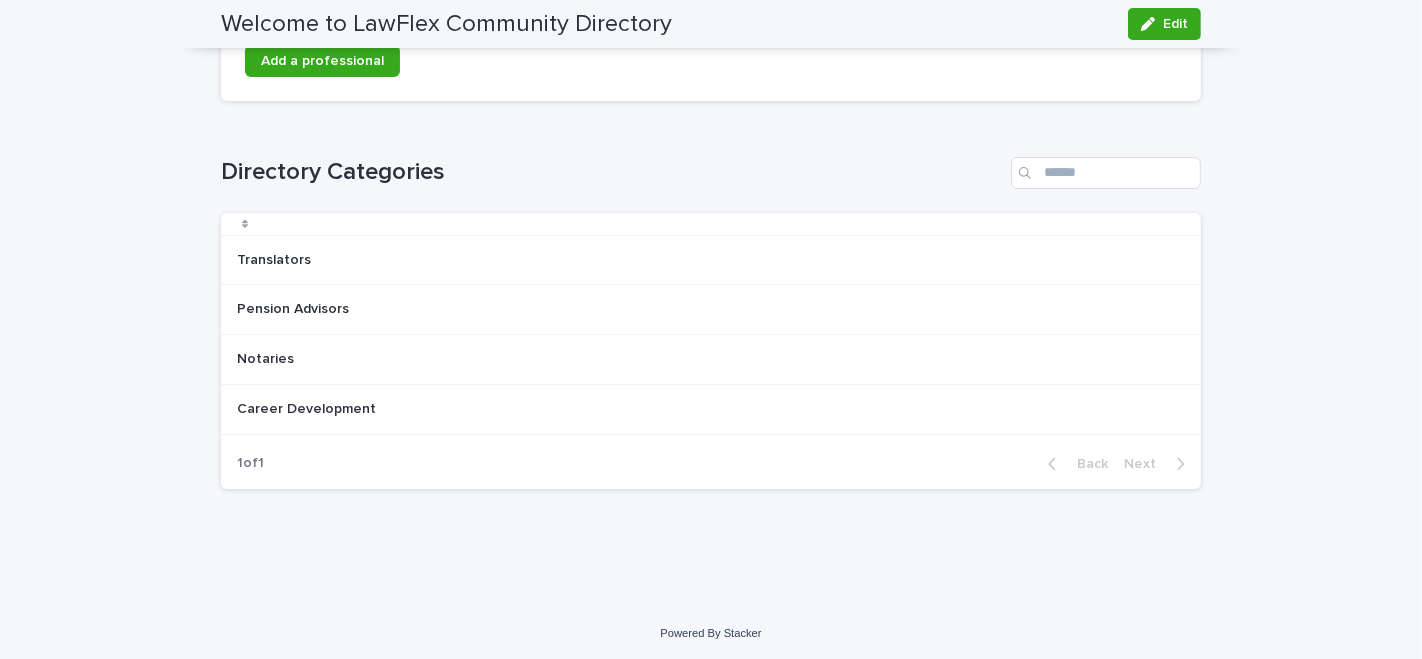 scroll, scrollTop: 0, scrollLeft: 0, axis: both 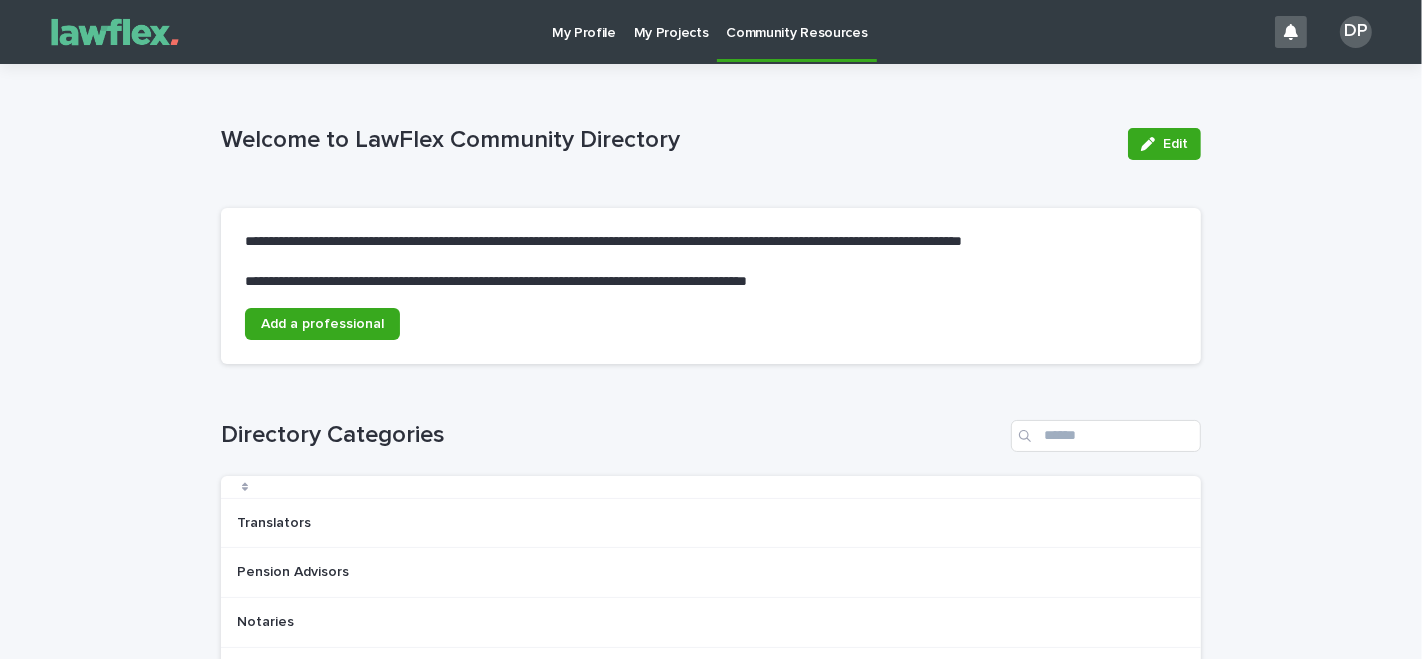 click on "My Profile" at bounding box center [584, 31] 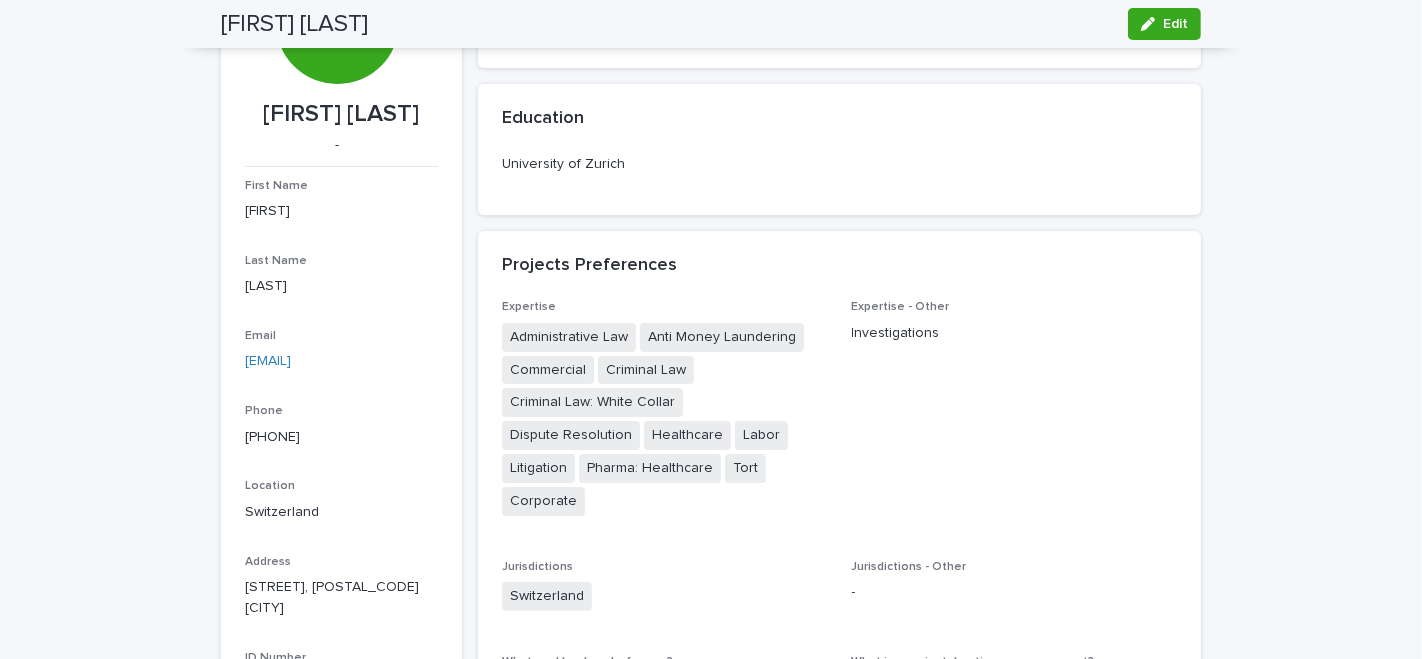 scroll, scrollTop: 0, scrollLeft: 0, axis: both 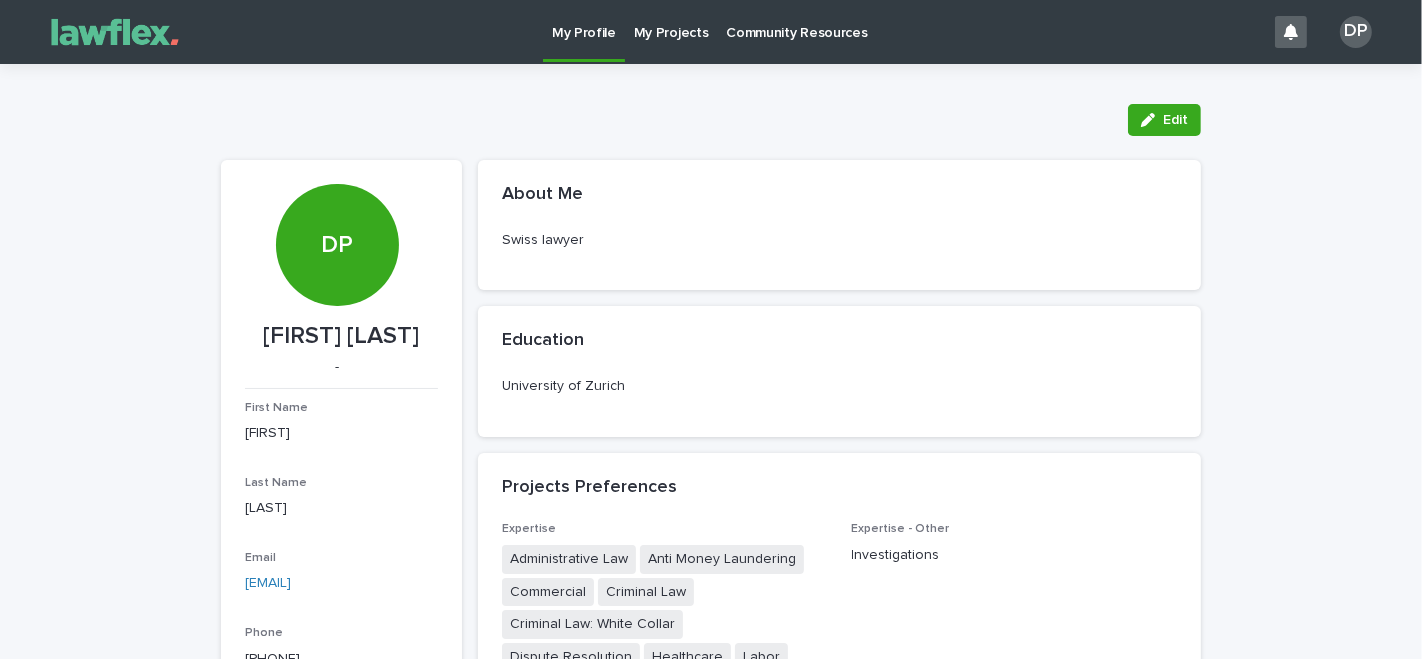 click on "DP" at bounding box center [337, 184] 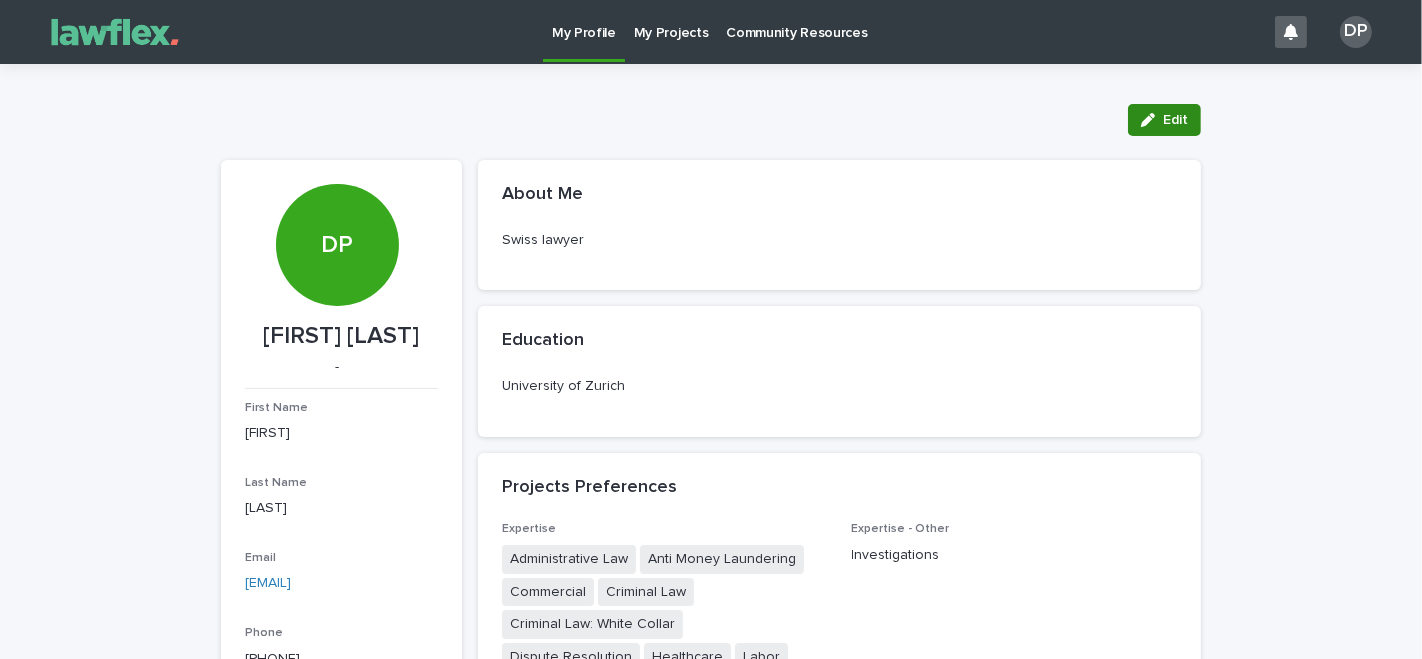 click on "Edit" at bounding box center (1164, 120) 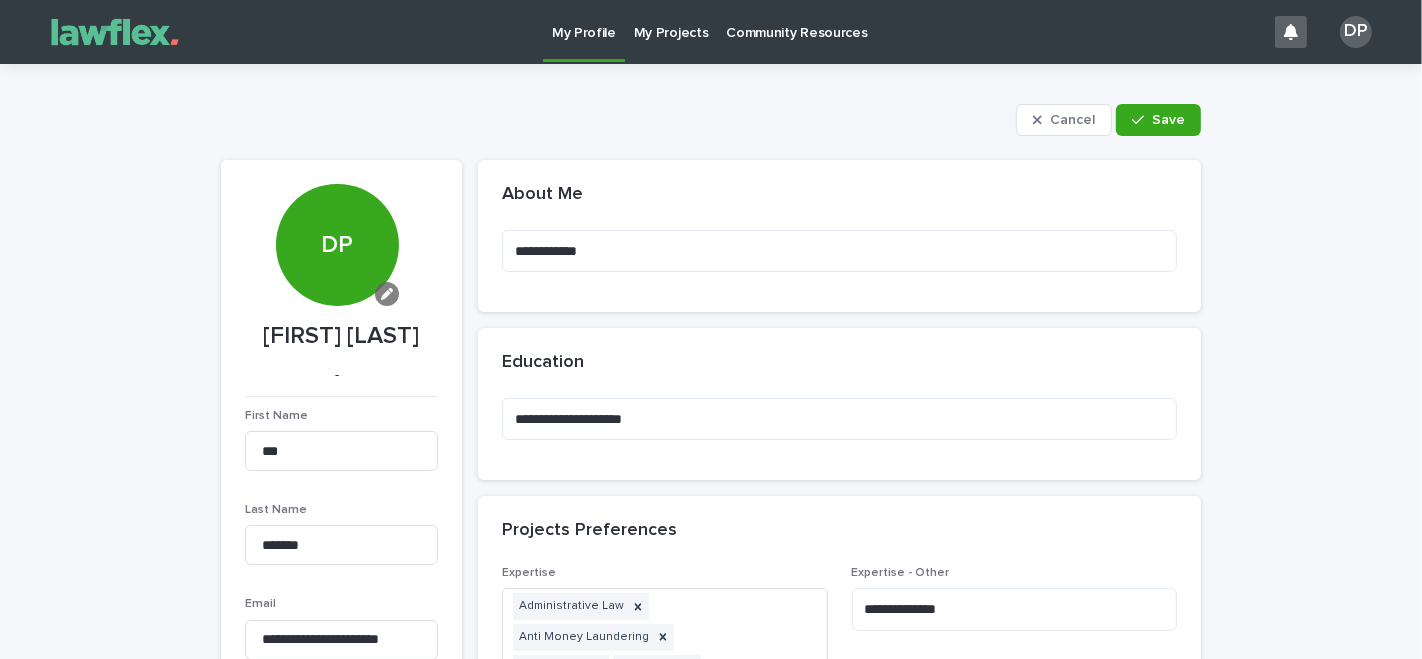 click 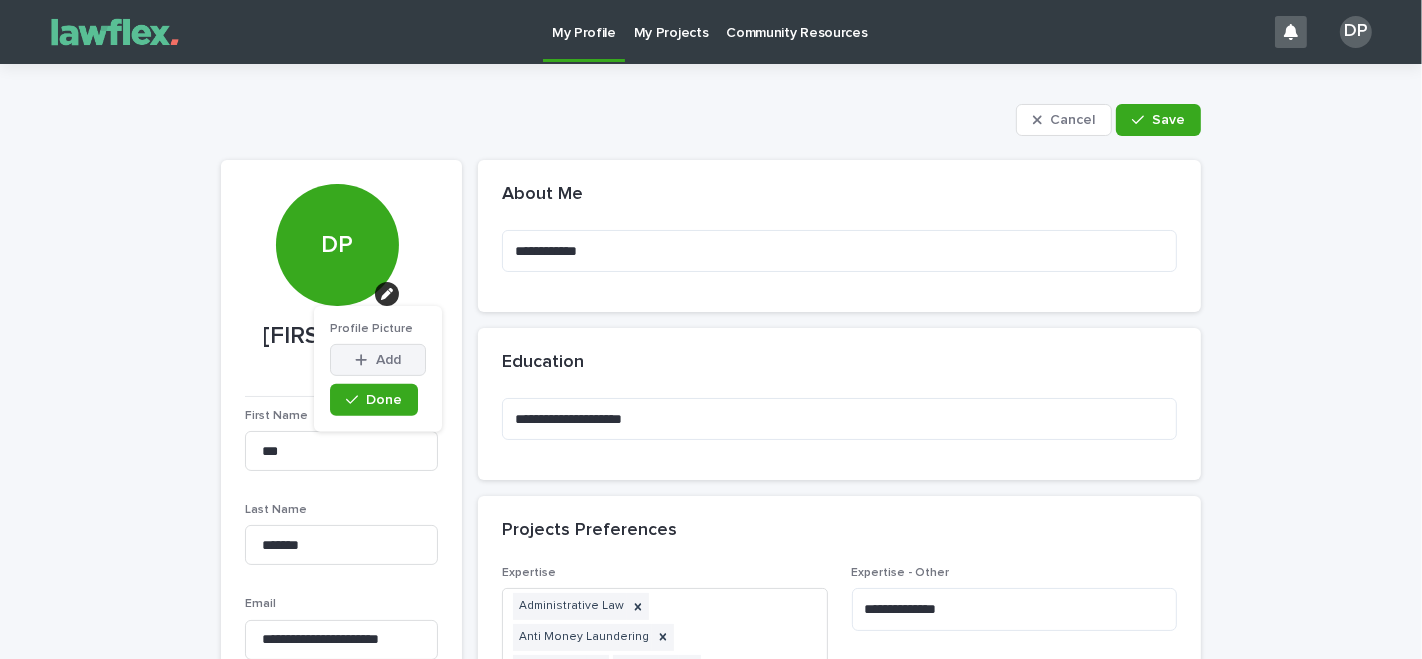 click on "Add" at bounding box center [388, 360] 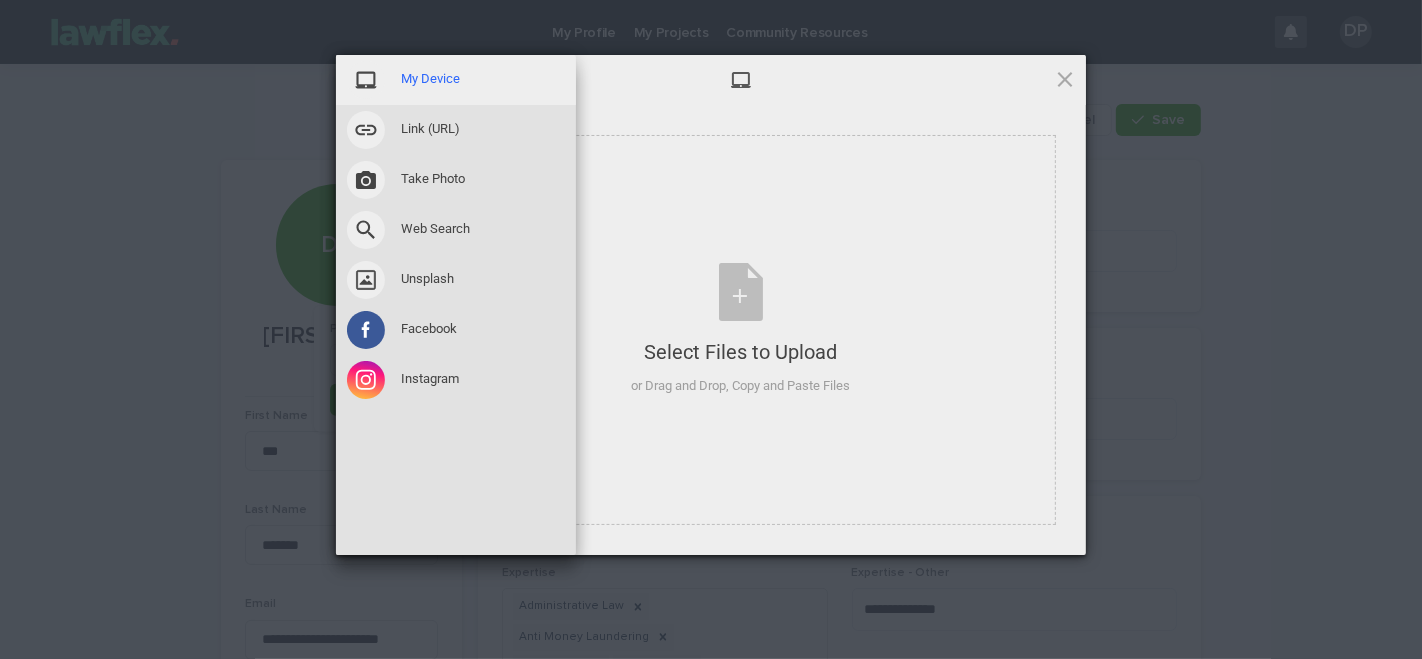 click on "My Device" at bounding box center (430, 79) 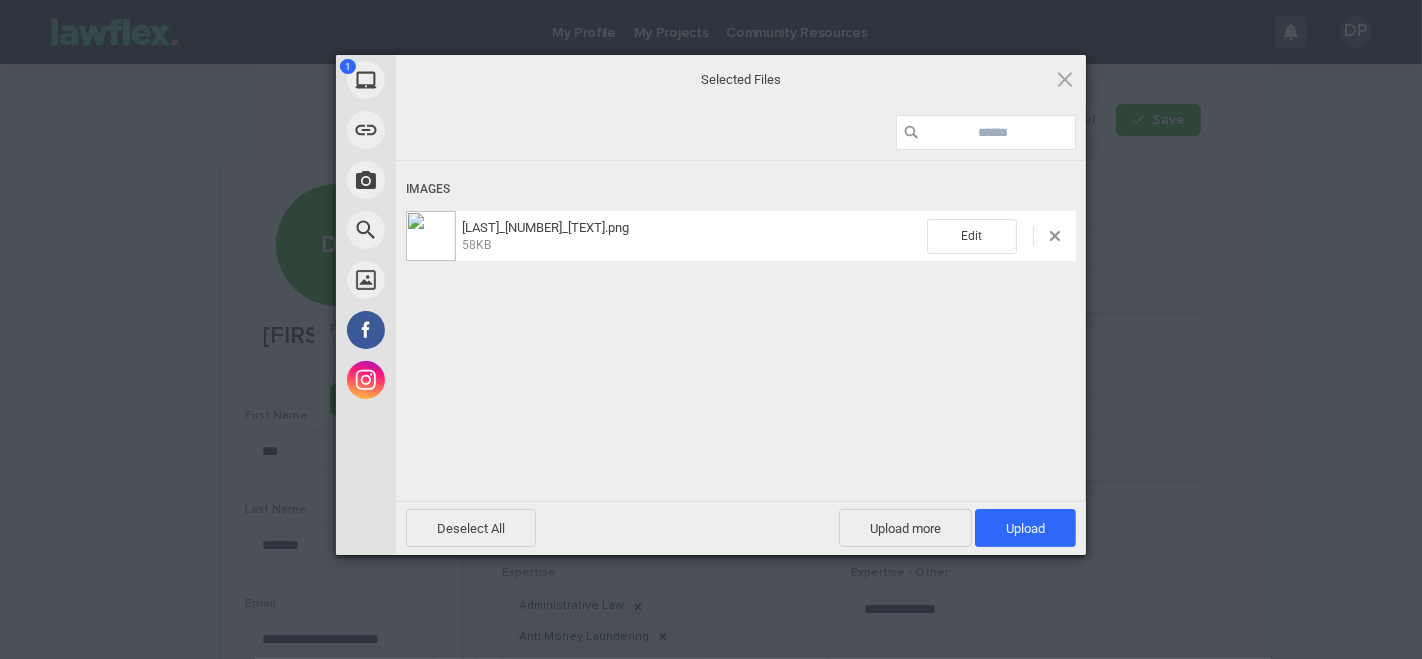 click on "Images
Pruschy_132_col.png          58KB
Edit" at bounding box center [741, 329] 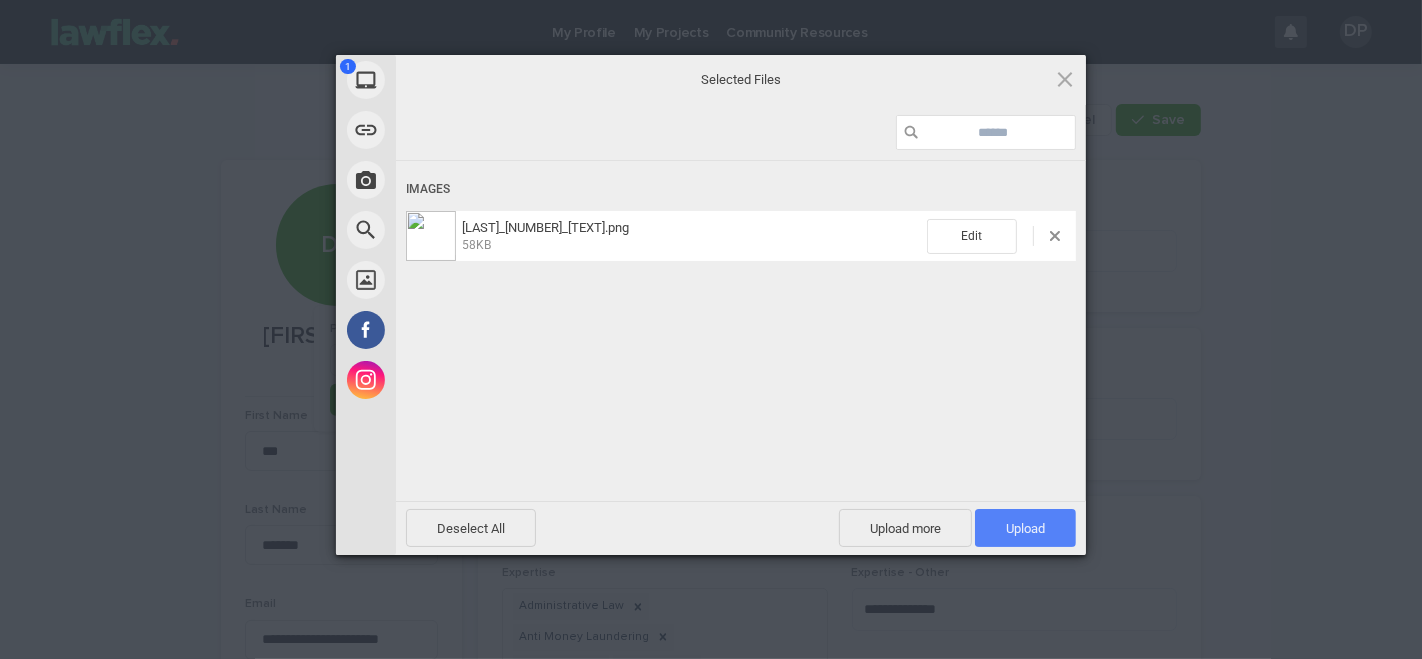 click on "Upload
1" at bounding box center (1025, 528) 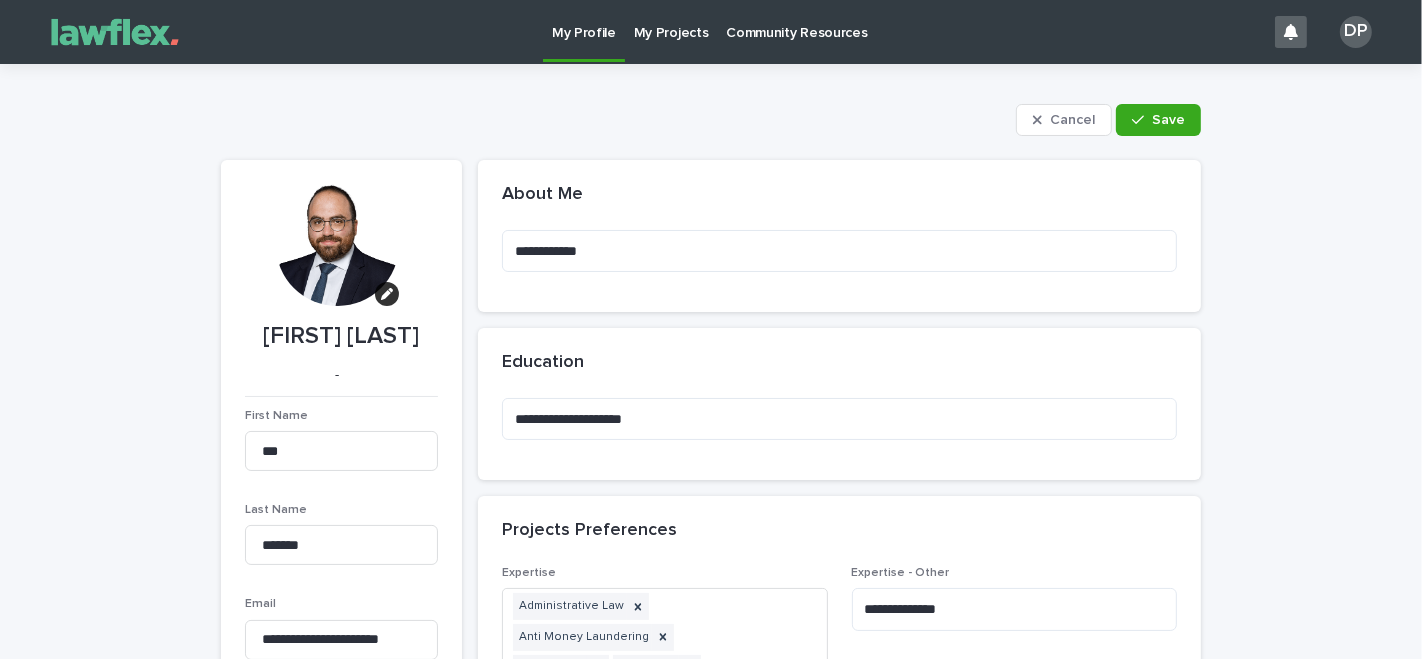 click on "**********" at bounding box center [711, 1068] 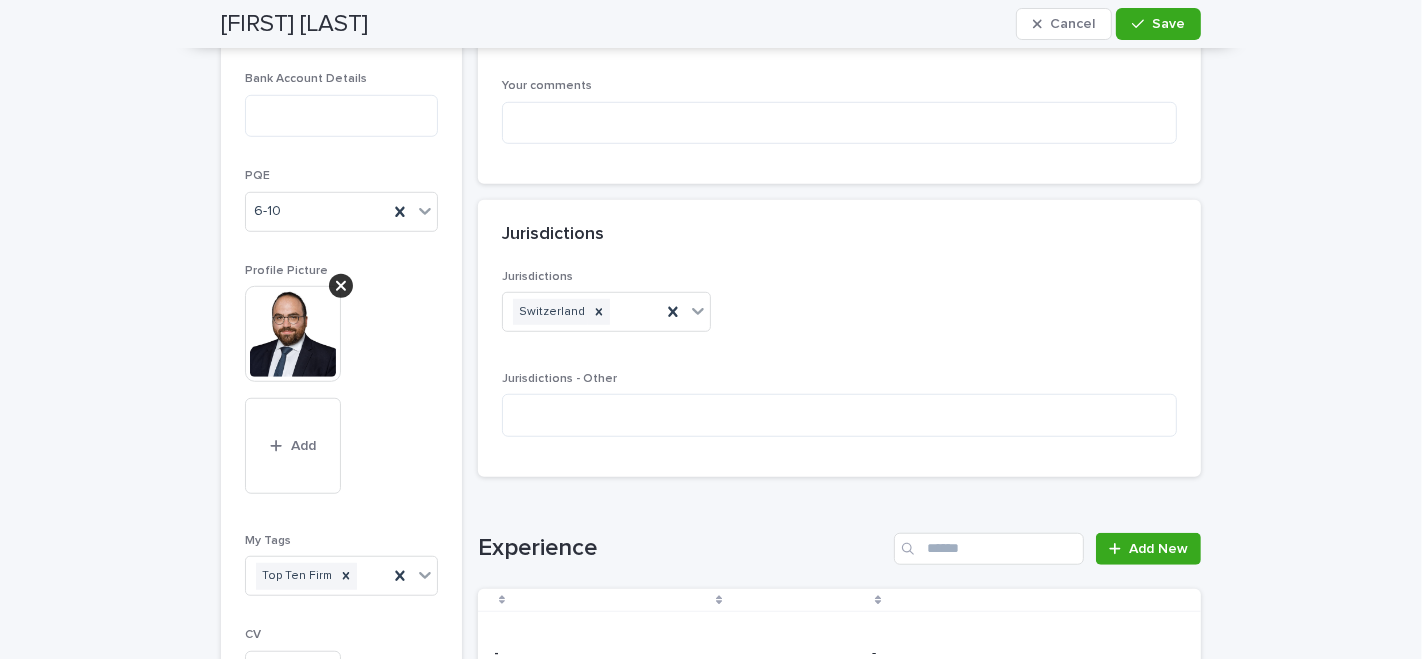scroll, scrollTop: 1222, scrollLeft: 0, axis: vertical 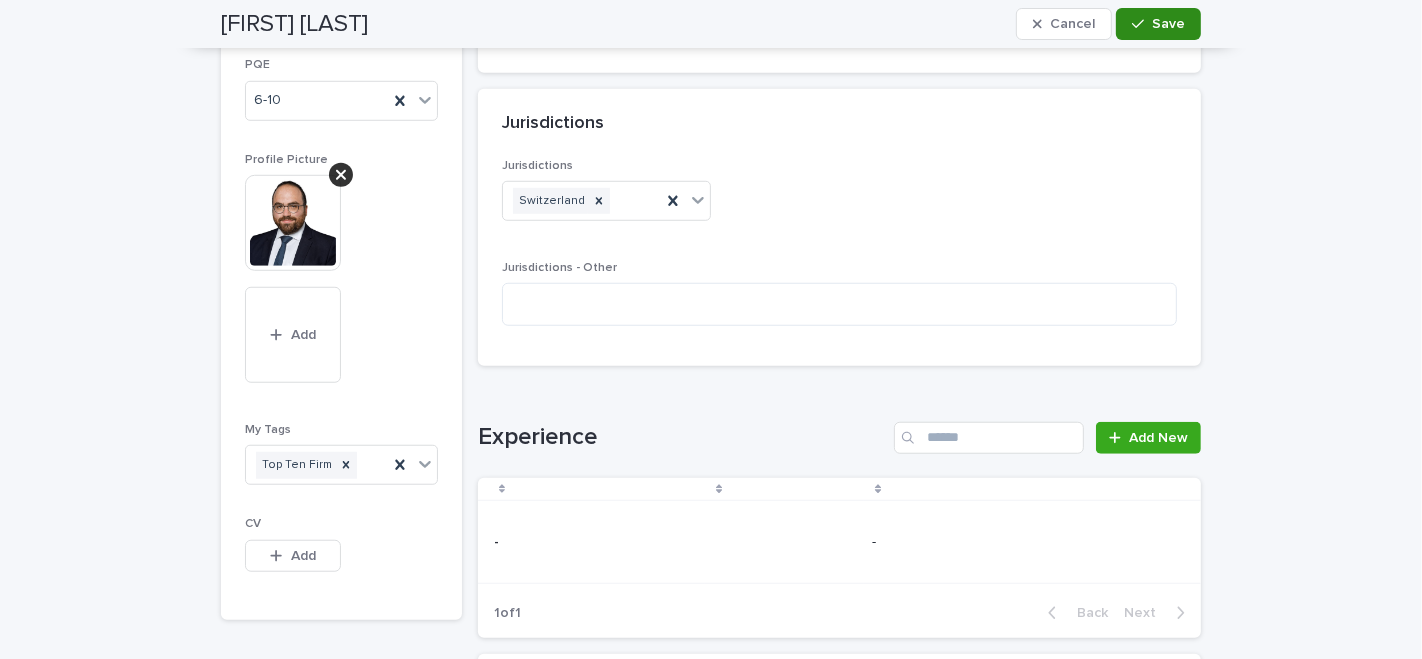 click on "Save" at bounding box center [1168, 24] 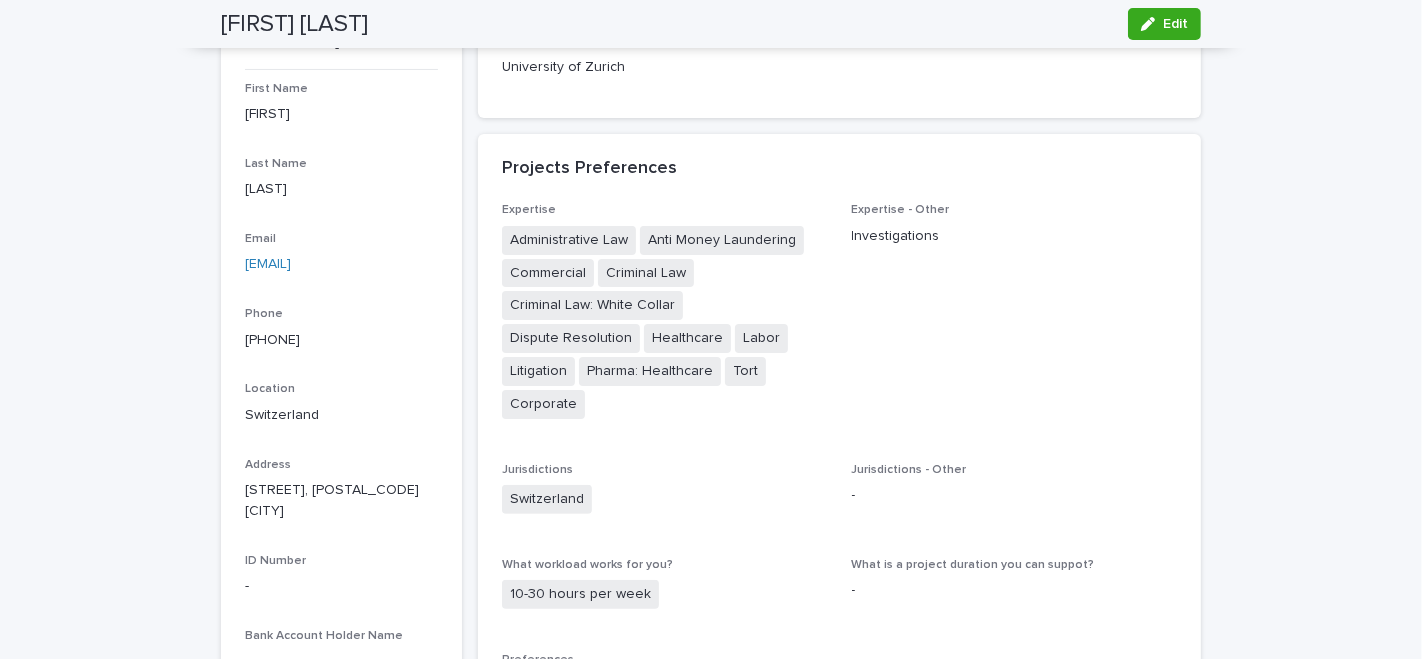 scroll, scrollTop: 541, scrollLeft: 0, axis: vertical 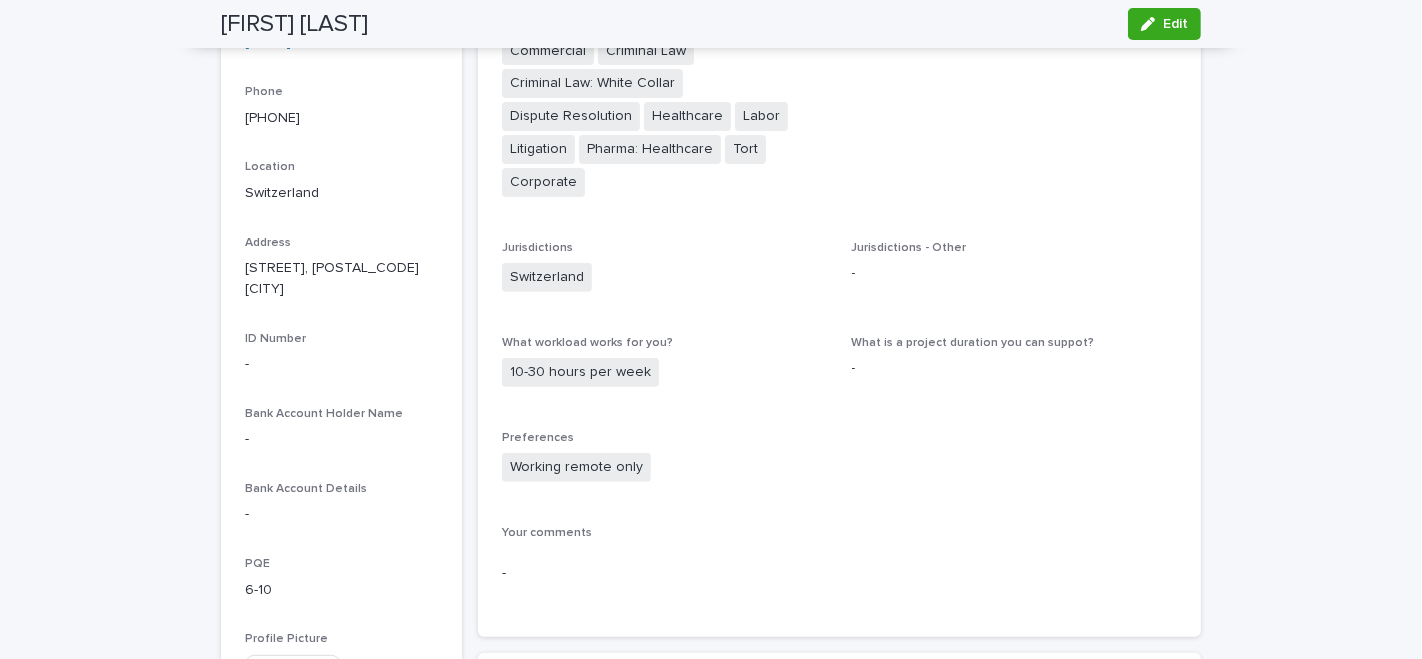 drag, startPoint x: 1149, startPoint y: 21, endPoint x: 788, endPoint y: 412, distance: 532.1673 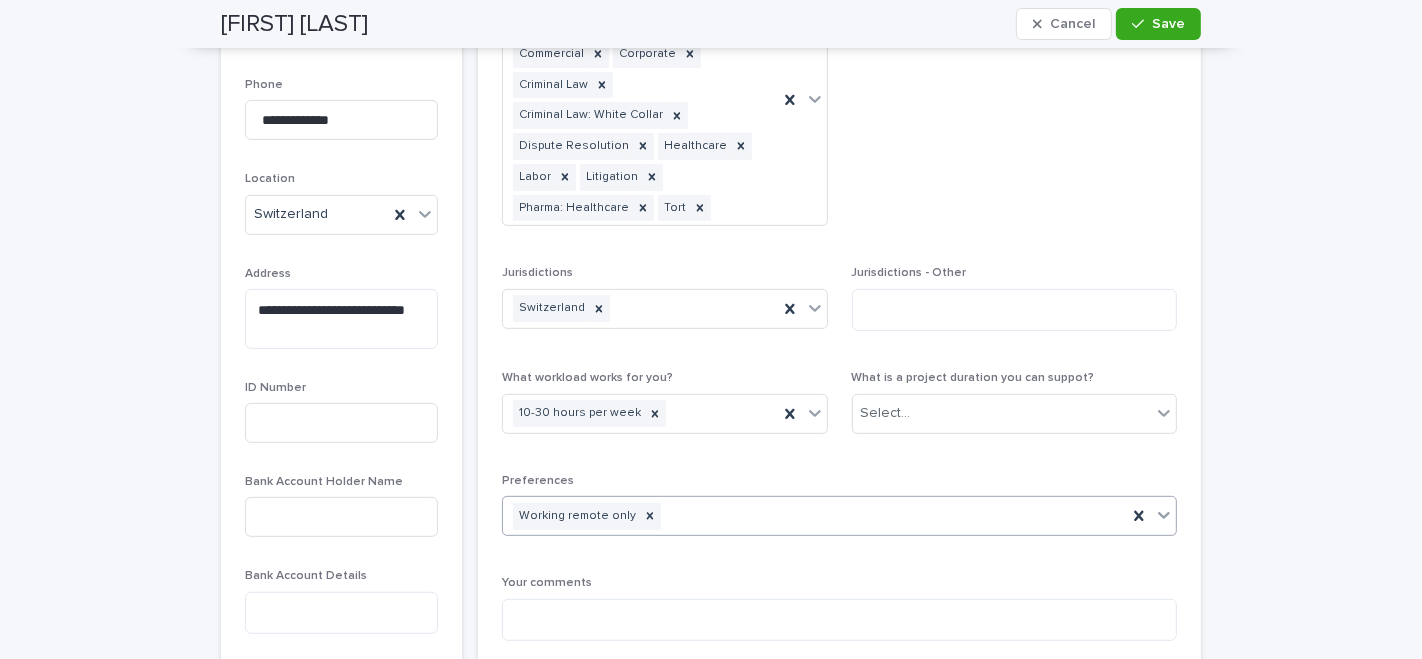 scroll, scrollTop: 947, scrollLeft: 0, axis: vertical 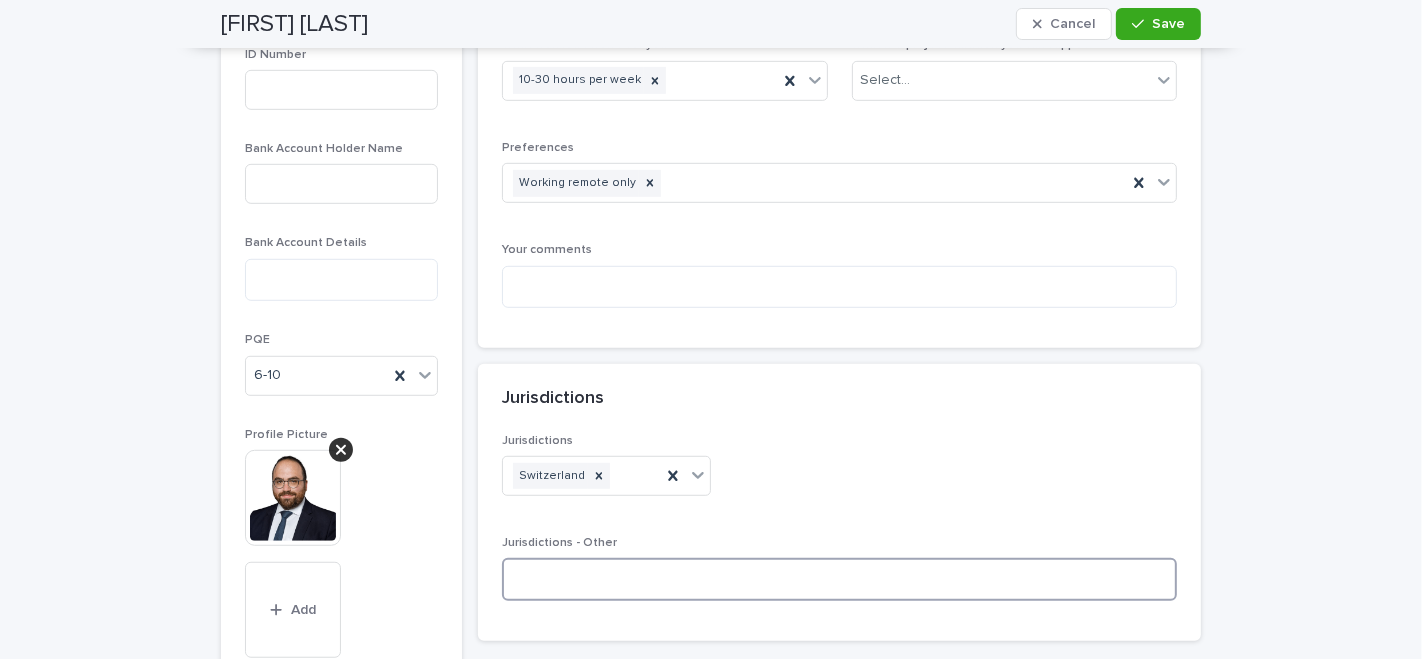 click at bounding box center [839, 579] 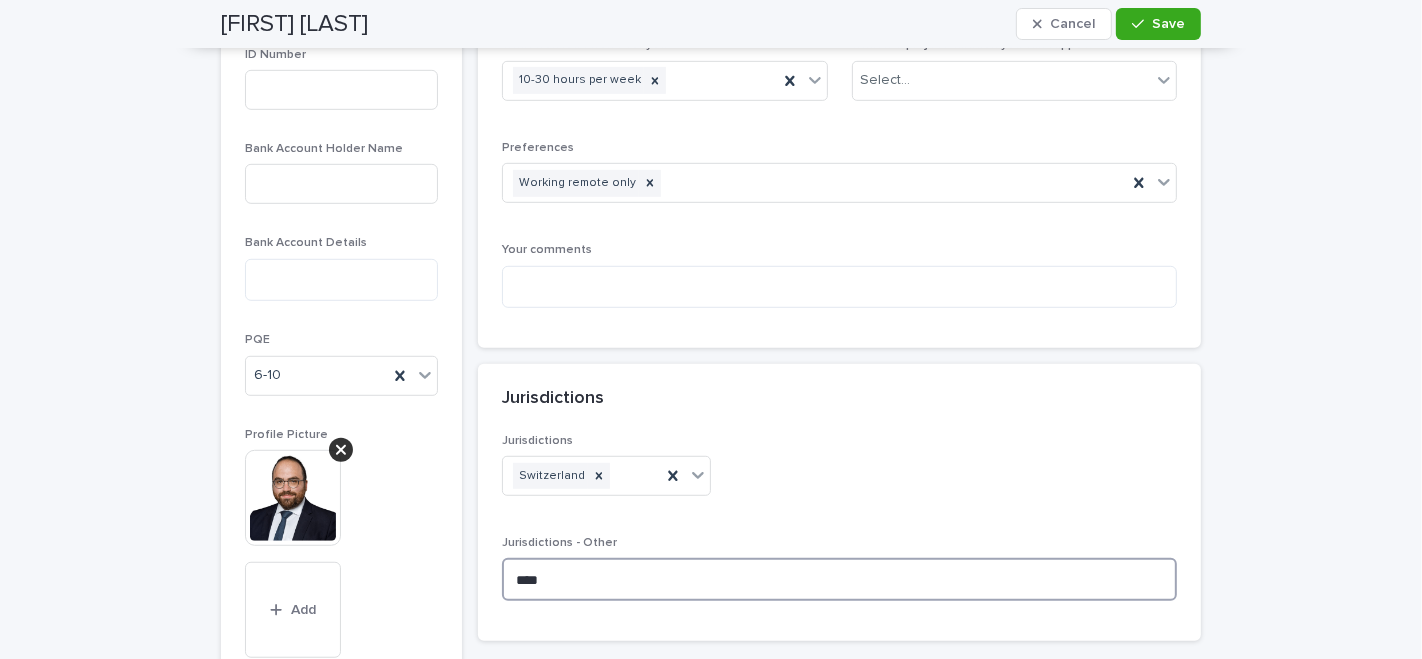 type on "*****" 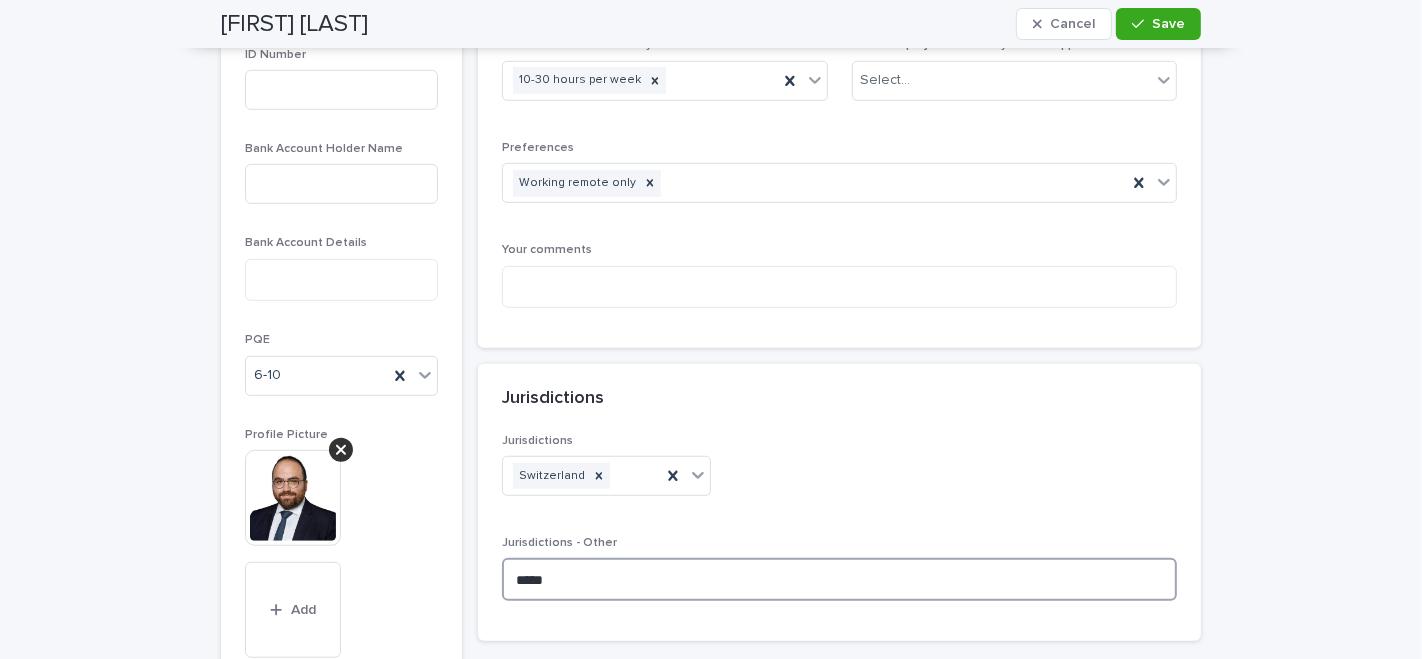type on "*****" 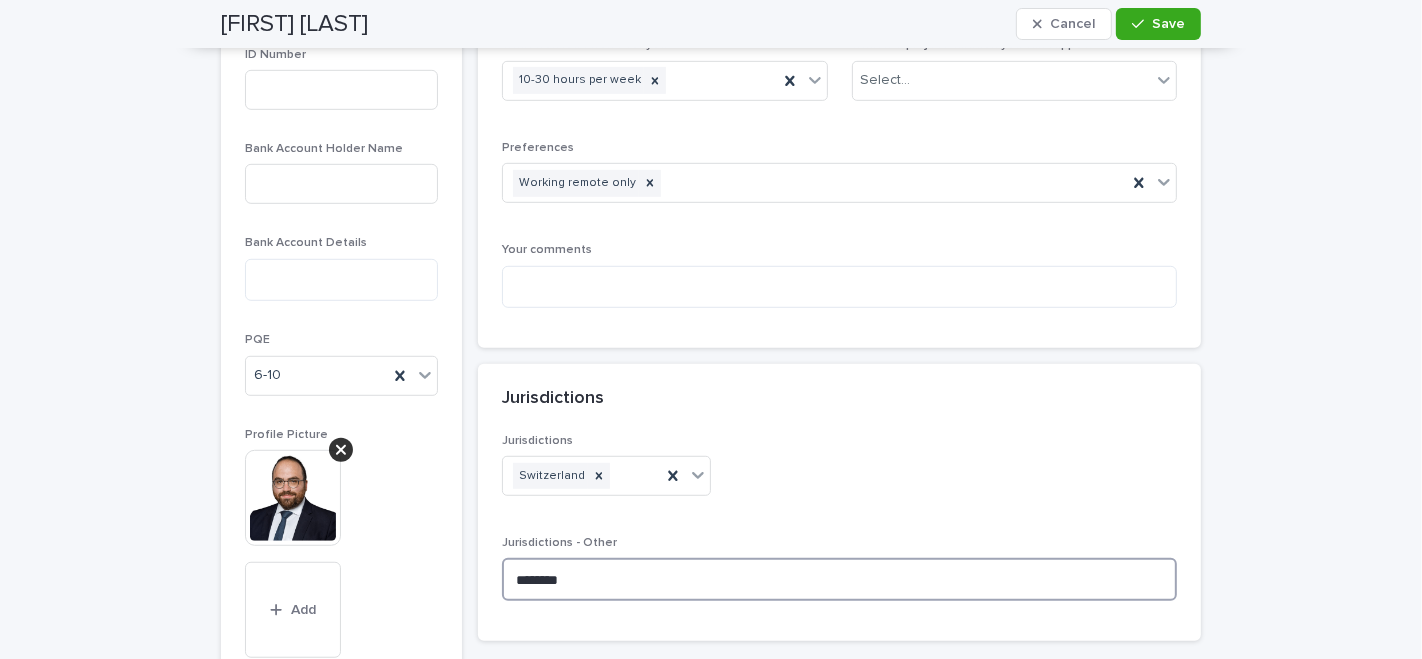 type on "********" 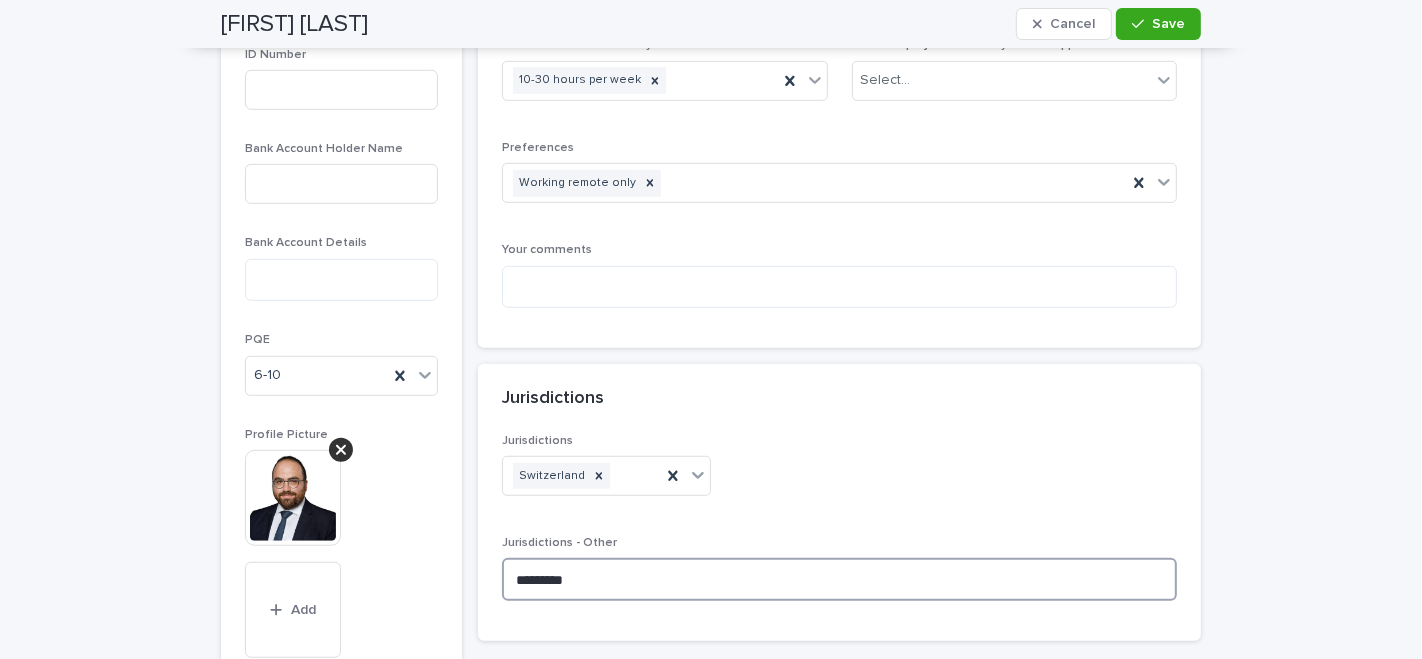 type on "********" 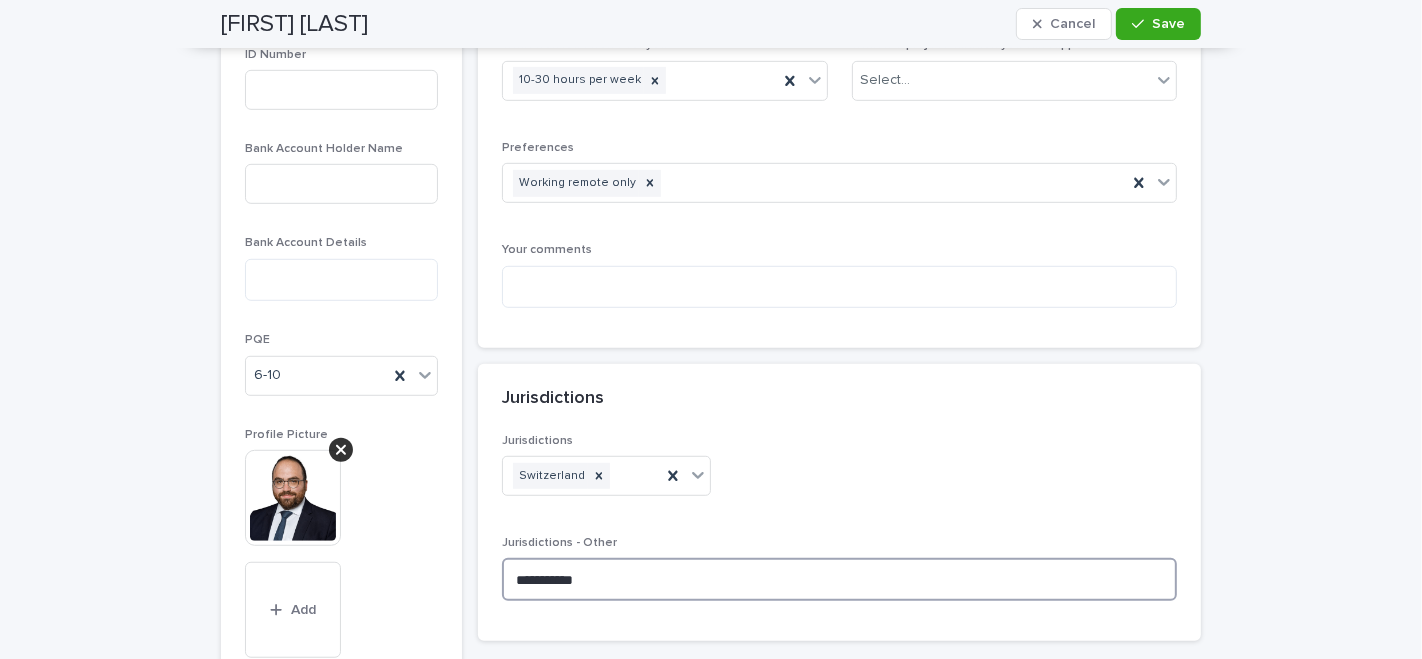 type on "**********" 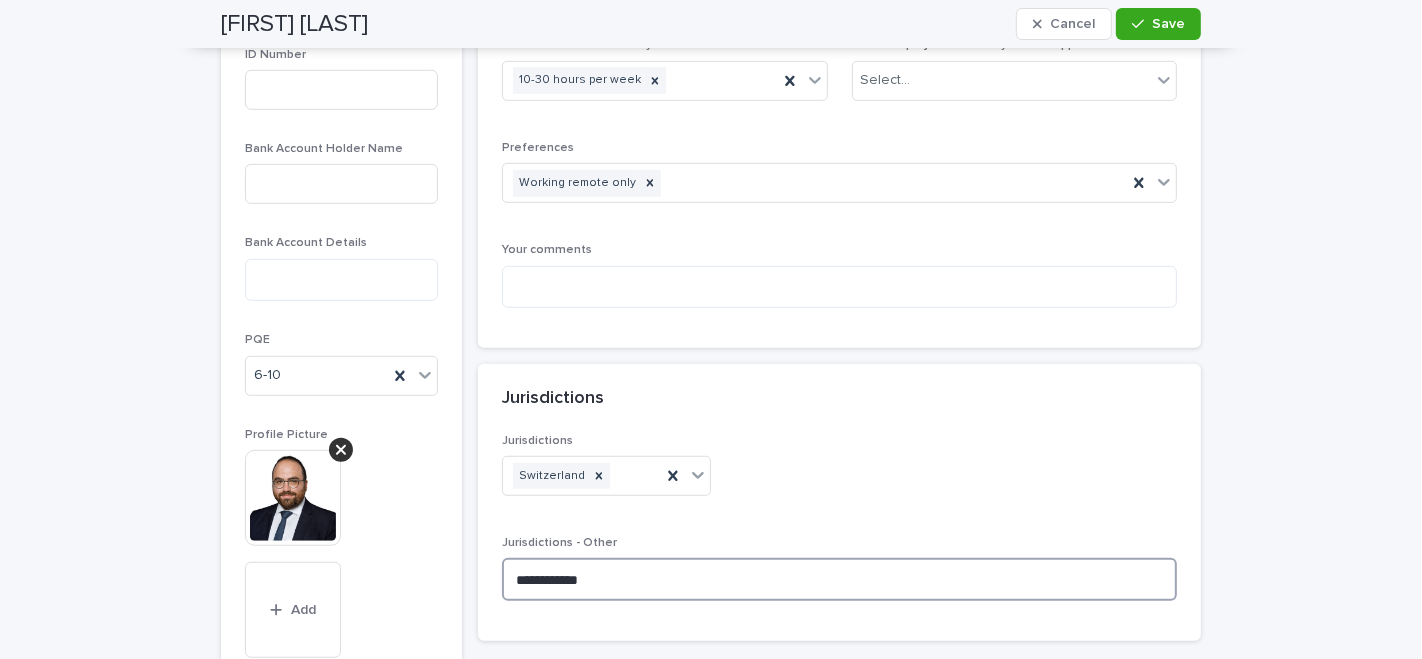 type on "**********" 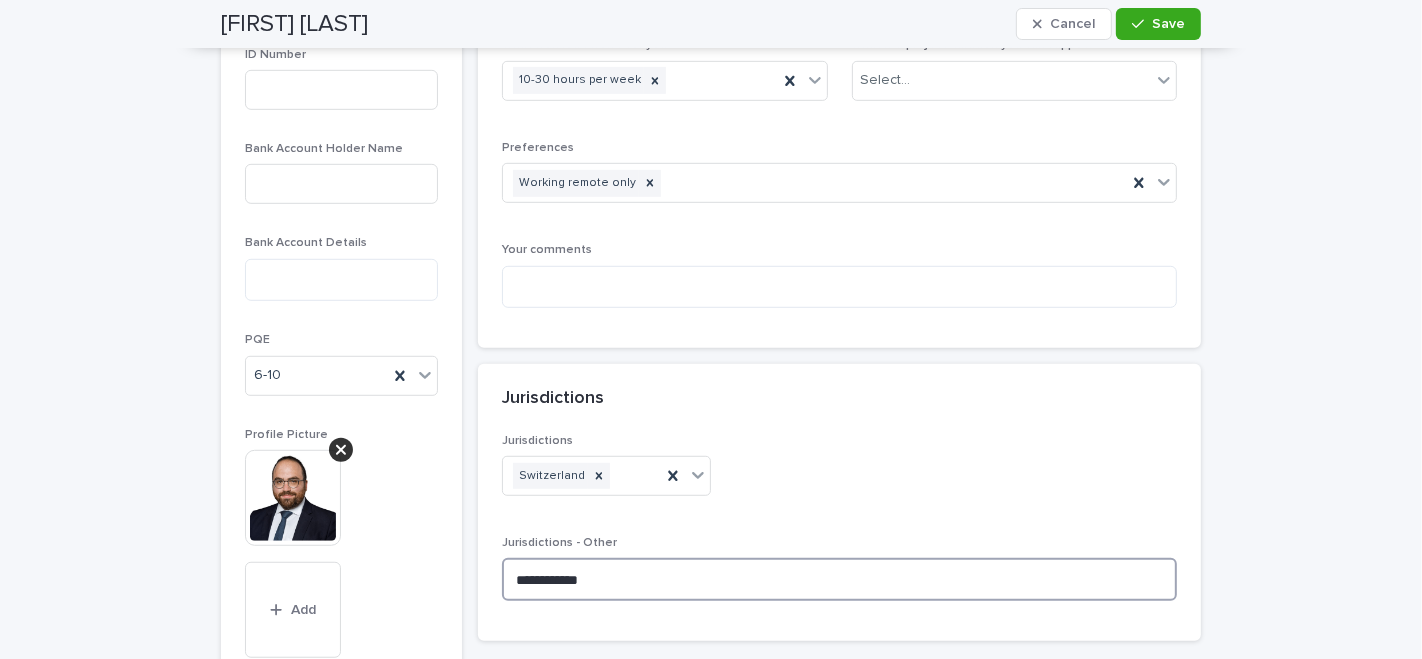 type on "**********" 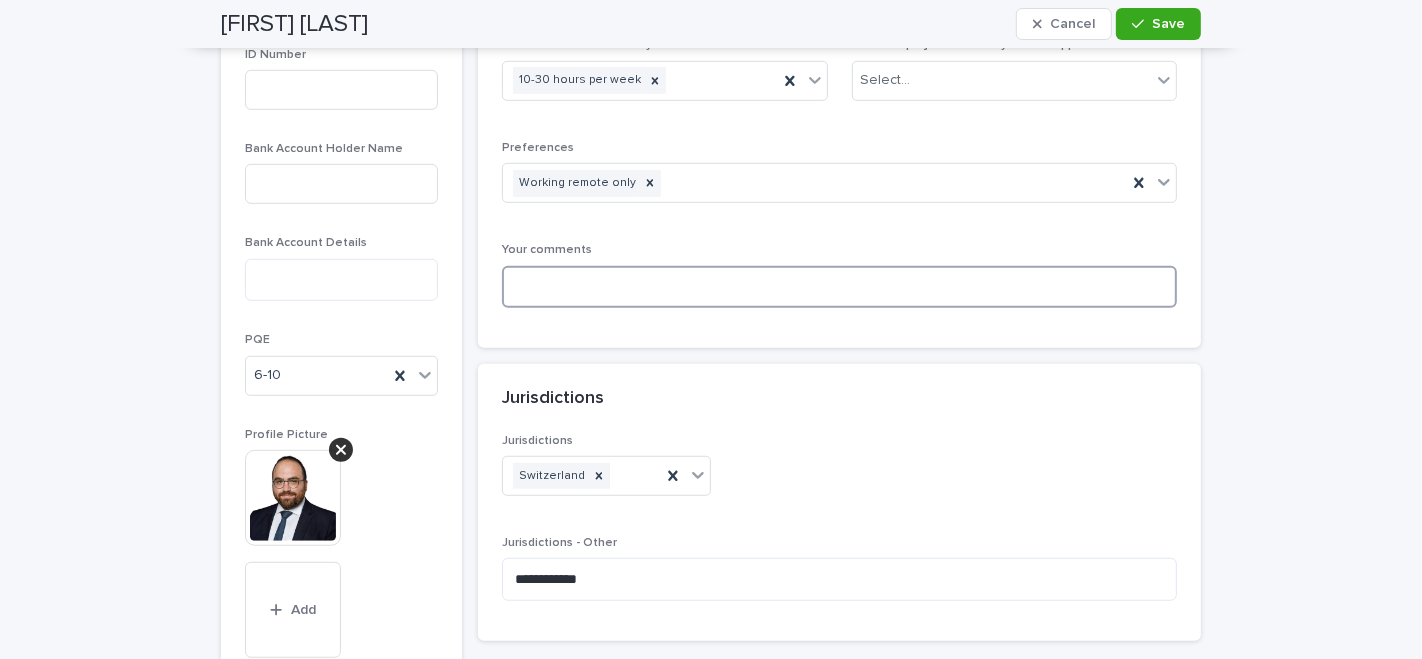 click at bounding box center [839, 287] 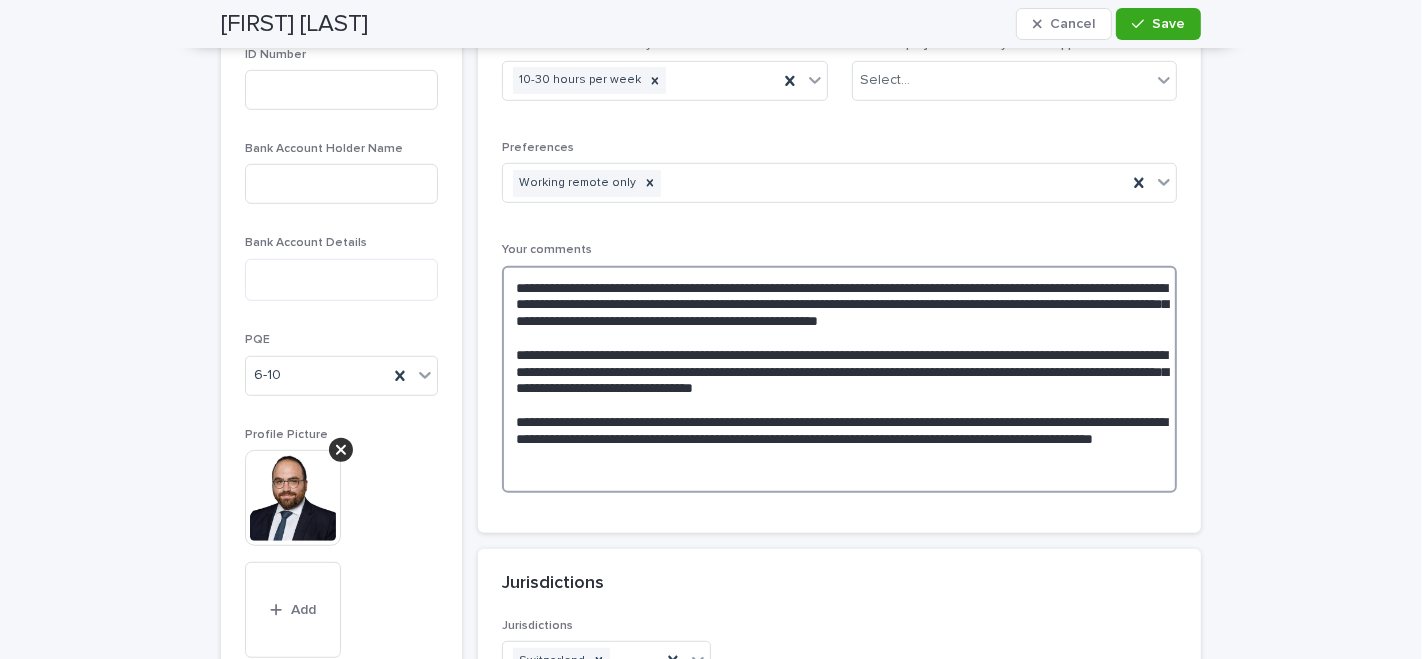 scroll, scrollTop: 1280, scrollLeft: 0, axis: vertical 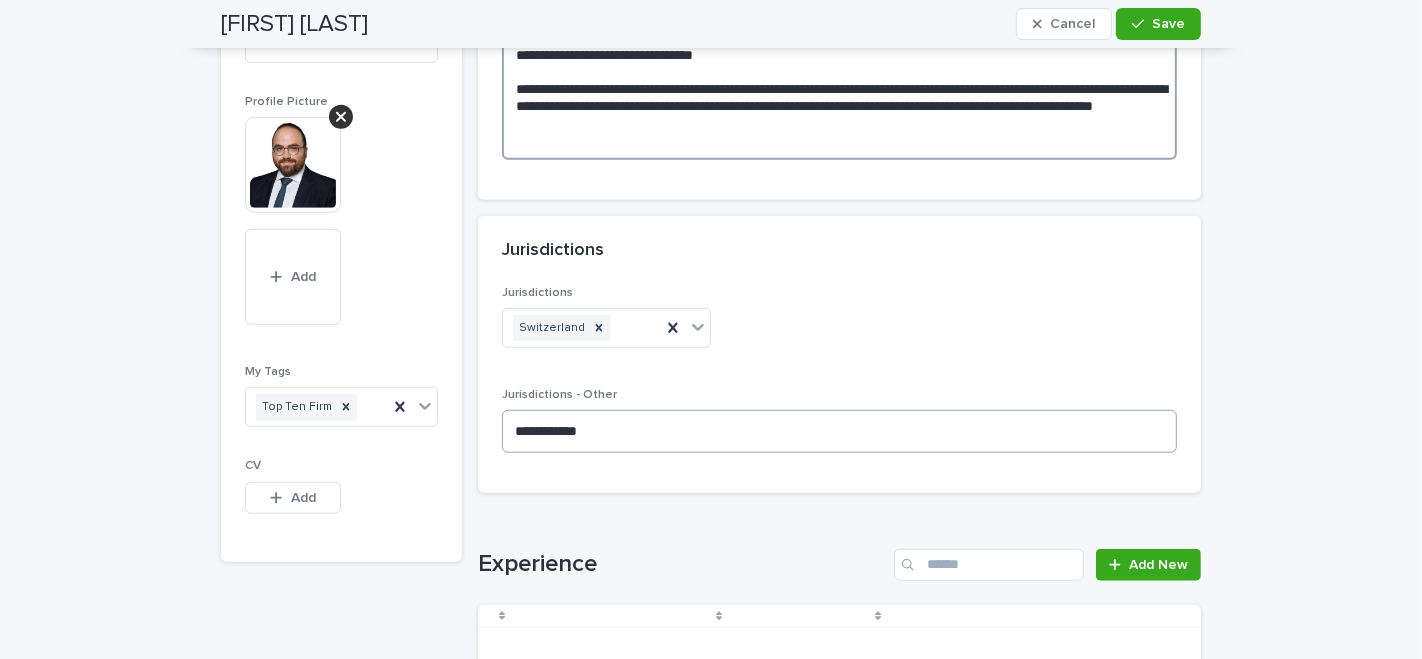type on "**********" 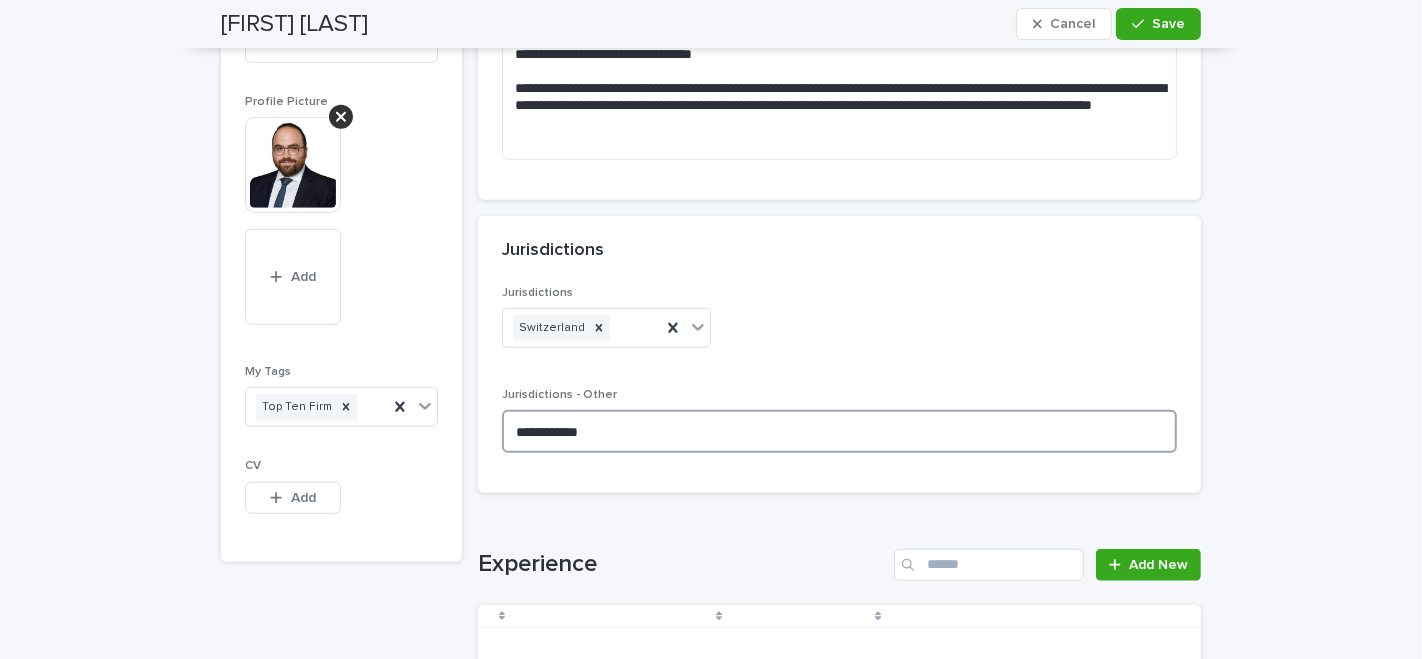 drag, startPoint x: 631, startPoint y: 388, endPoint x: 452, endPoint y: 385, distance: 179.02513 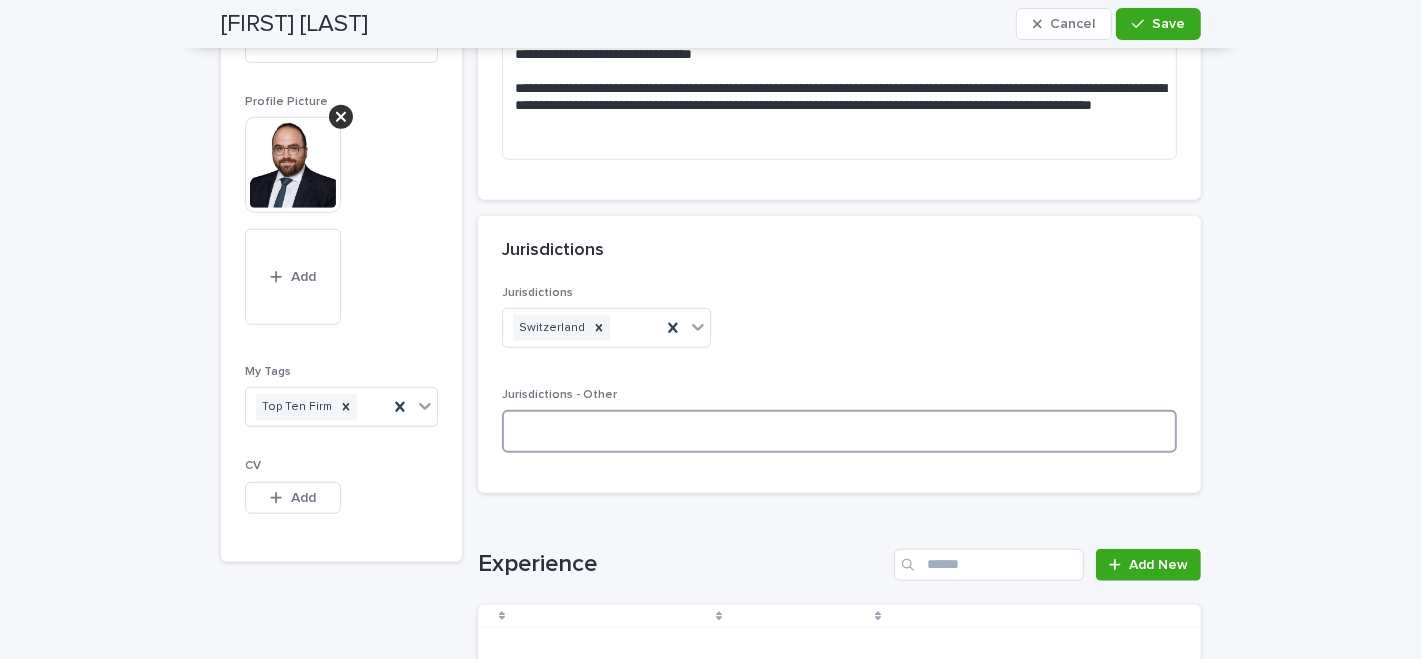 type 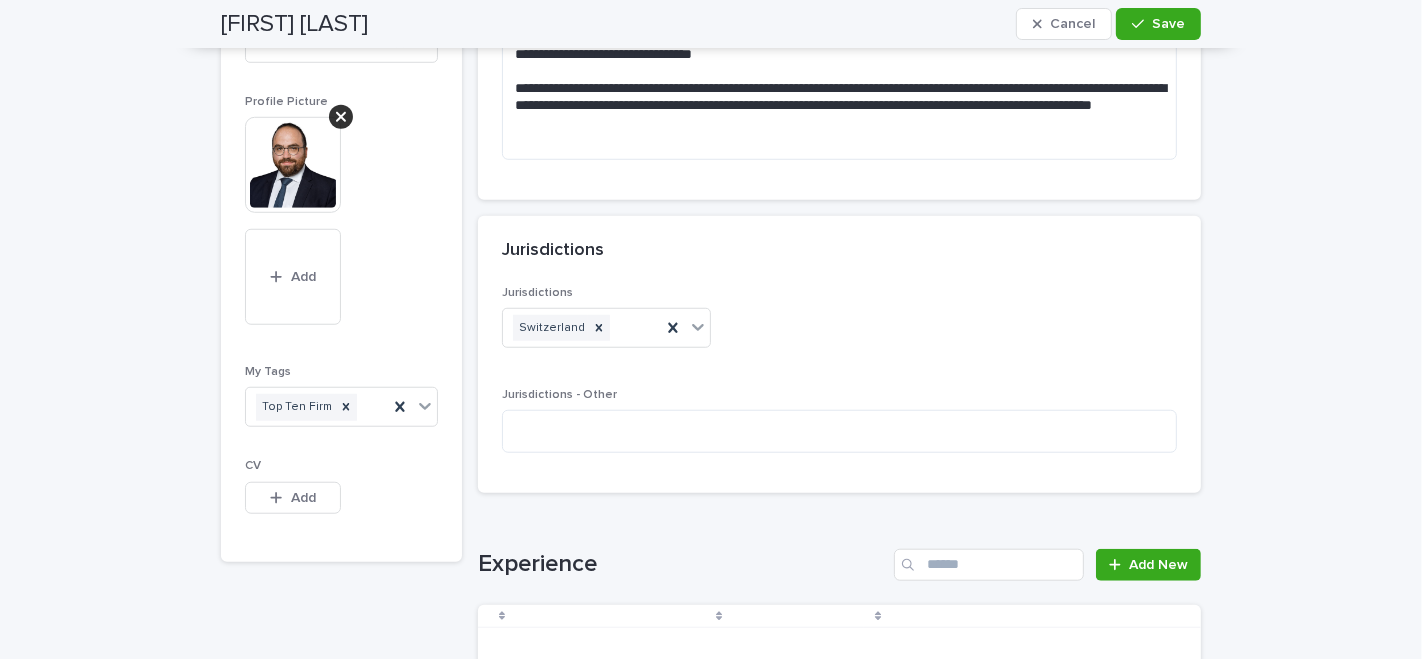 click on "[FIRST] [LAST] Cancel Save" at bounding box center (711, 24) 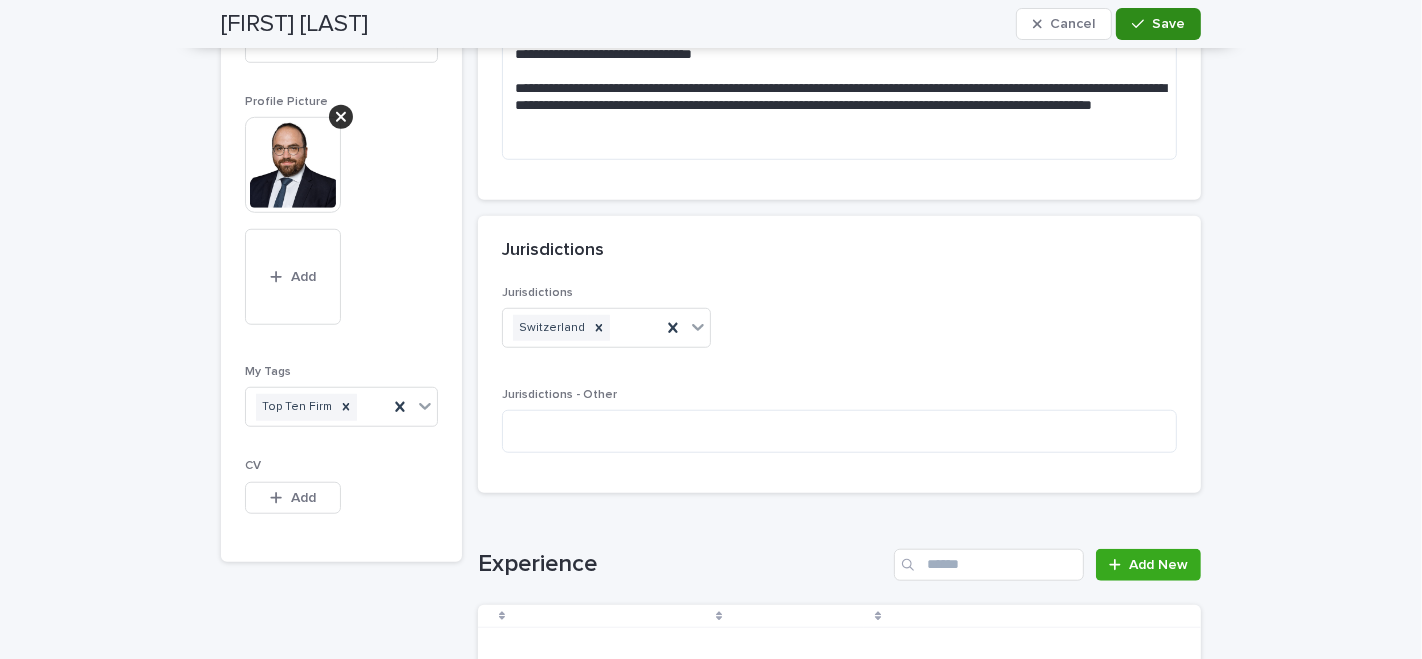 click on "Save" at bounding box center (1158, 24) 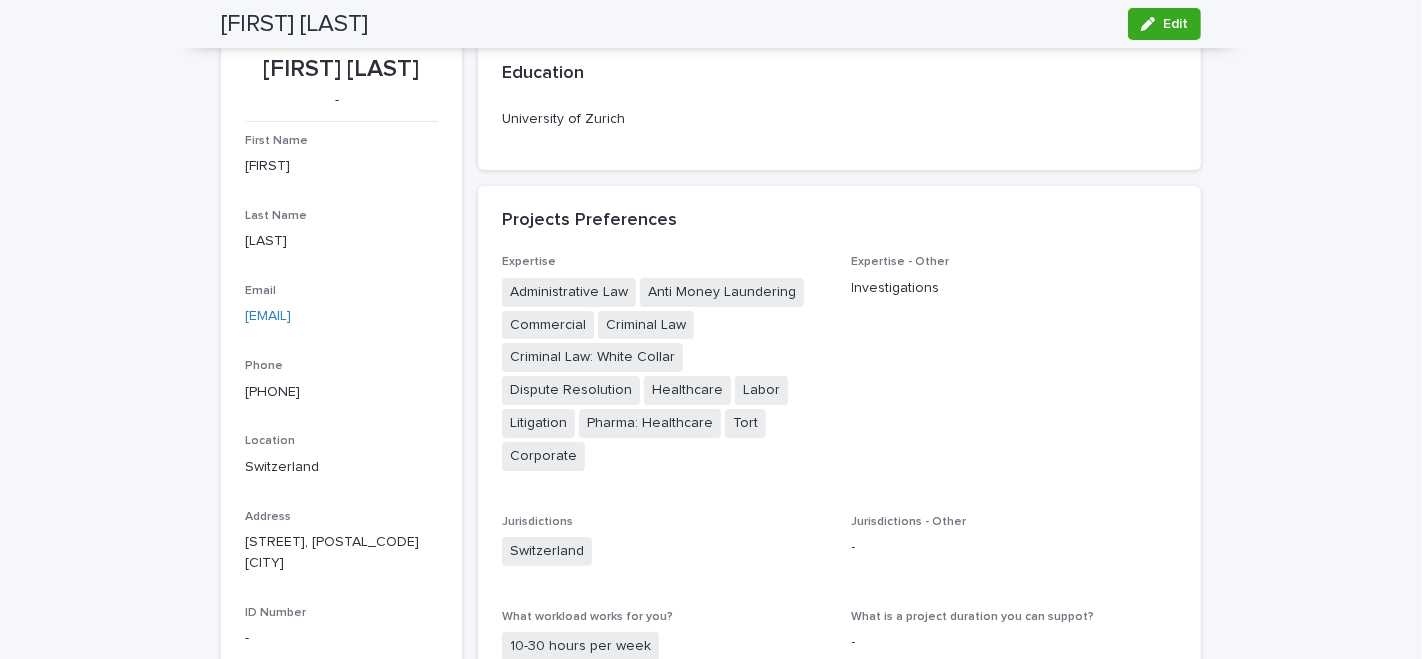 scroll, scrollTop: 0, scrollLeft: 0, axis: both 